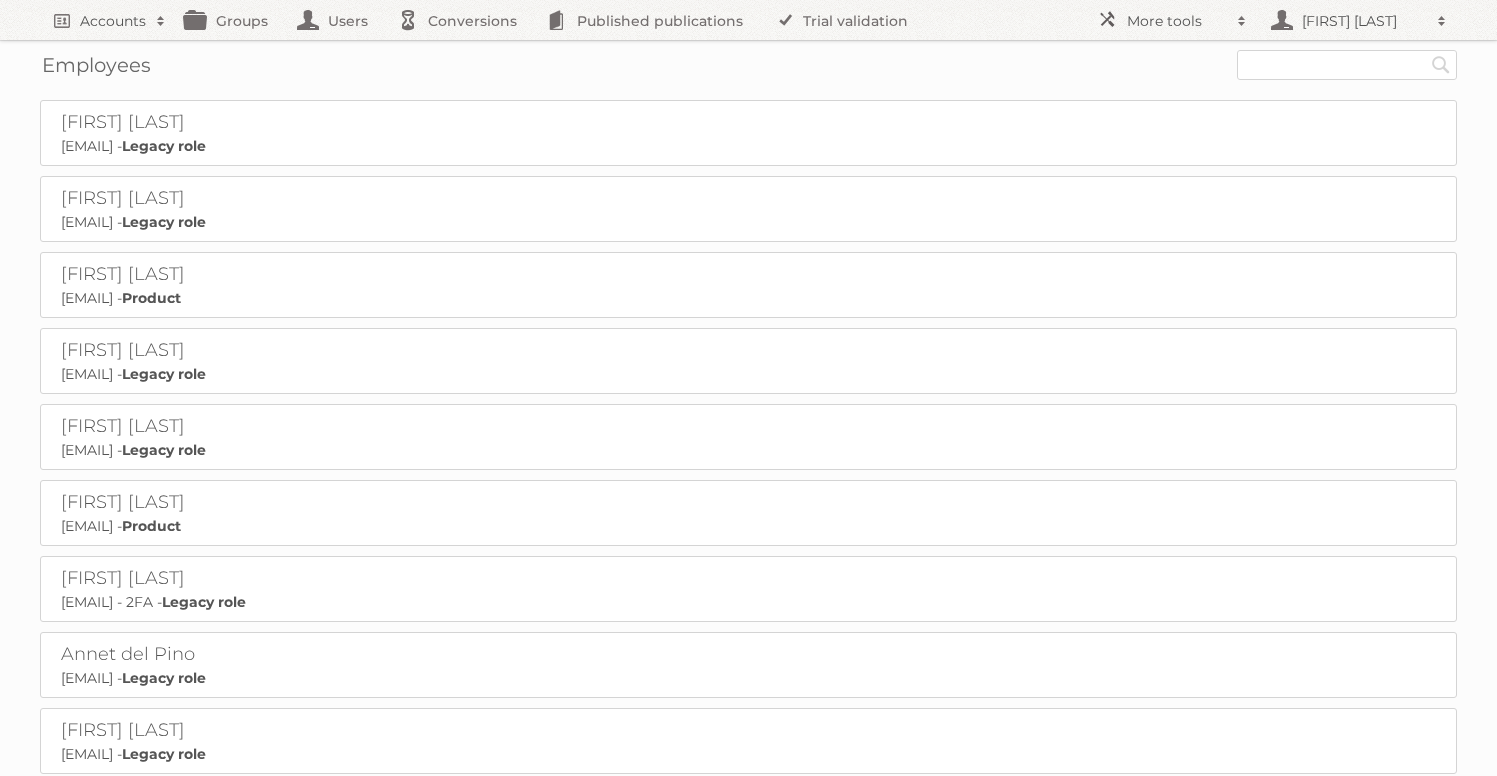 scroll, scrollTop: 0, scrollLeft: 0, axis: both 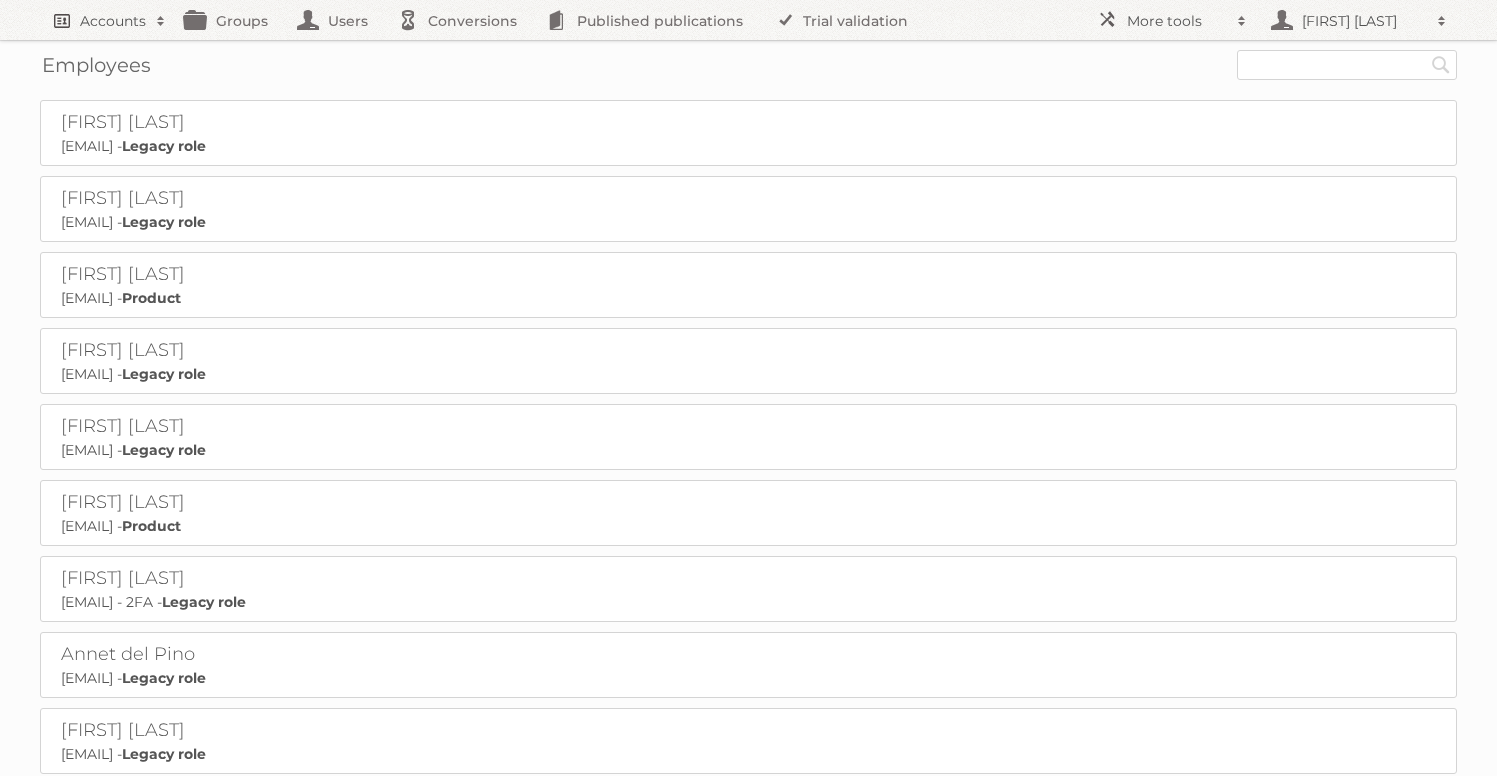 click on "Accounts" at bounding box center (108, 20) 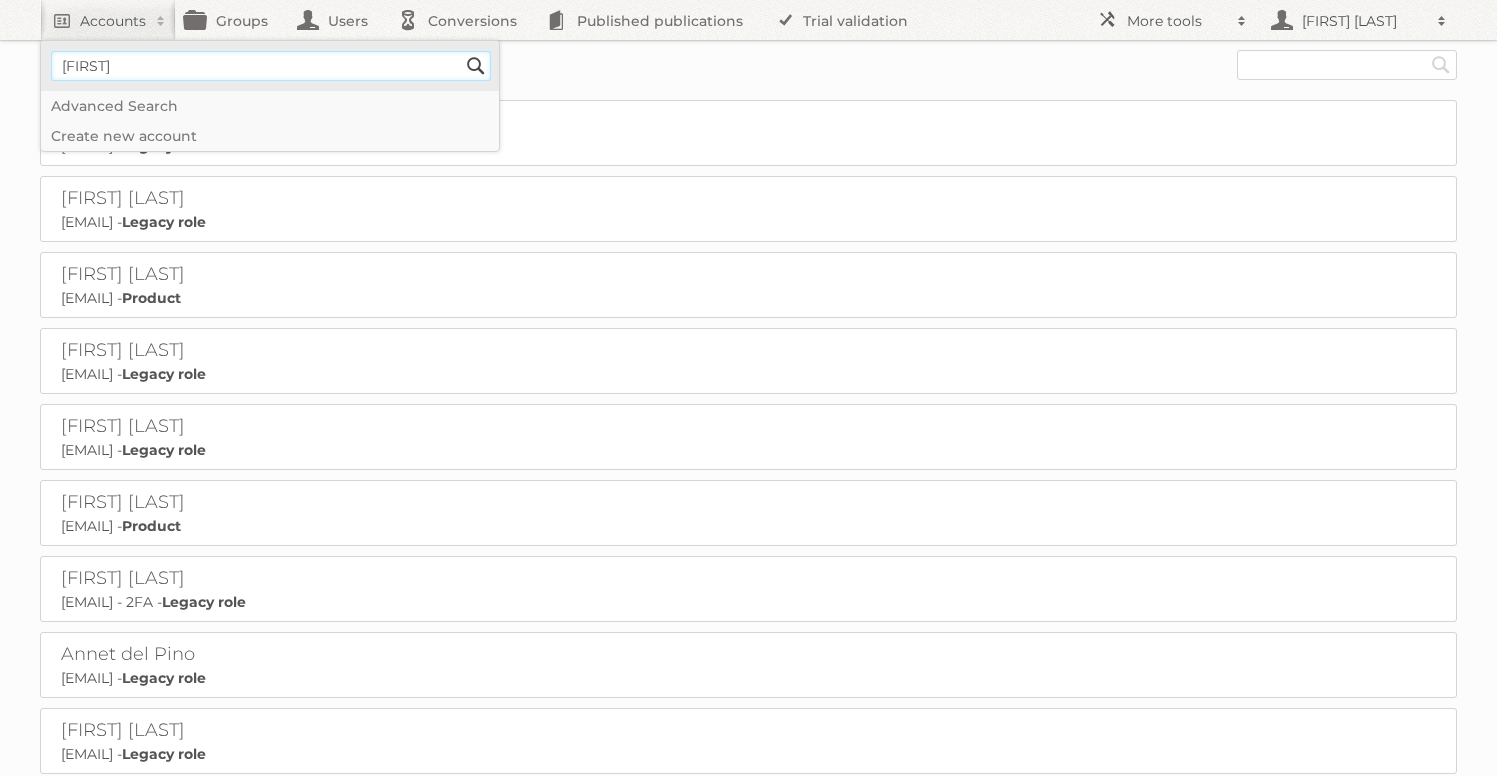 type on "[FIRST]" 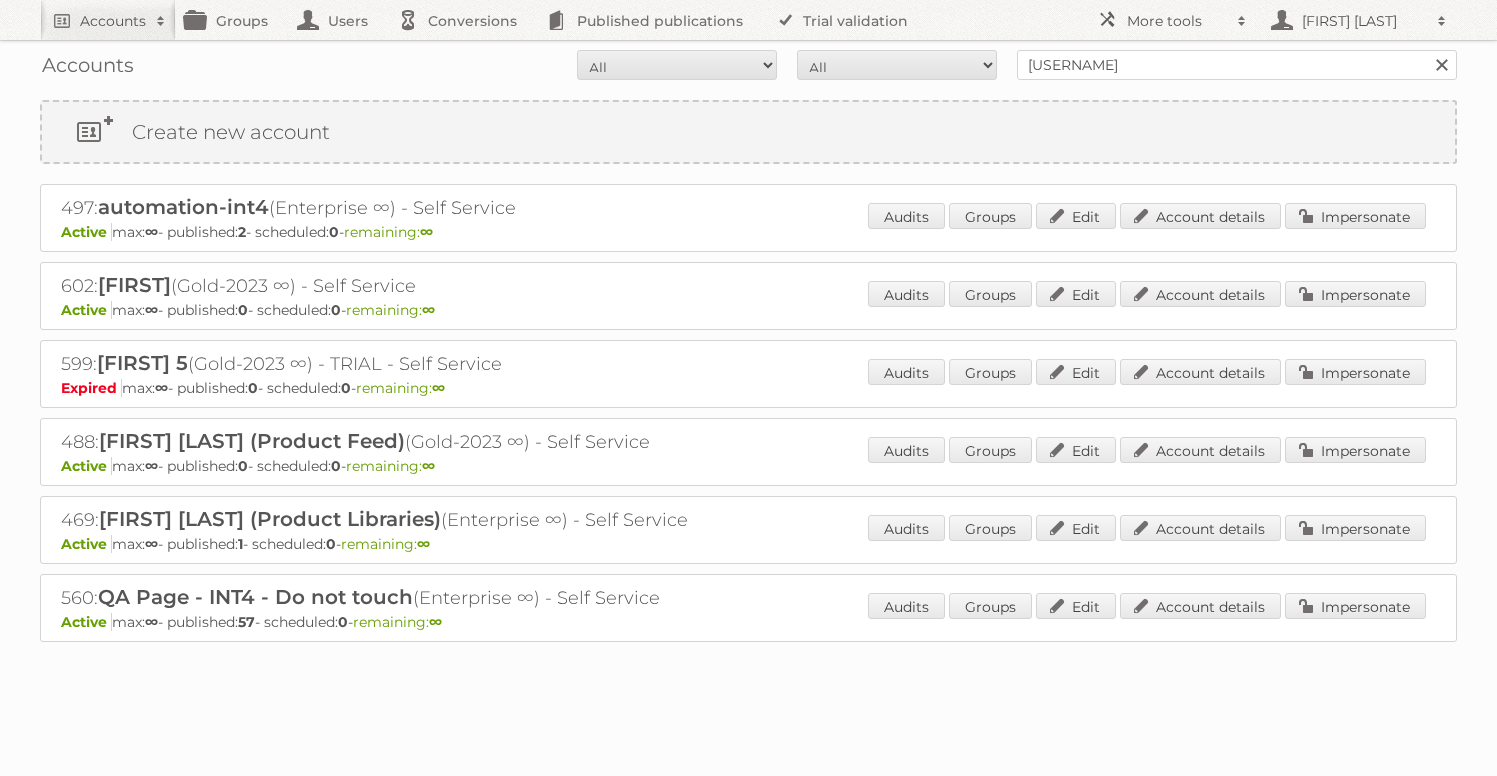 scroll, scrollTop: 3, scrollLeft: 0, axis: vertical 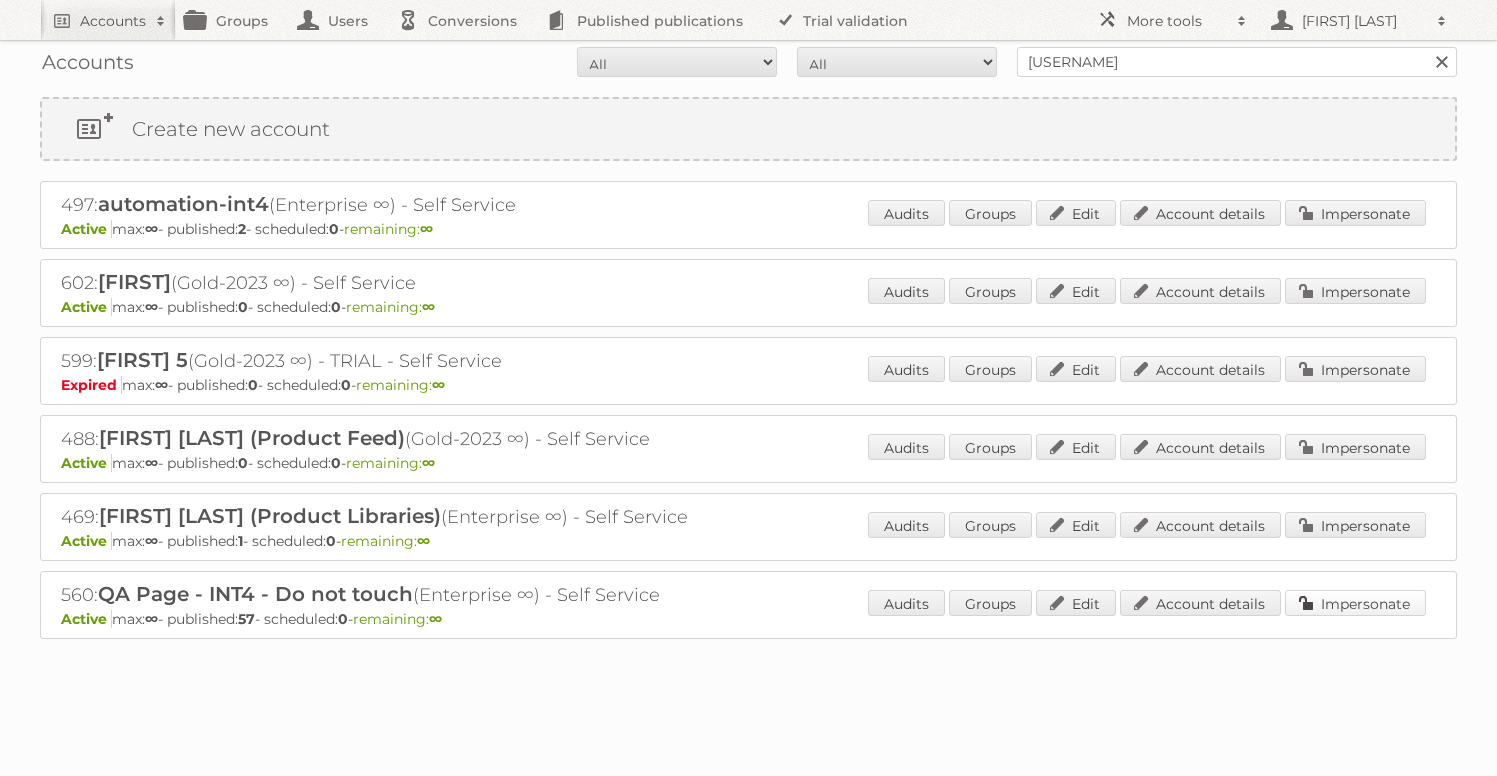 click on "Impersonate" at bounding box center [1355, 603] 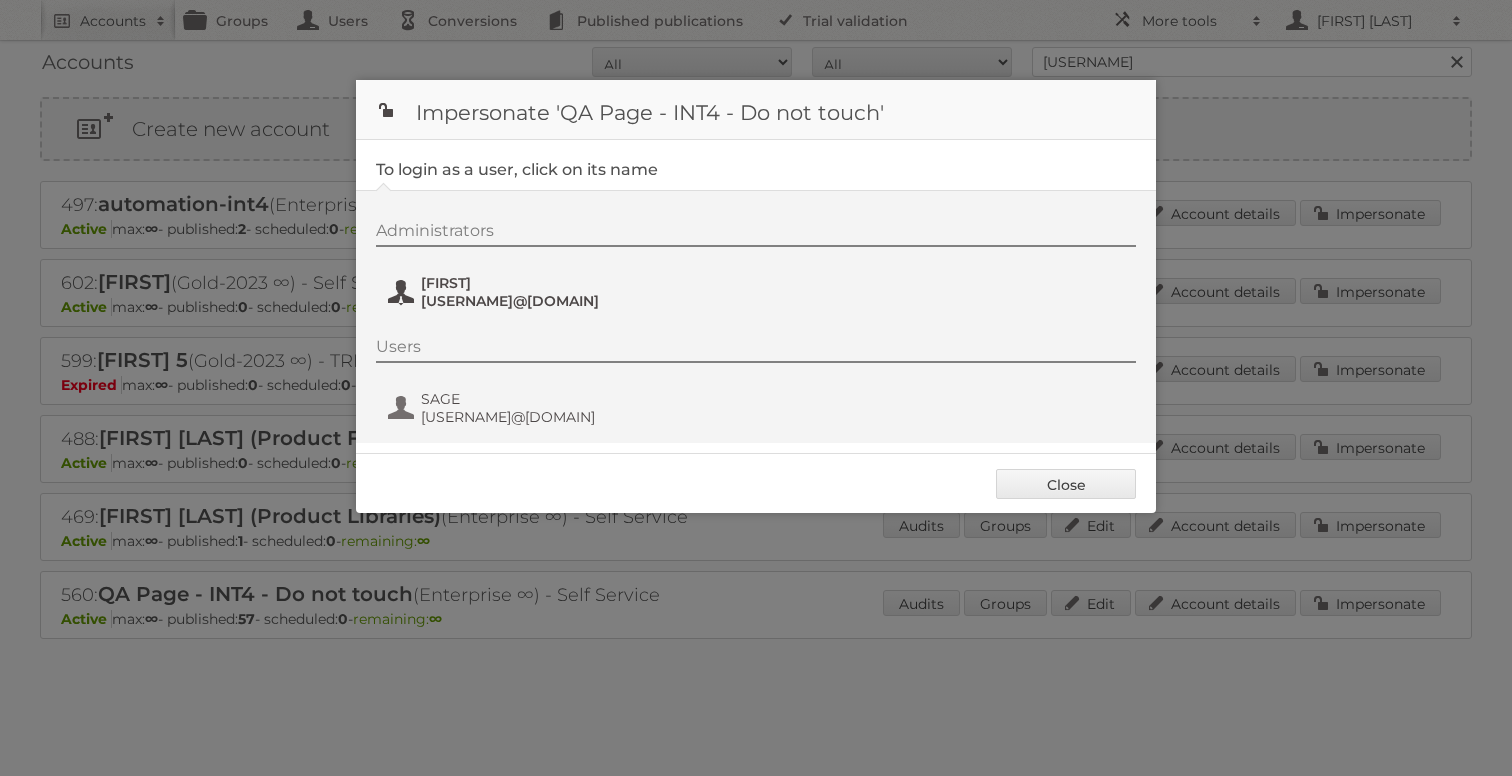 click on "Gisele+QA4@publitas.com" at bounding box center (518, 301) 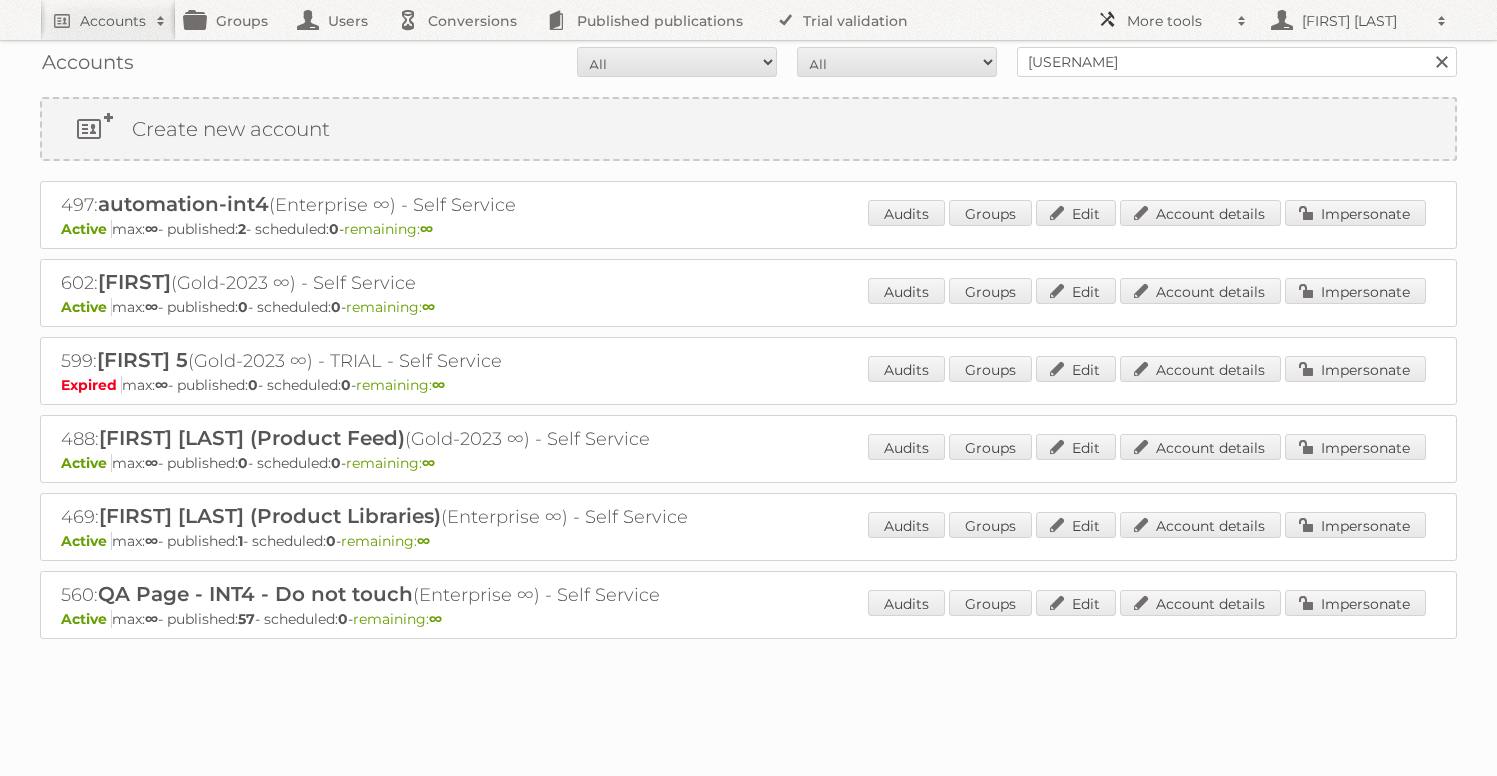 click on "More tools" at bounding box center [1177, 21] 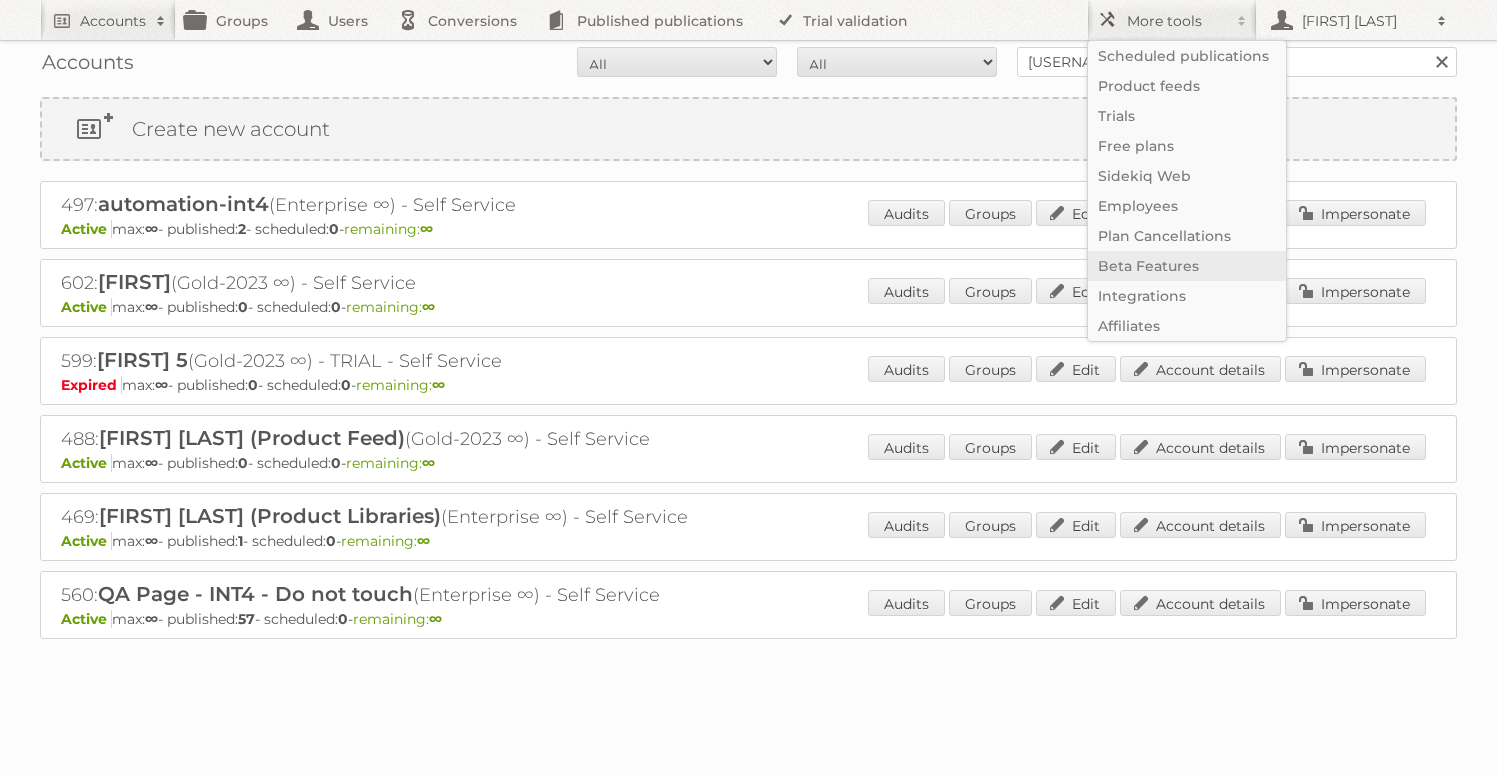 click on "Beta Features" at bounding box center (1187, 266) 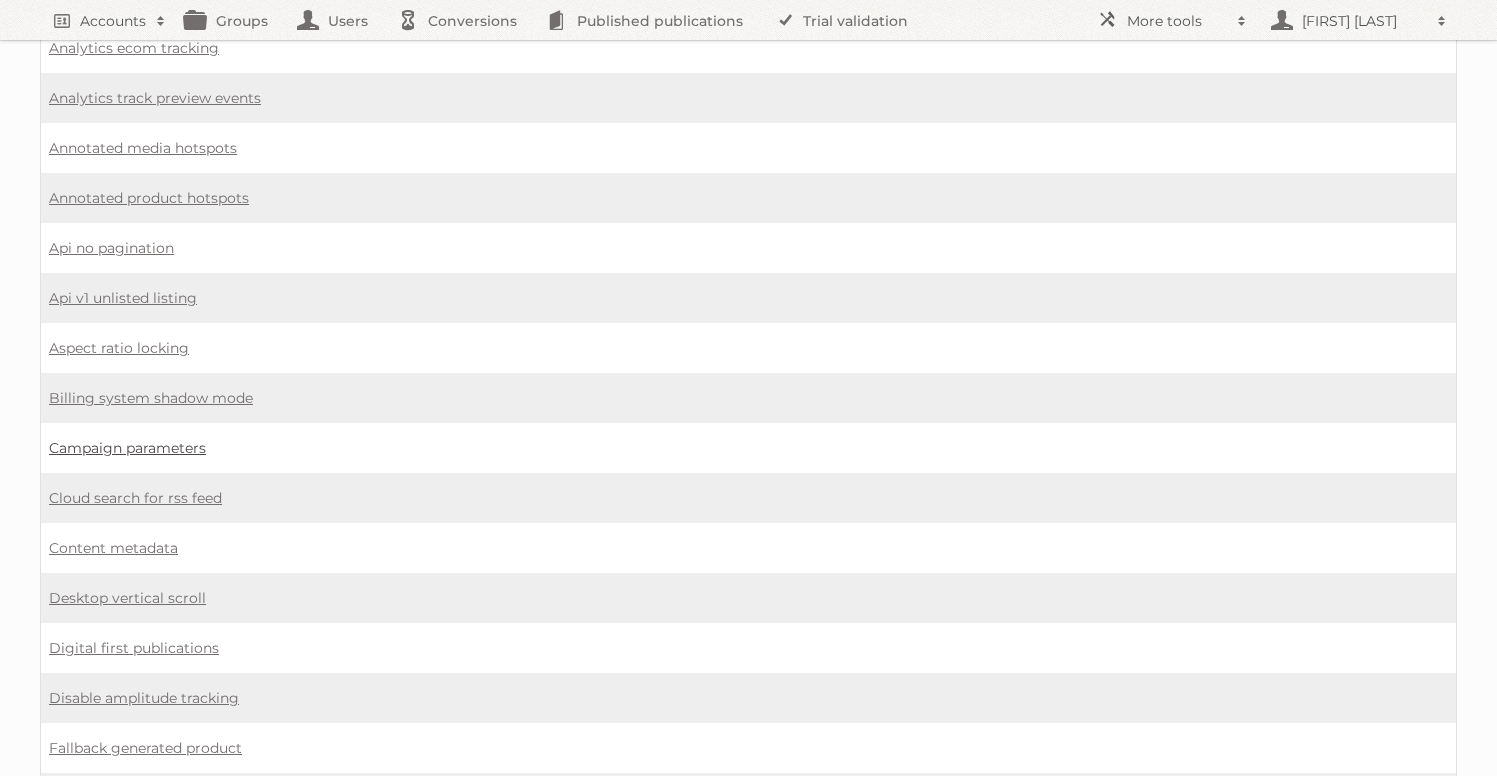 scroll, scrollTop: 428, scrollLeft: 0, axis: vertical 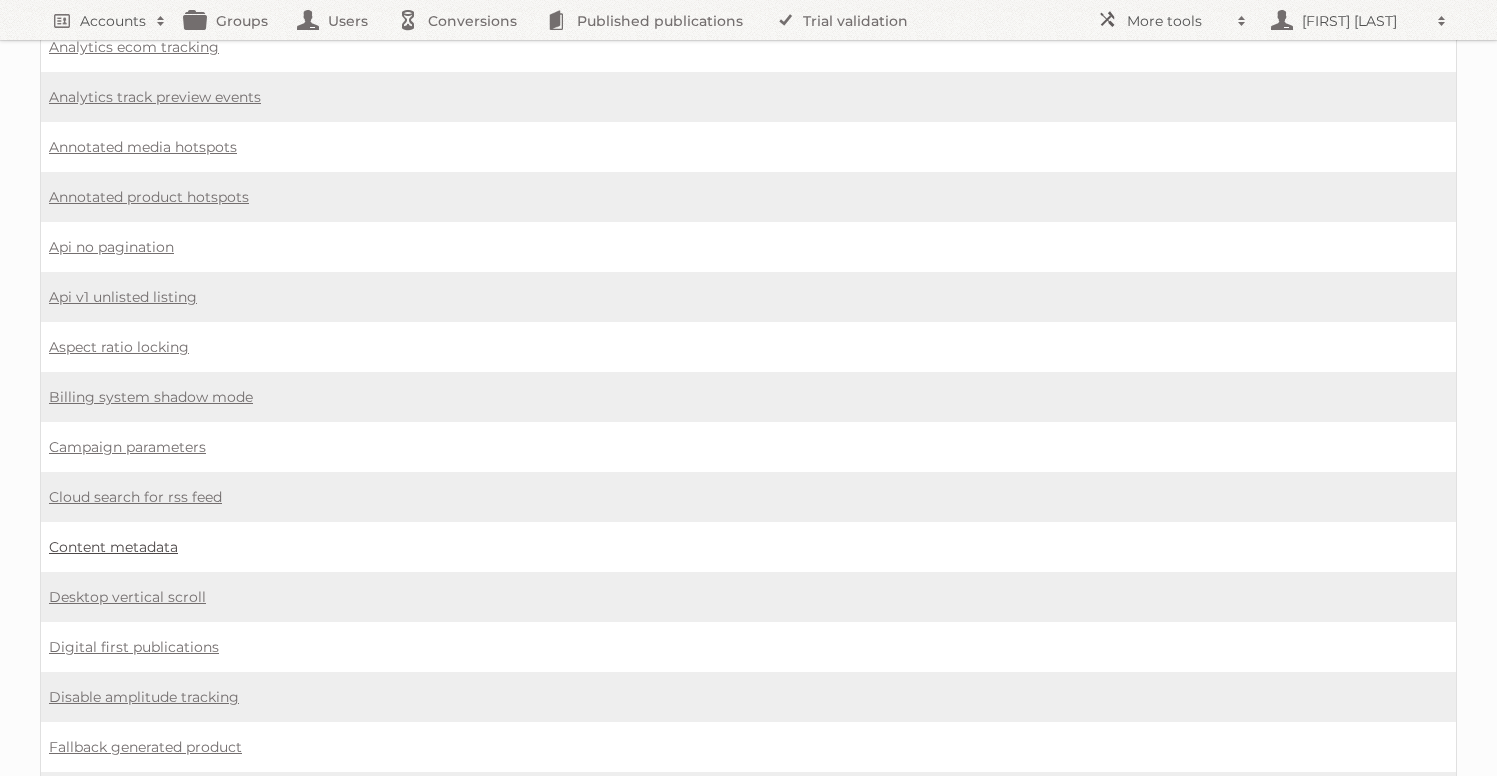 click on "Content metadata" at bounding box center (113, 547) 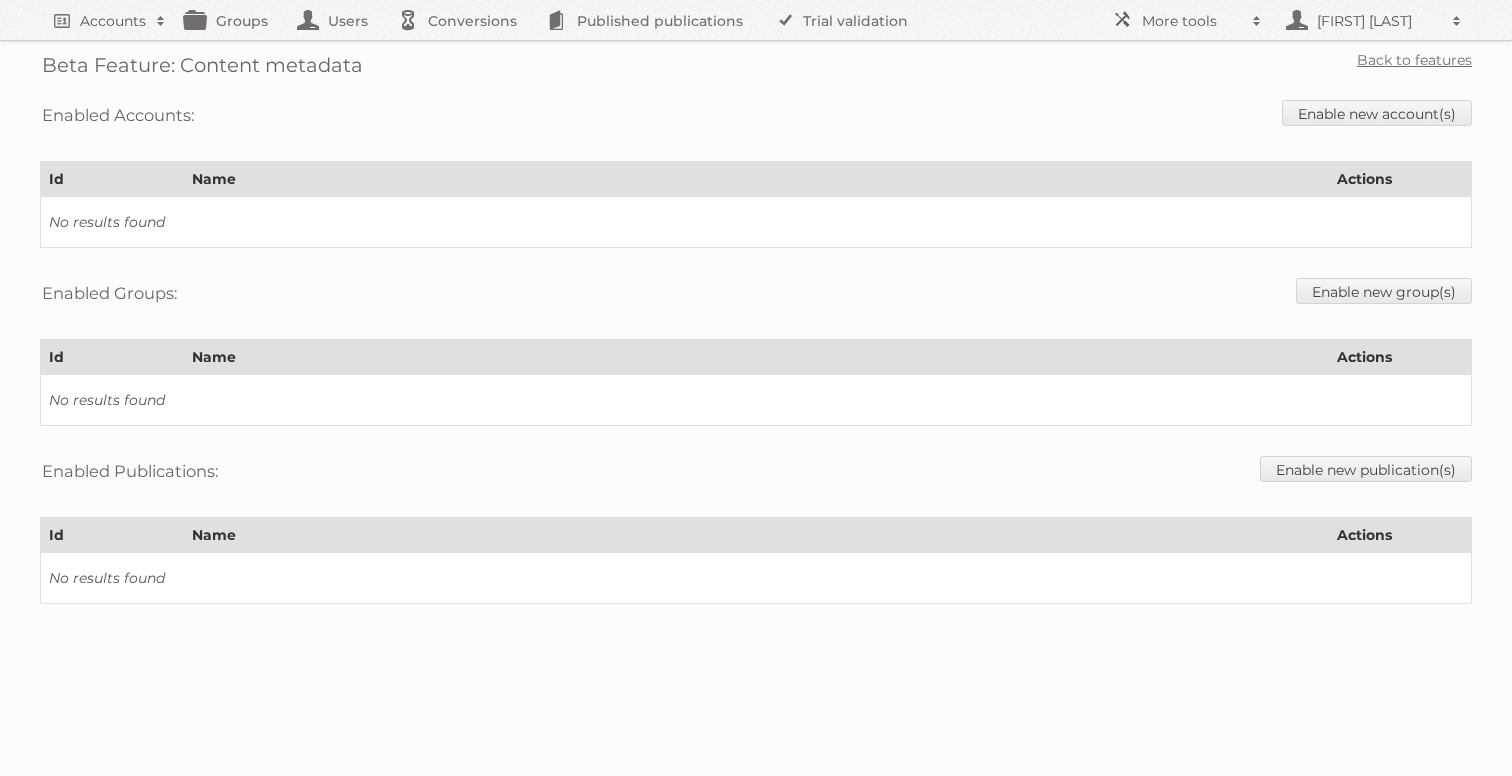 scroll, scrollTop: 0, scrollLeft: 0, axis: both 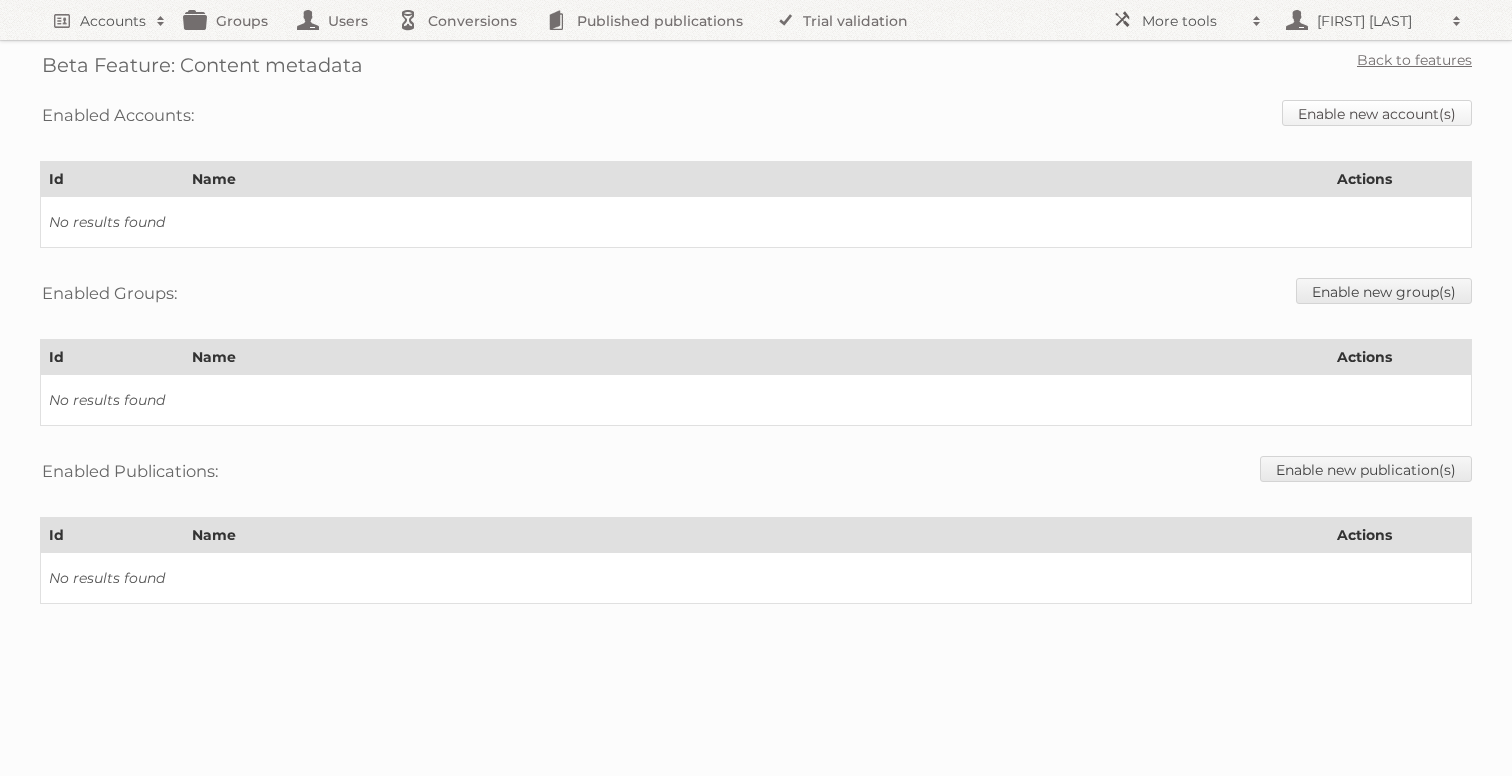 click on "Enable new account(s)" at bounding box center (1377, 113) 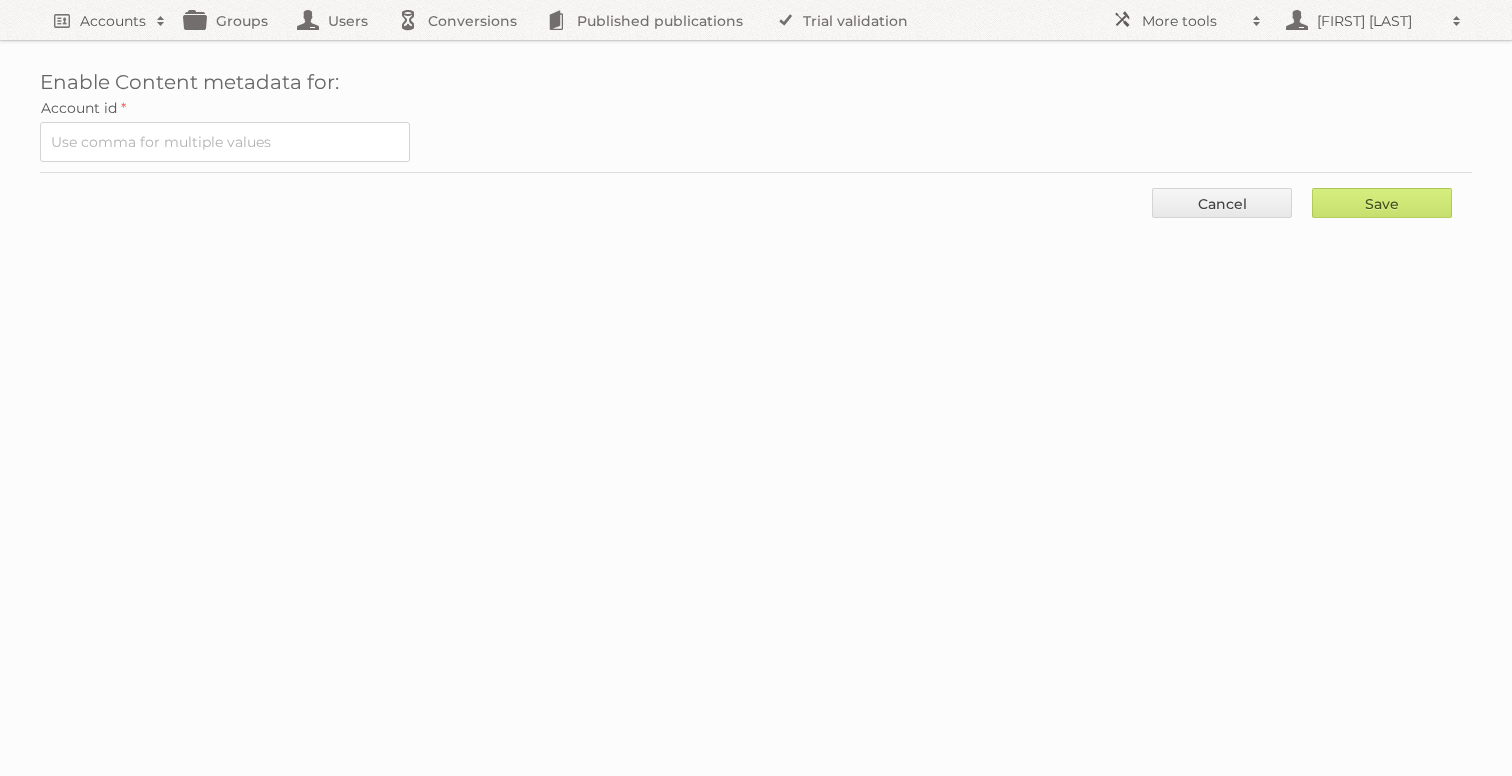 scroll, scrollTop: 0, scrollLeft: 0, axis: both 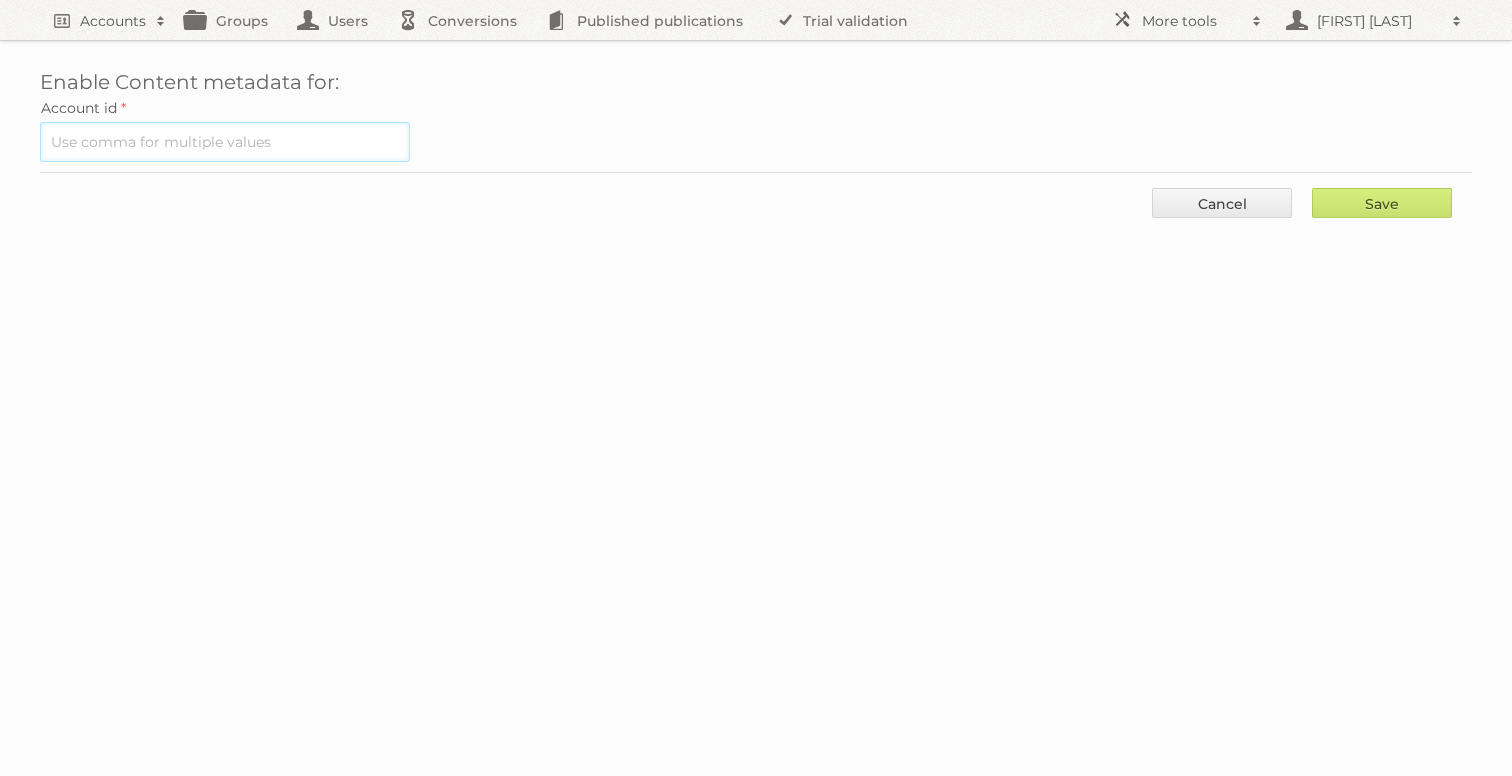 click at bounding box center (225, 142) 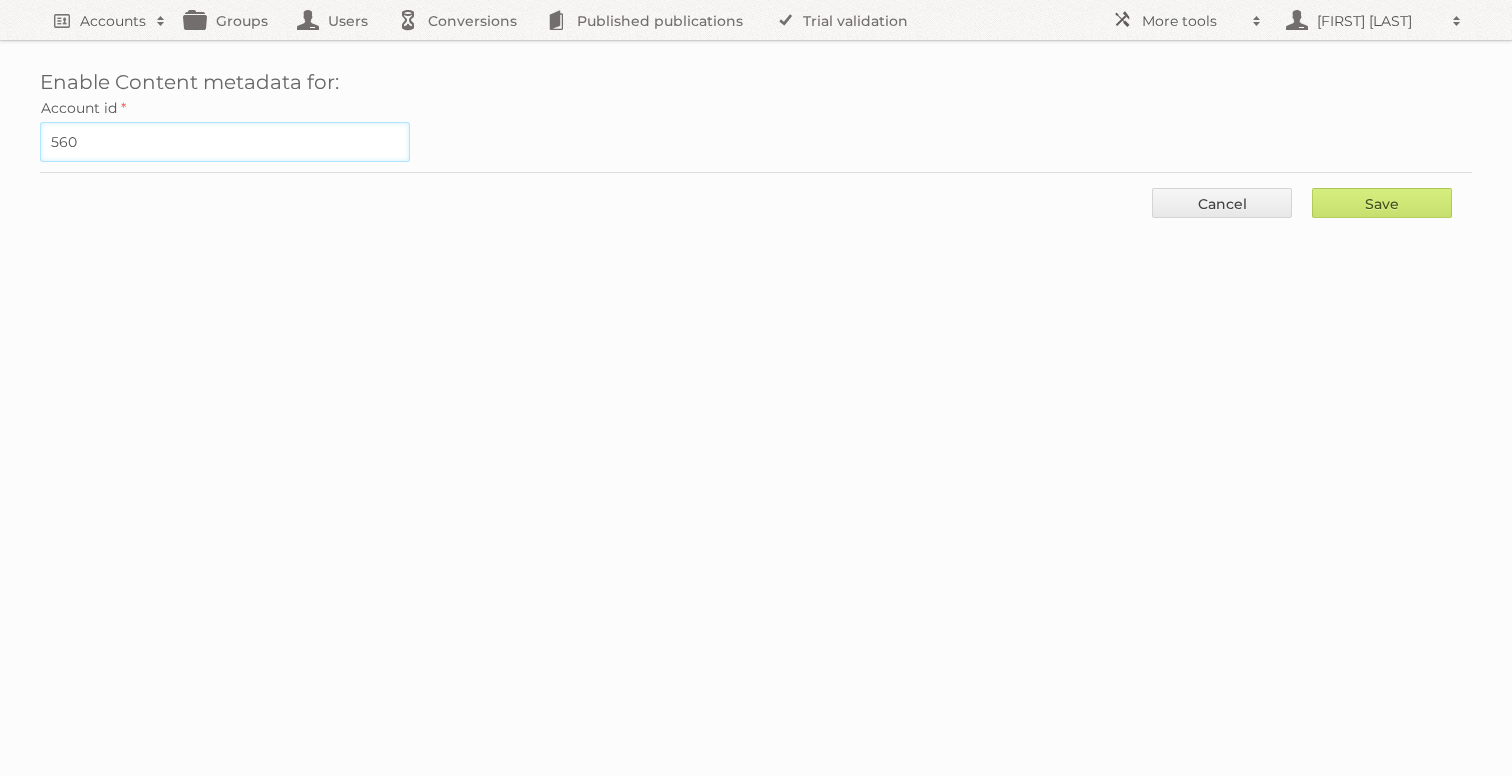 type on "560" 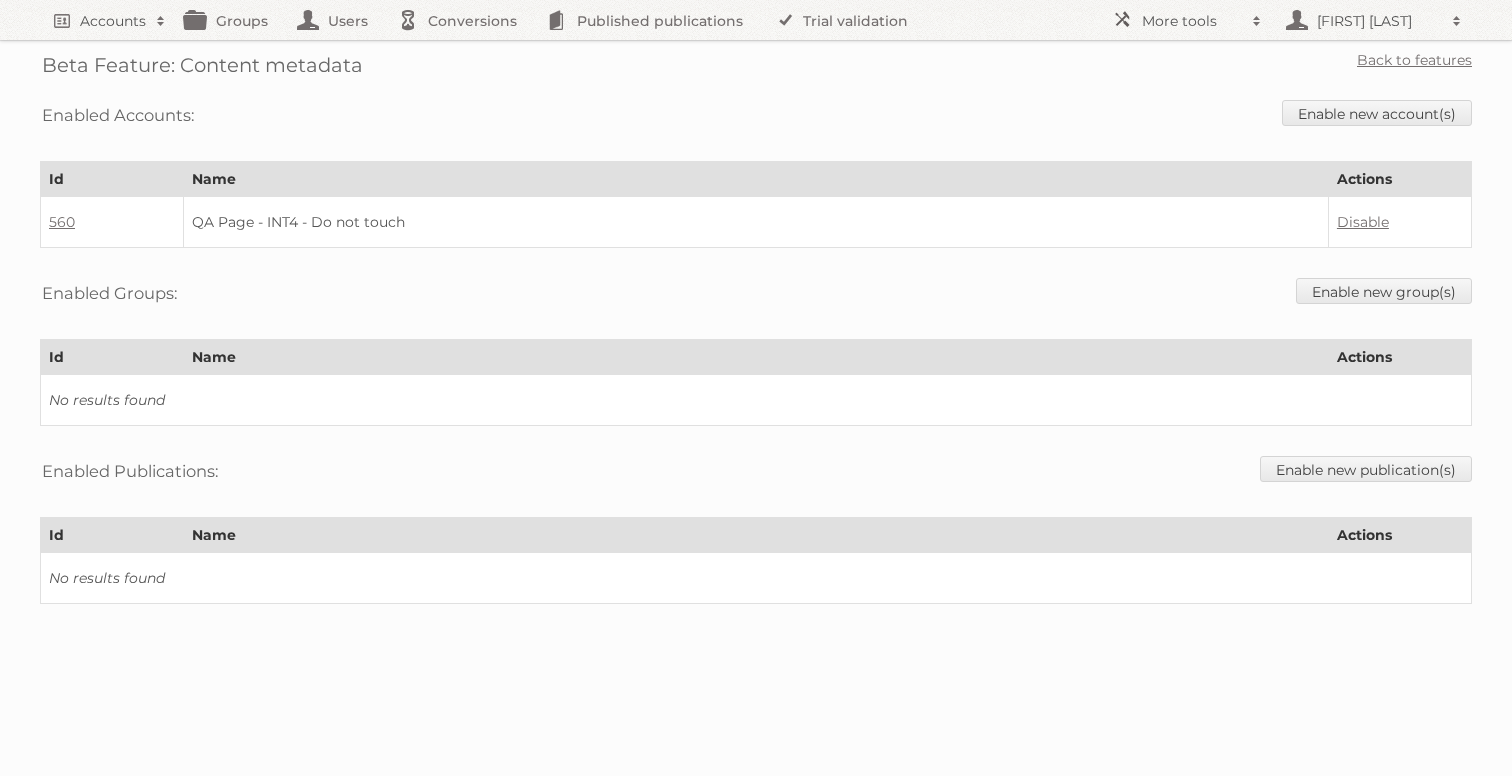 scroll, scrollTop: 0, scrollLeft: 0, axis: both 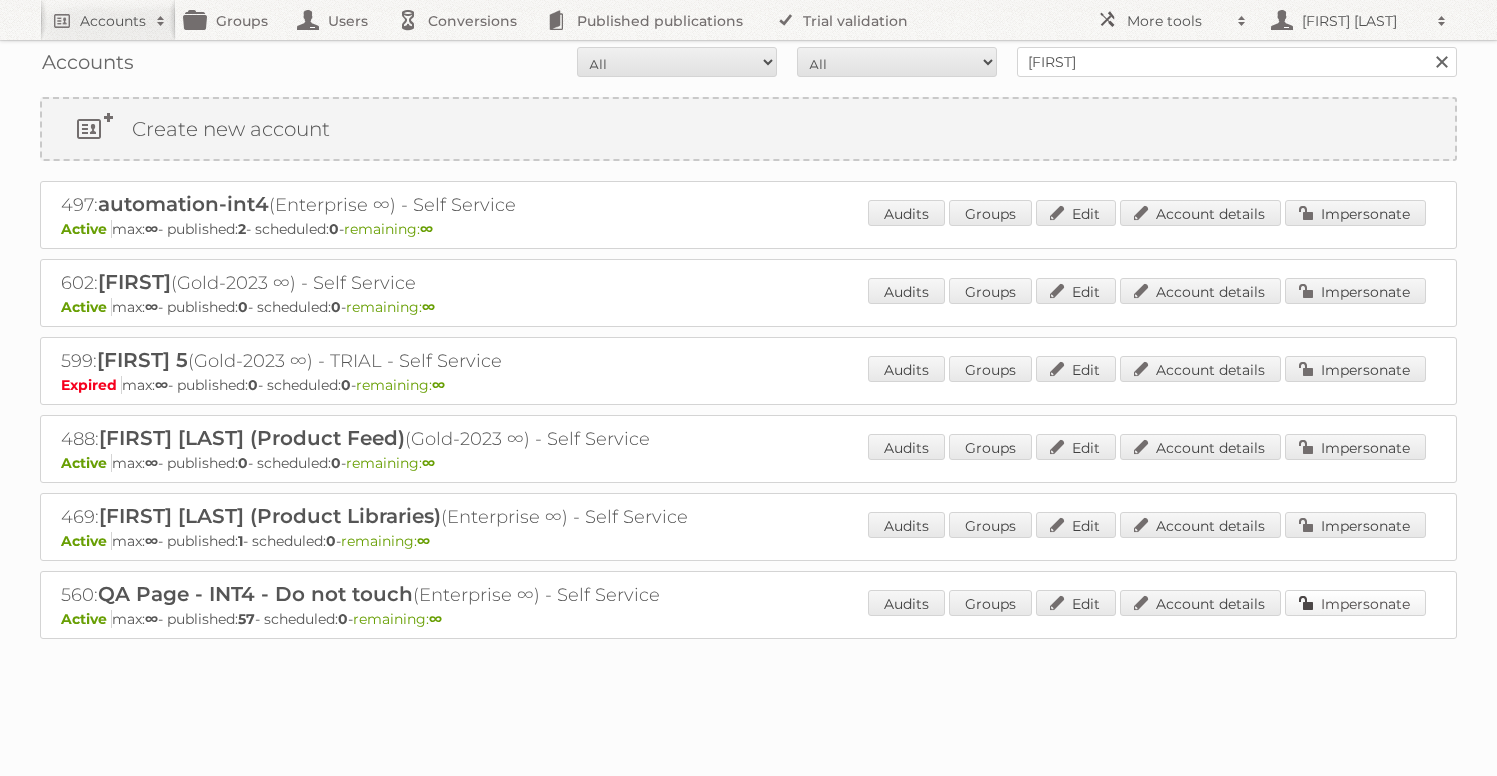 click on "Impersonate" at bounding box center (1355, 603) 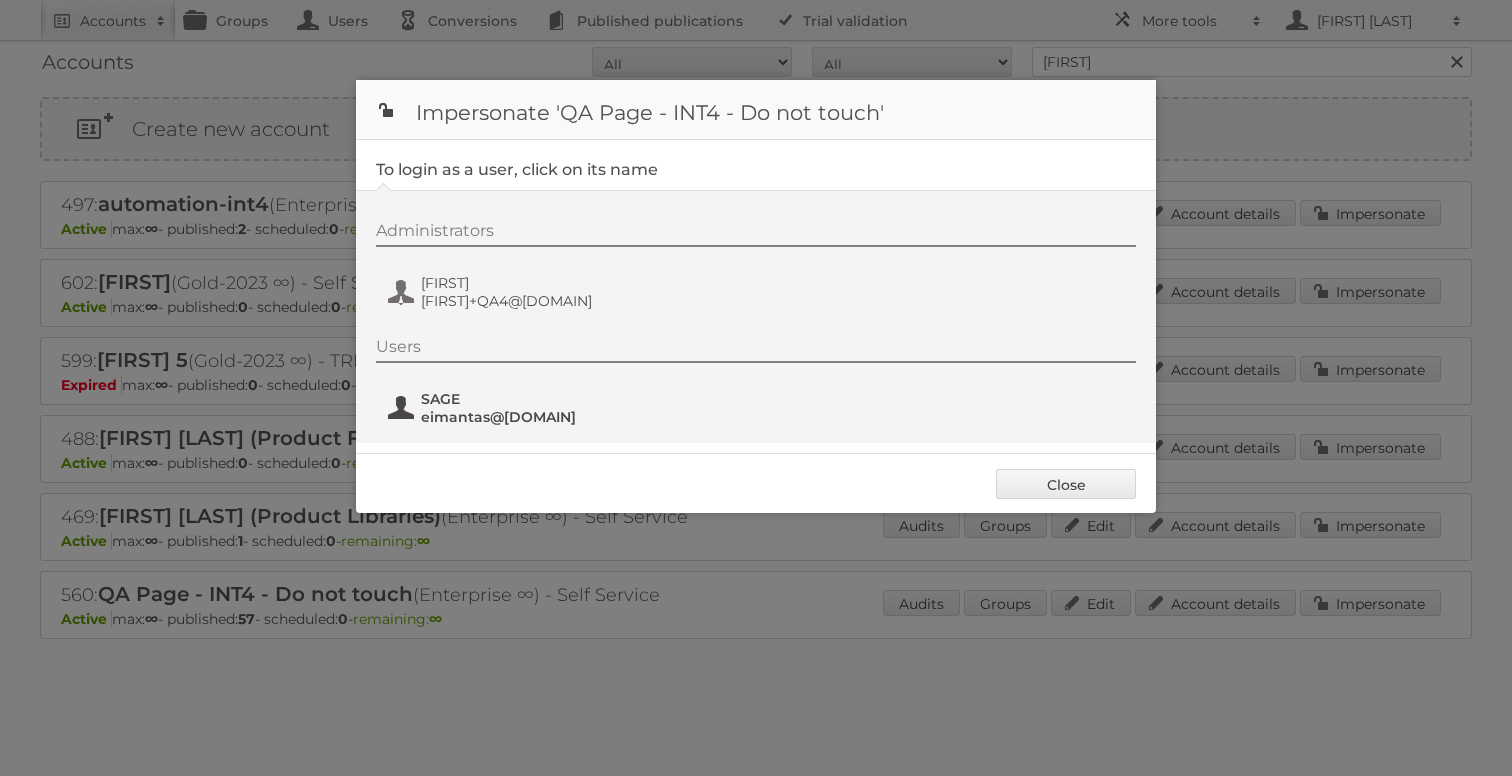 click on "eimantas+sage@publitas.com" at bounding box center [518, 417] 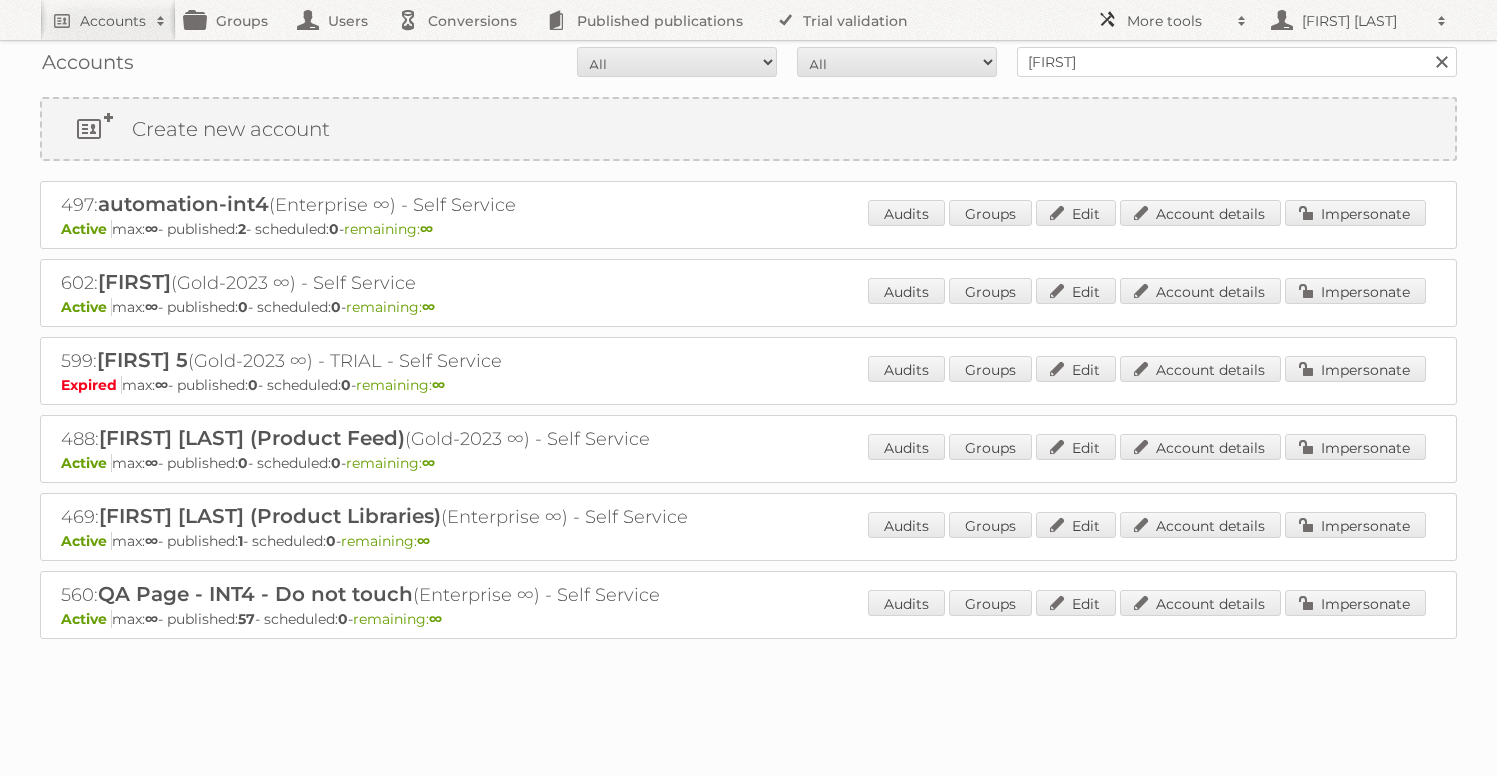 click on "More tools" at bounding box center [1172, 20] 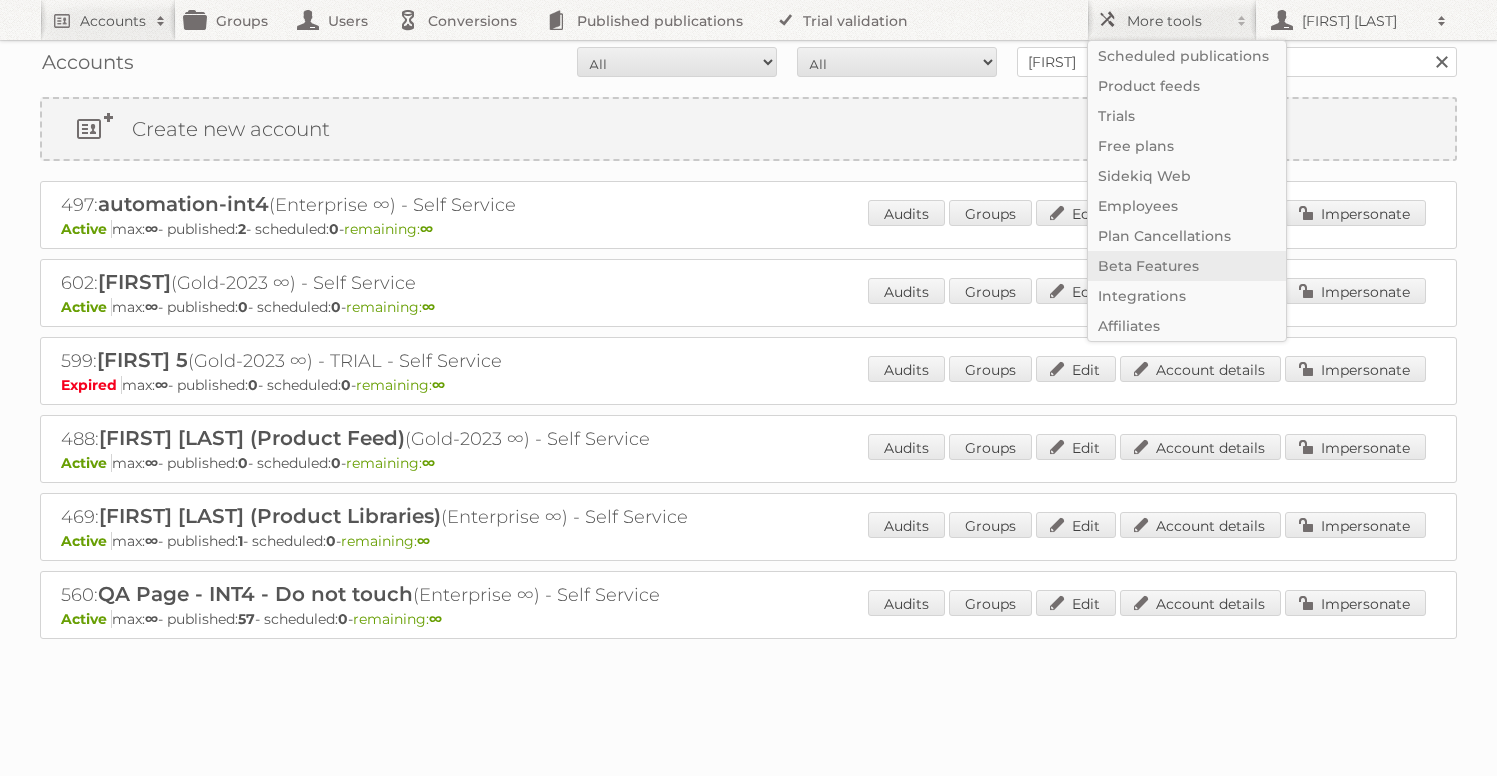 click on "Beta Features" at bounding box center (1187, 266) 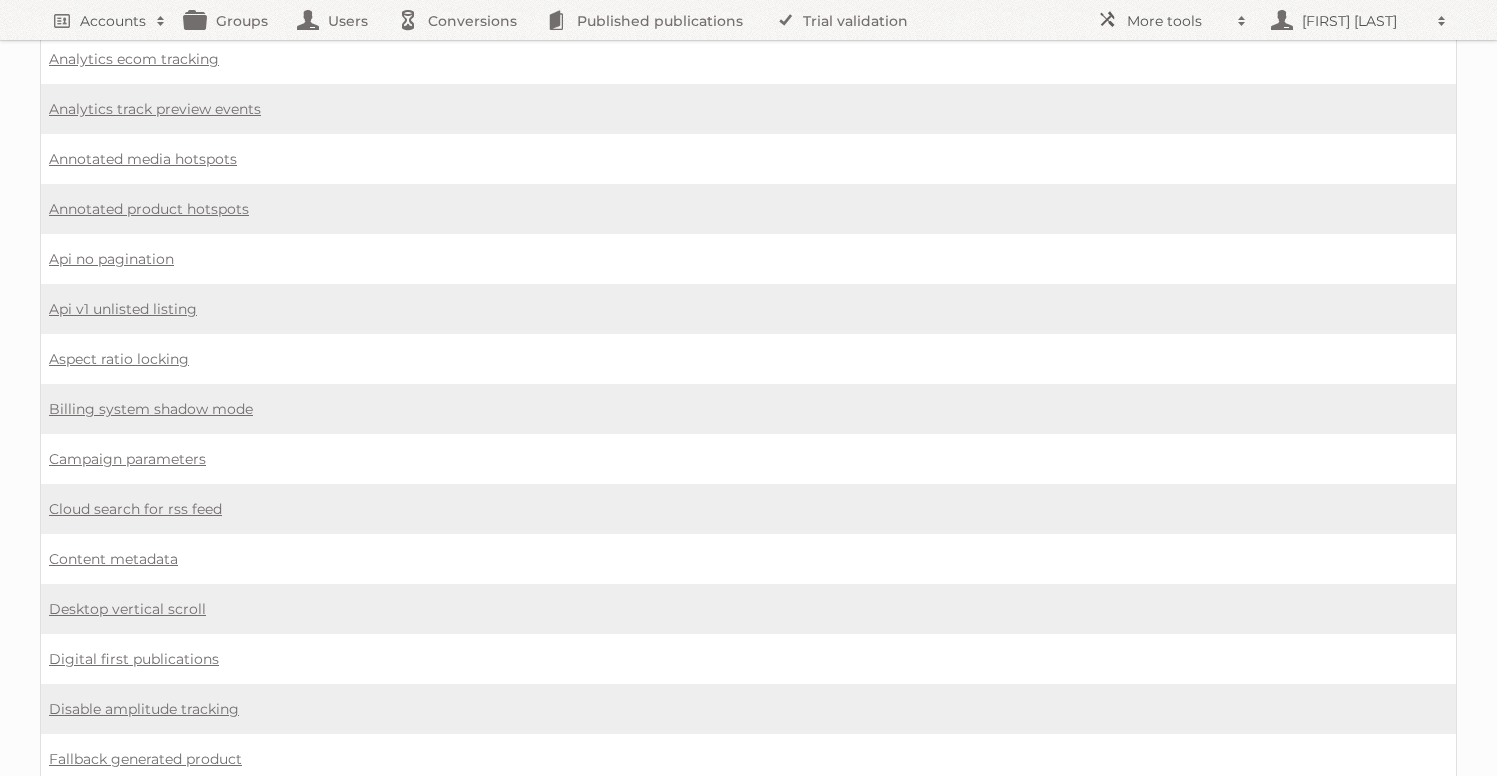scroll, scrollTop: 565, scrollLeft: 0, axis: vertical 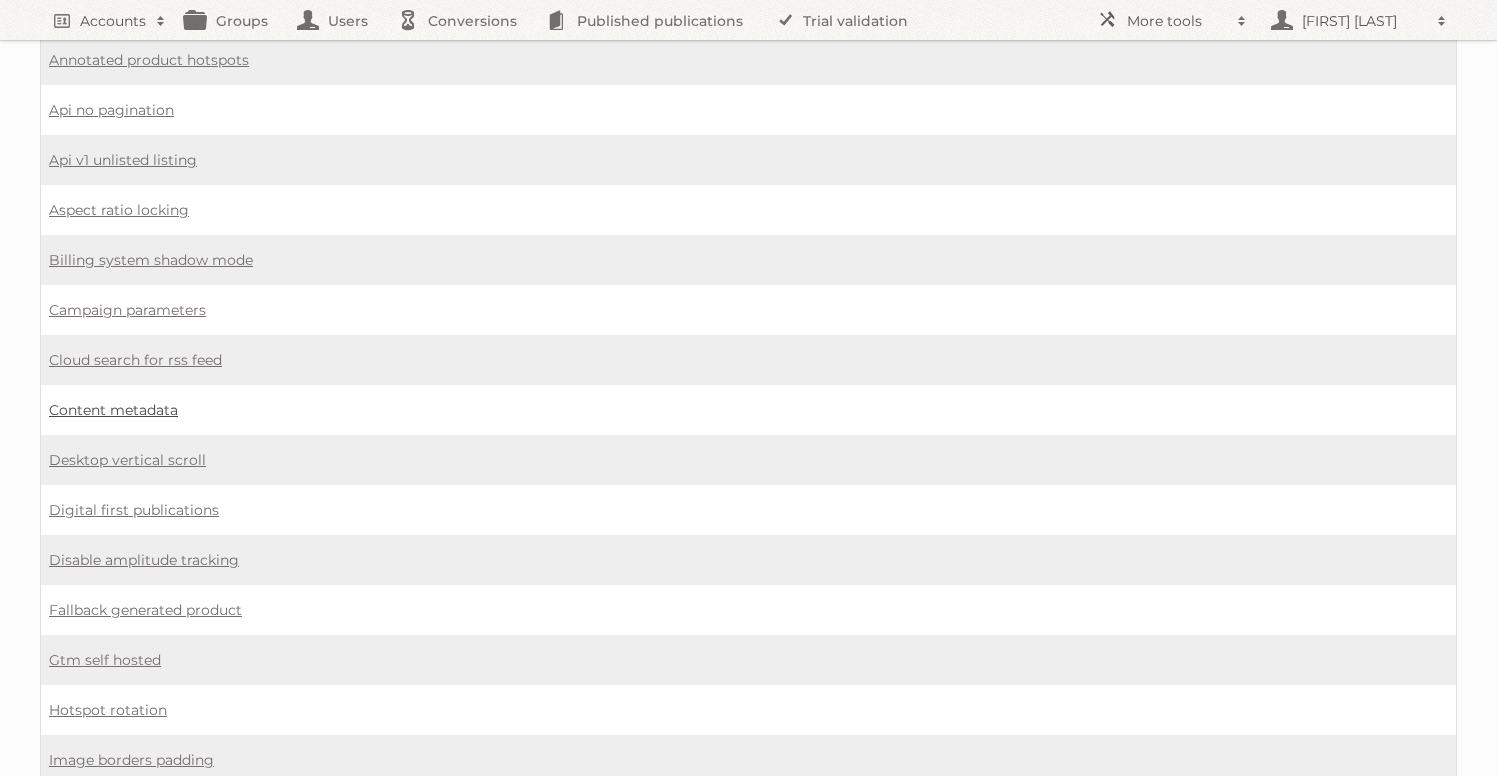 click on "Content metadata" at bounding box center [113, 410] 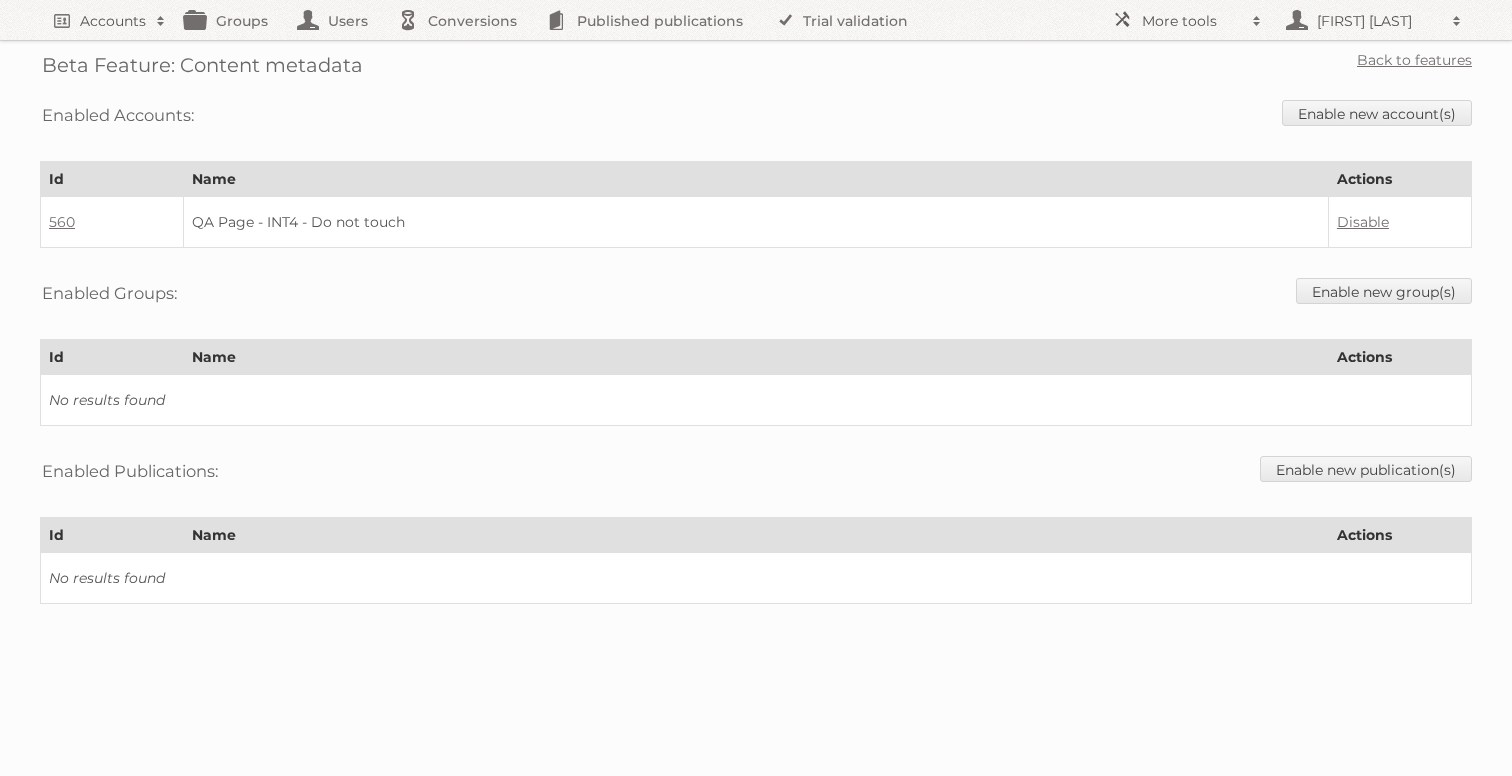 scroll, scrollTop: 0, scrollLeft: 0, axis: both 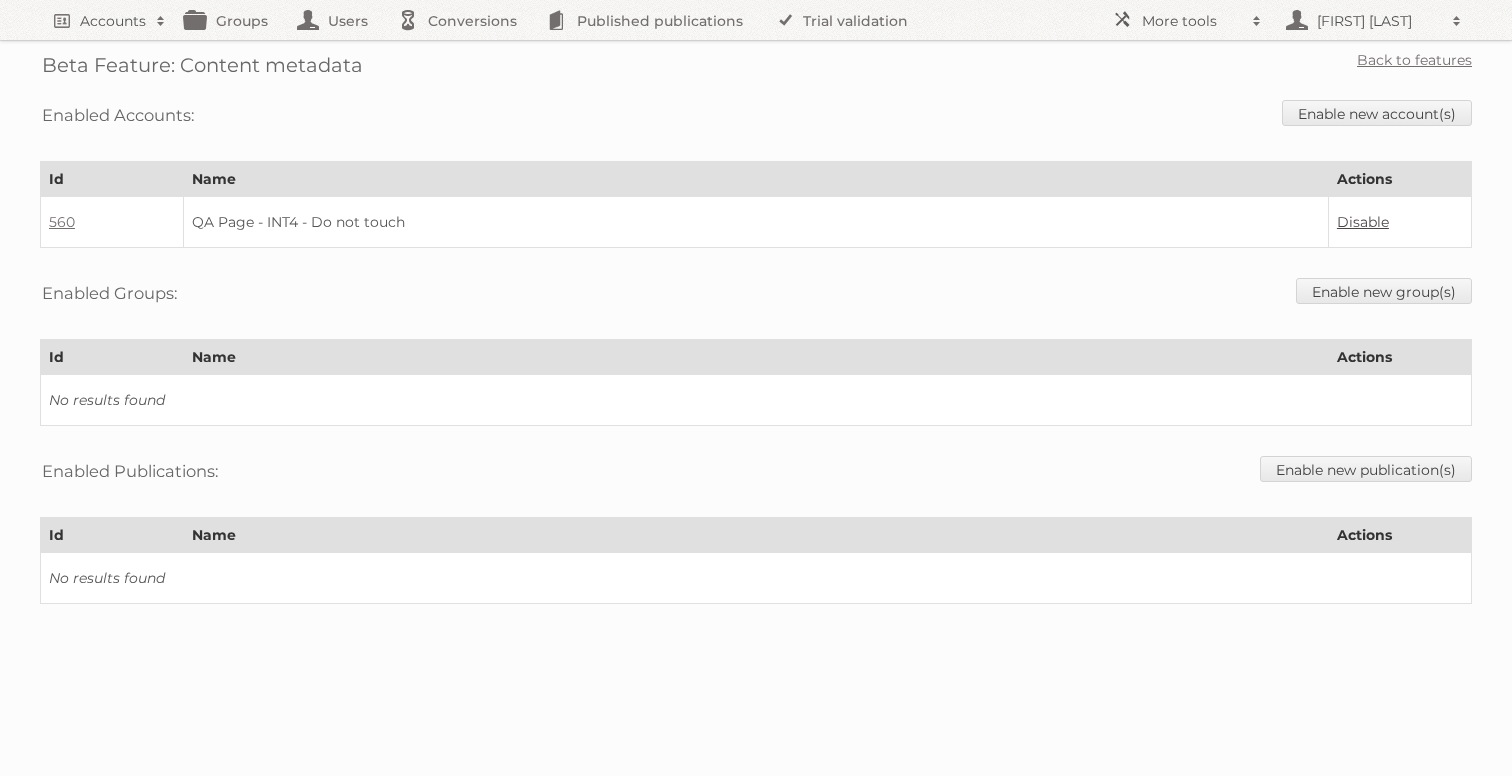 click on "Disable" at bounding box center (1363, 222) 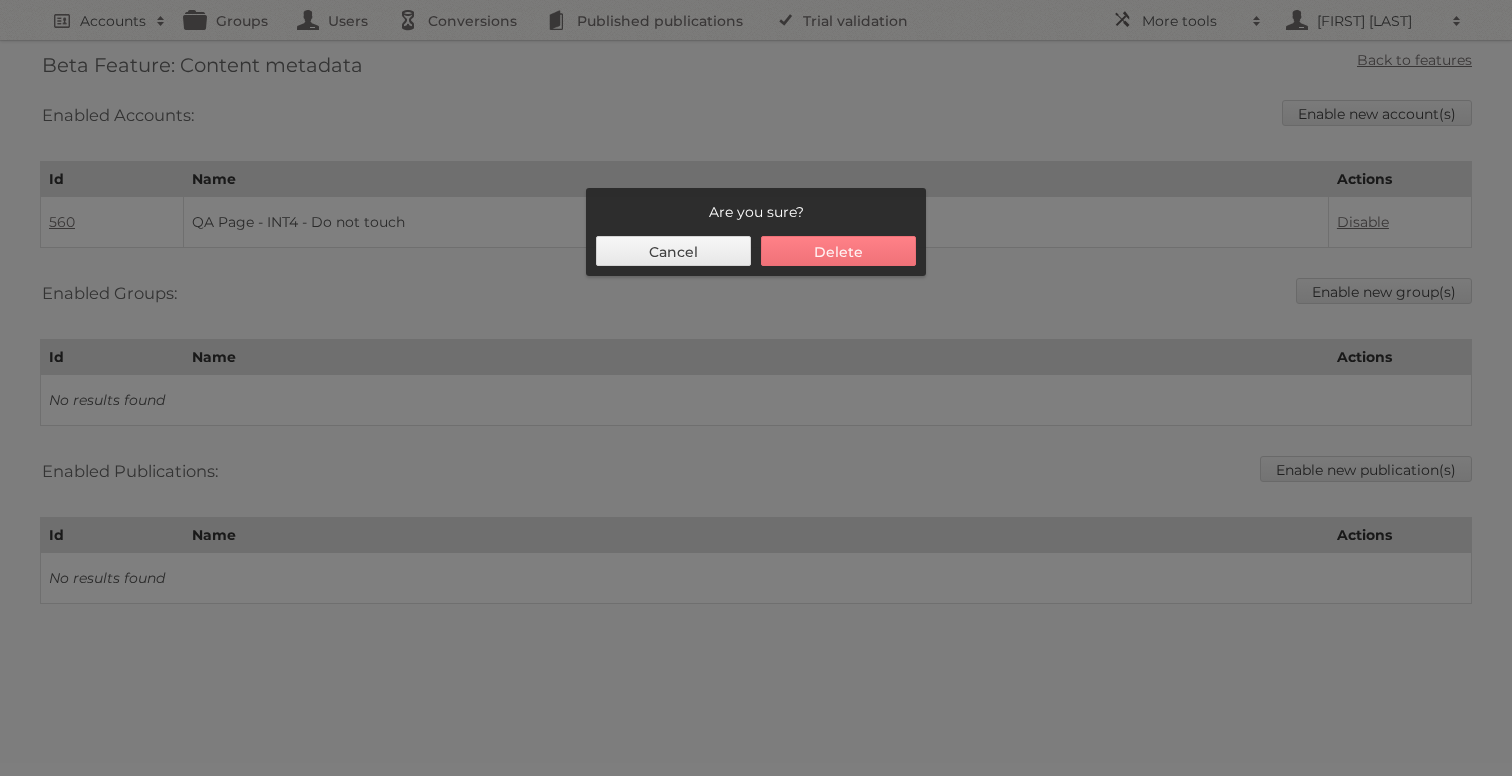 click on "Delete" at bounding box center [838, 251] 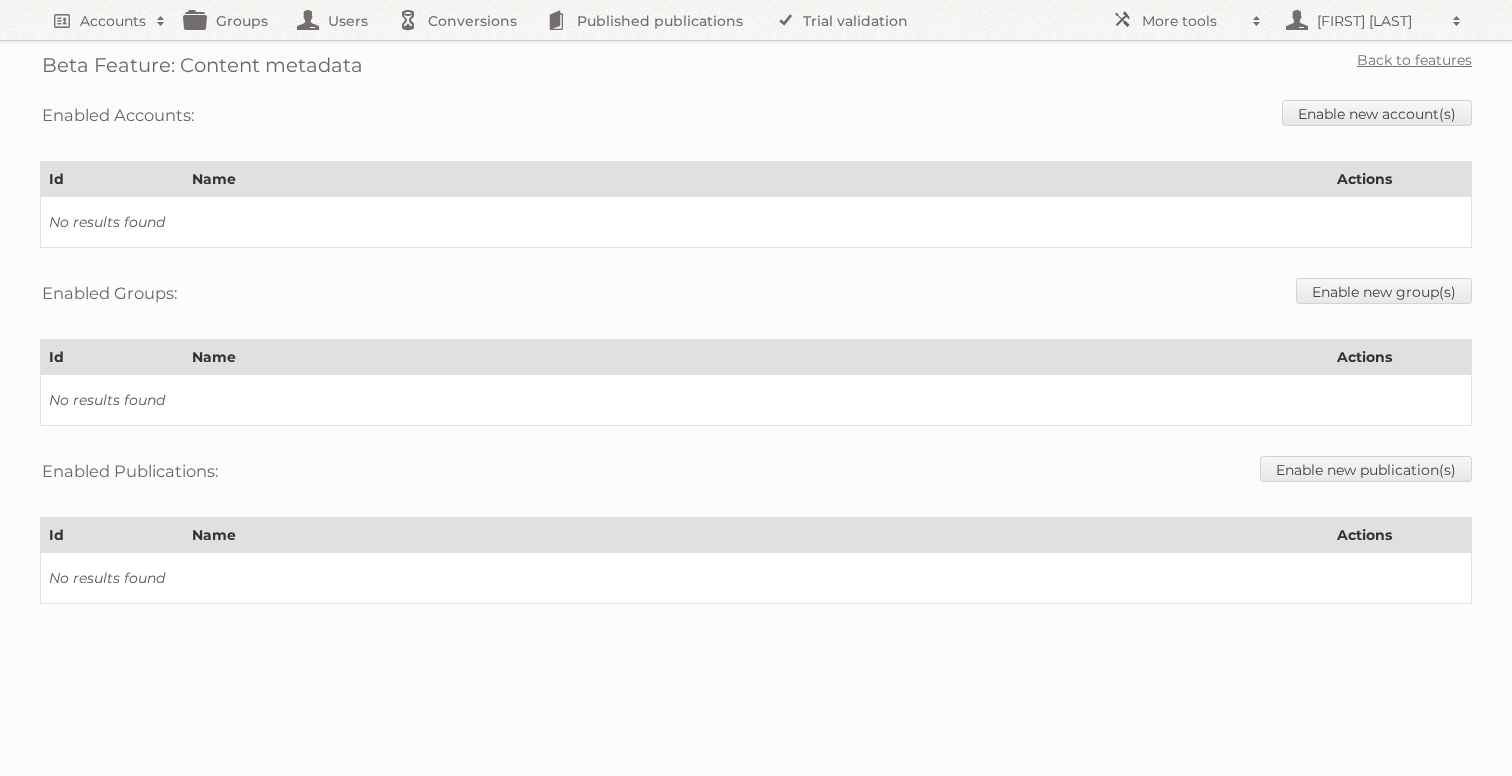 scroll, scrollTop: 0, scrollLeft: 0, axis: both 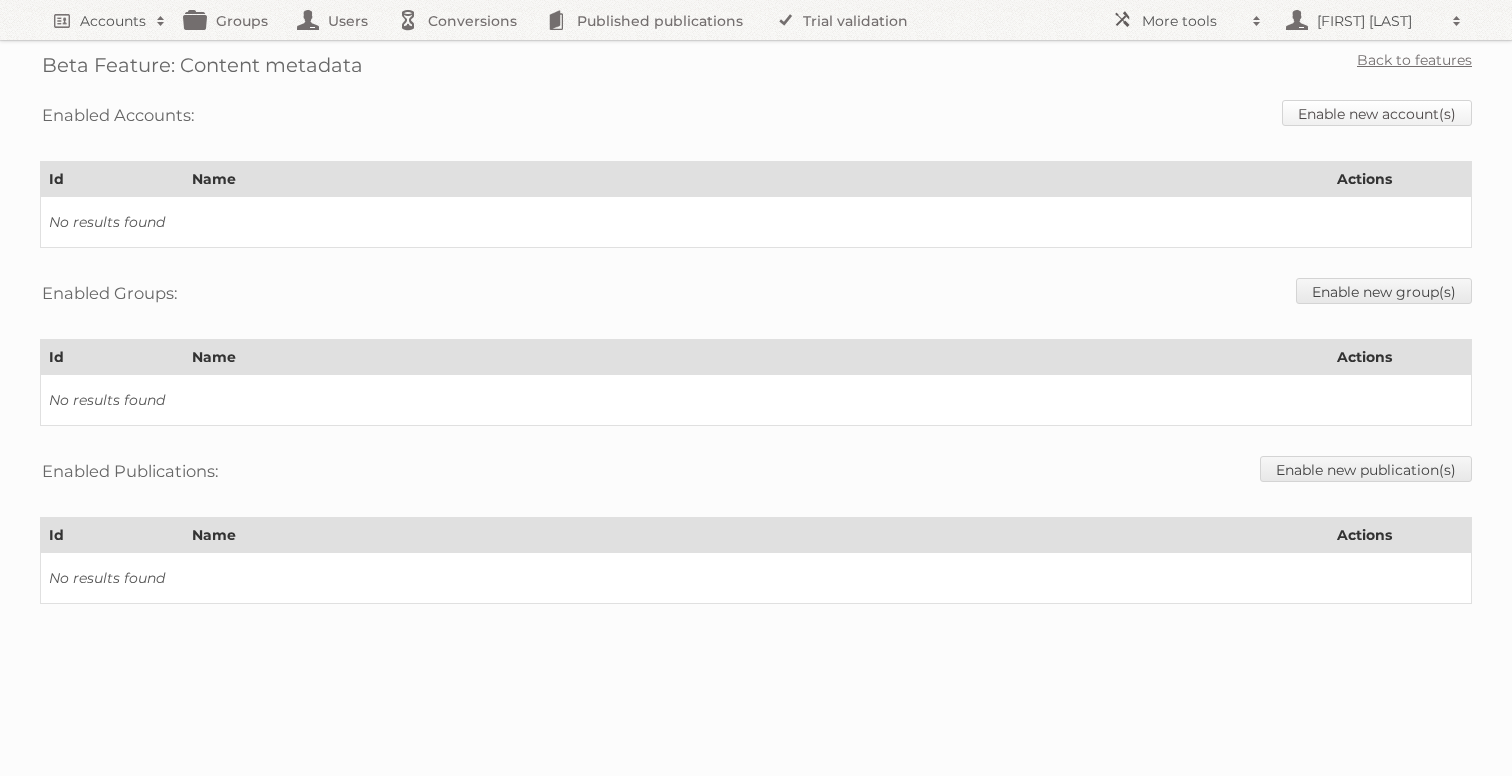 click on "Enable new account(s)" at bounding box center [1377, 113] 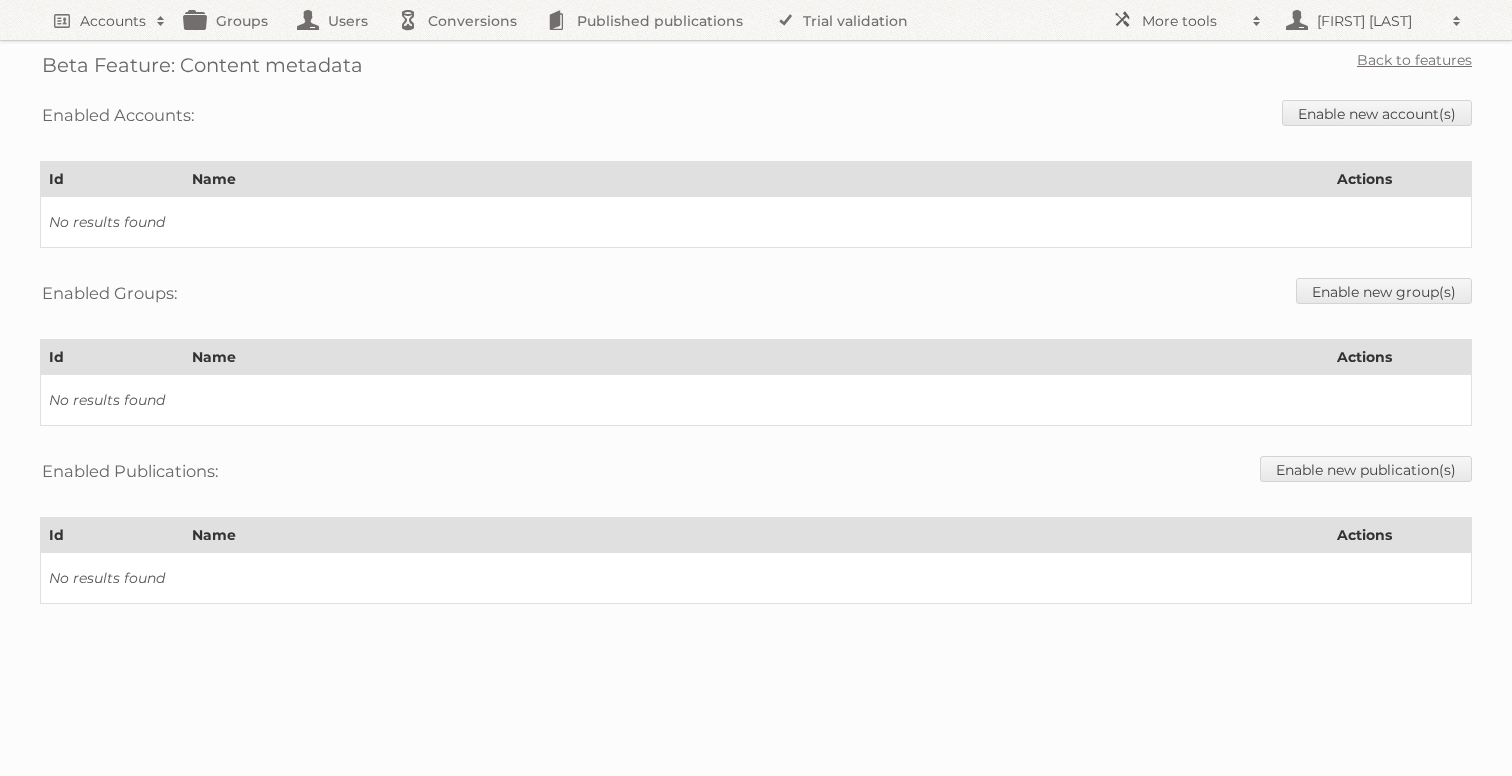 scroll, scrollTop: 0, scrollLeft: 0, axis: both 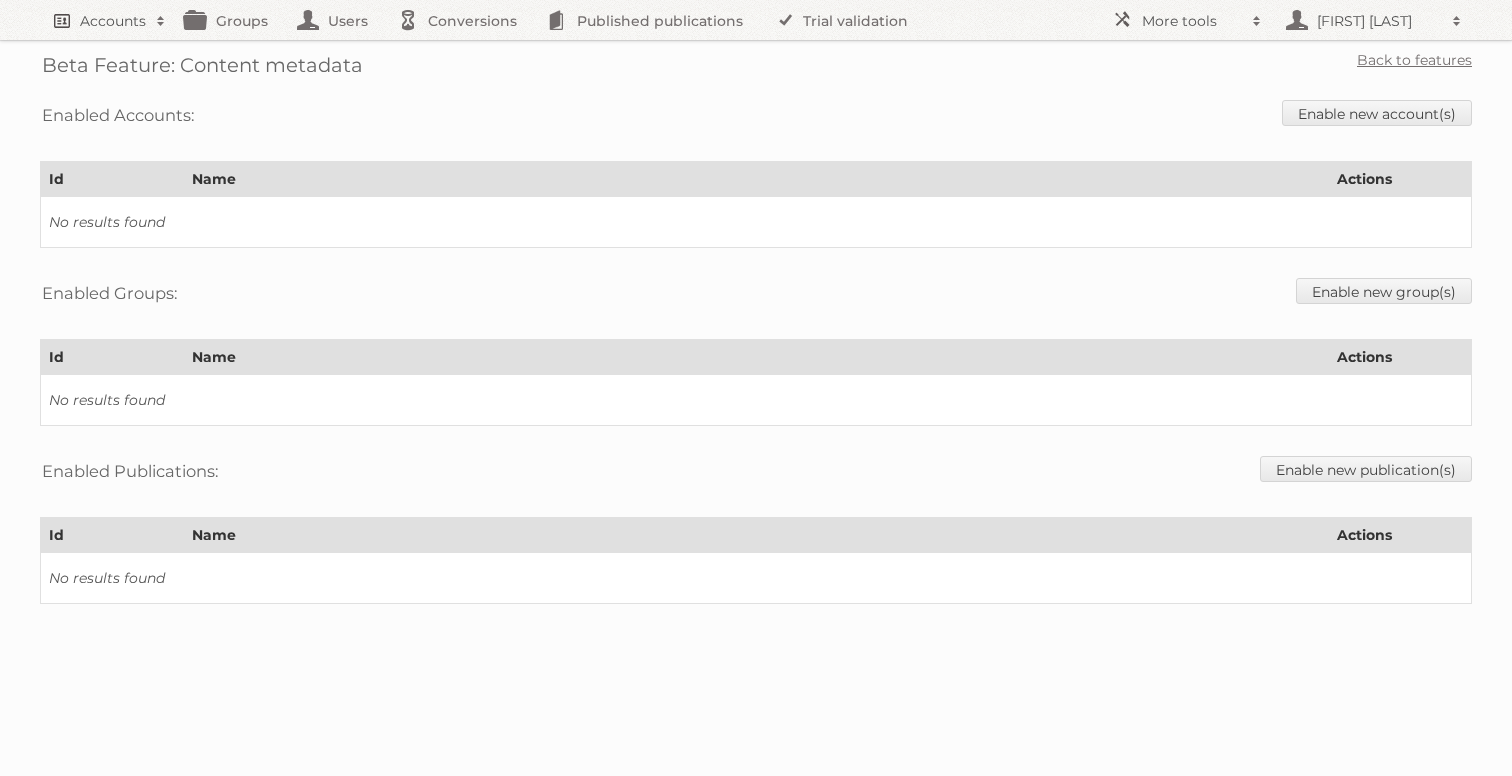 click on "Accounts" at bounding box center [113, 21] 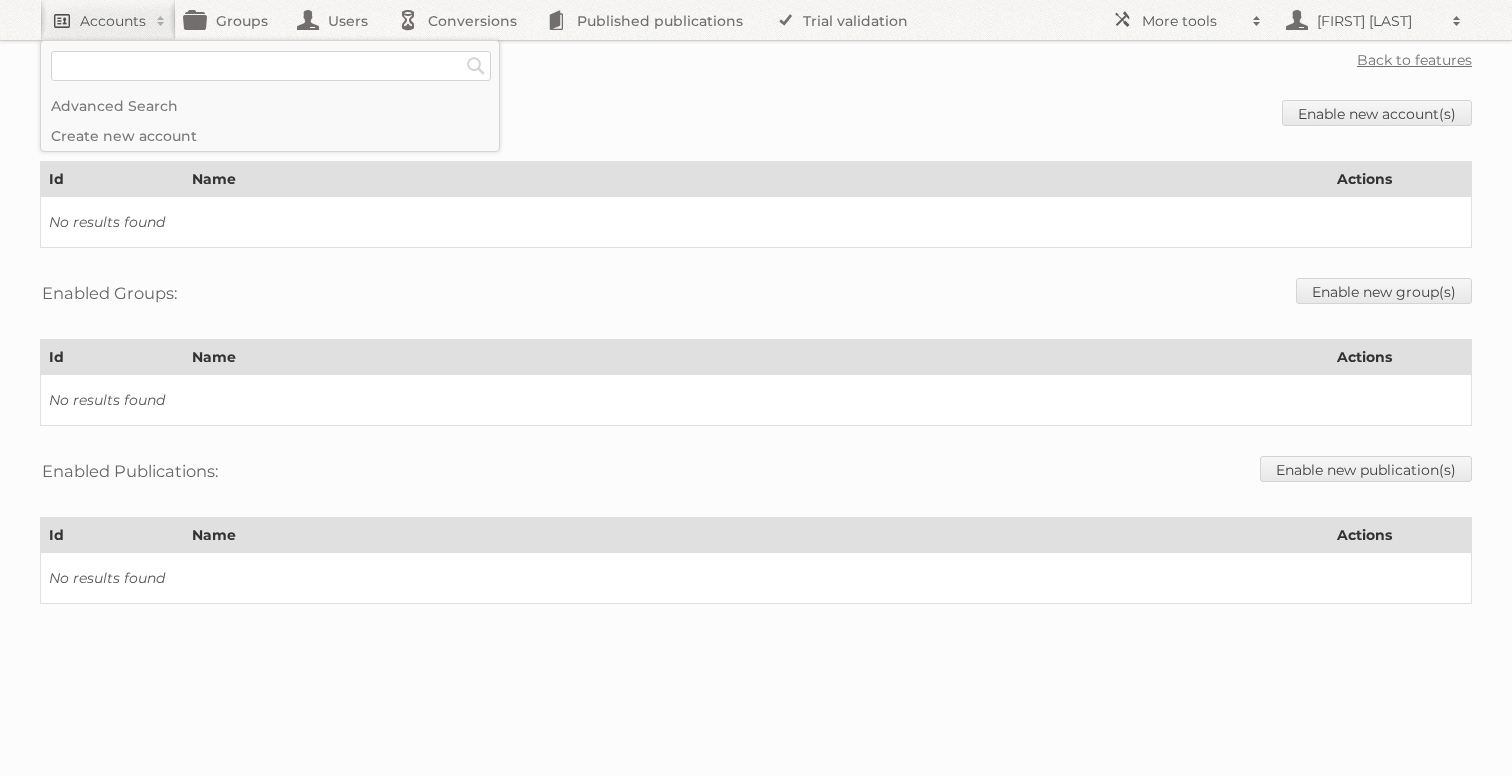 click on "Accounts" at bounding box center (113, 21) 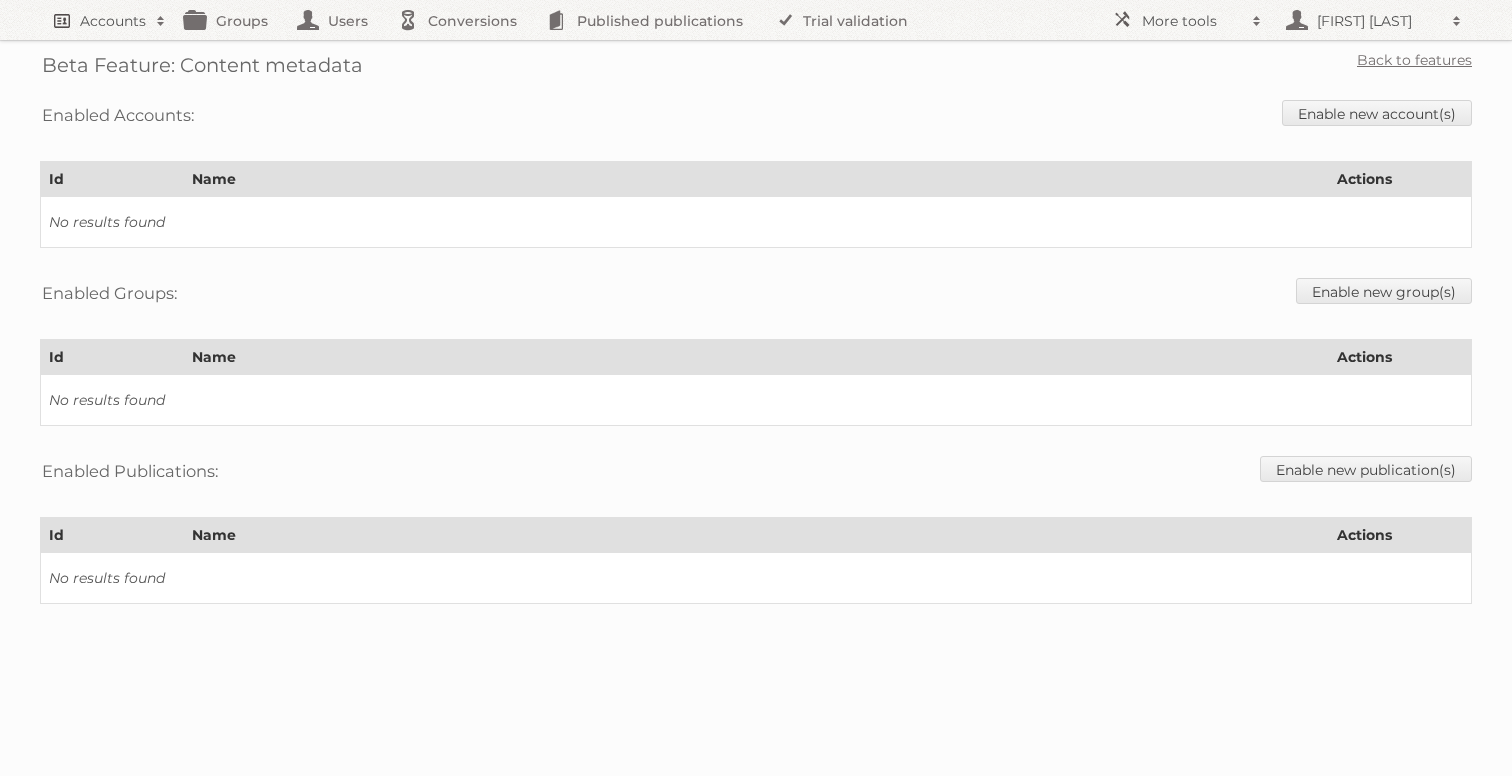 scroll, scrollTop: 25, scrollLeft: 0, axis: vertical 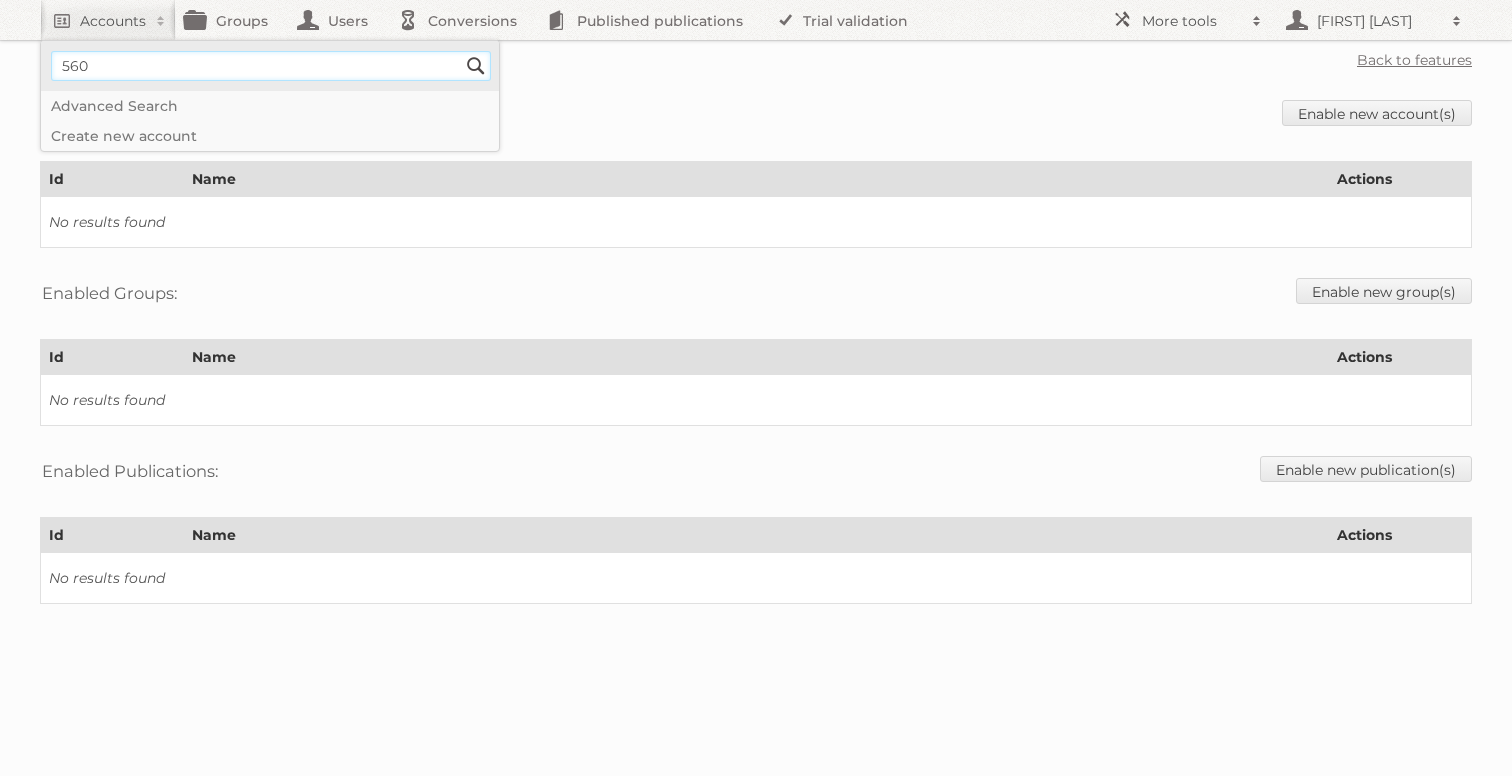 type on "560" 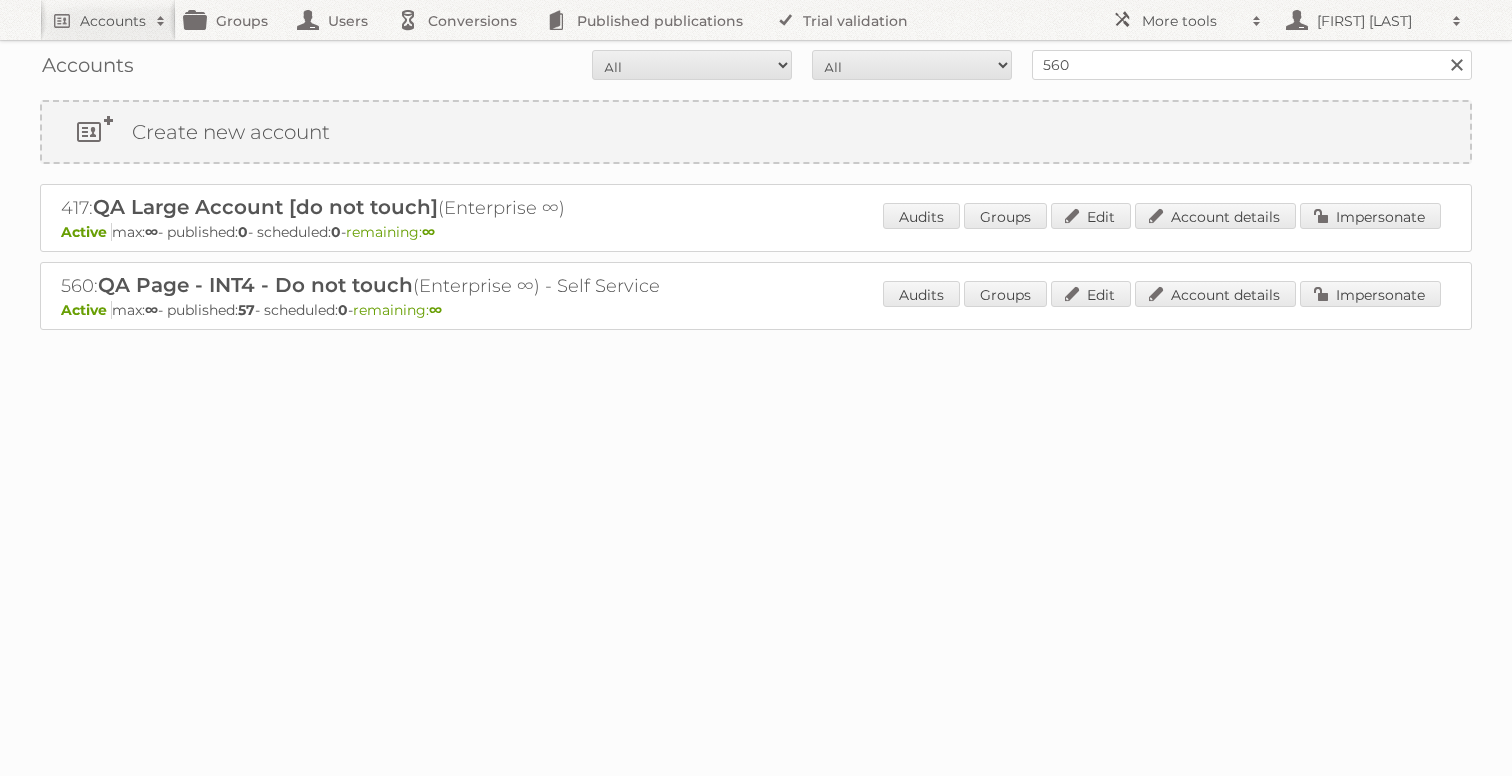 scroll, scrollTop: 0, scrollLeft: 0, axis: both 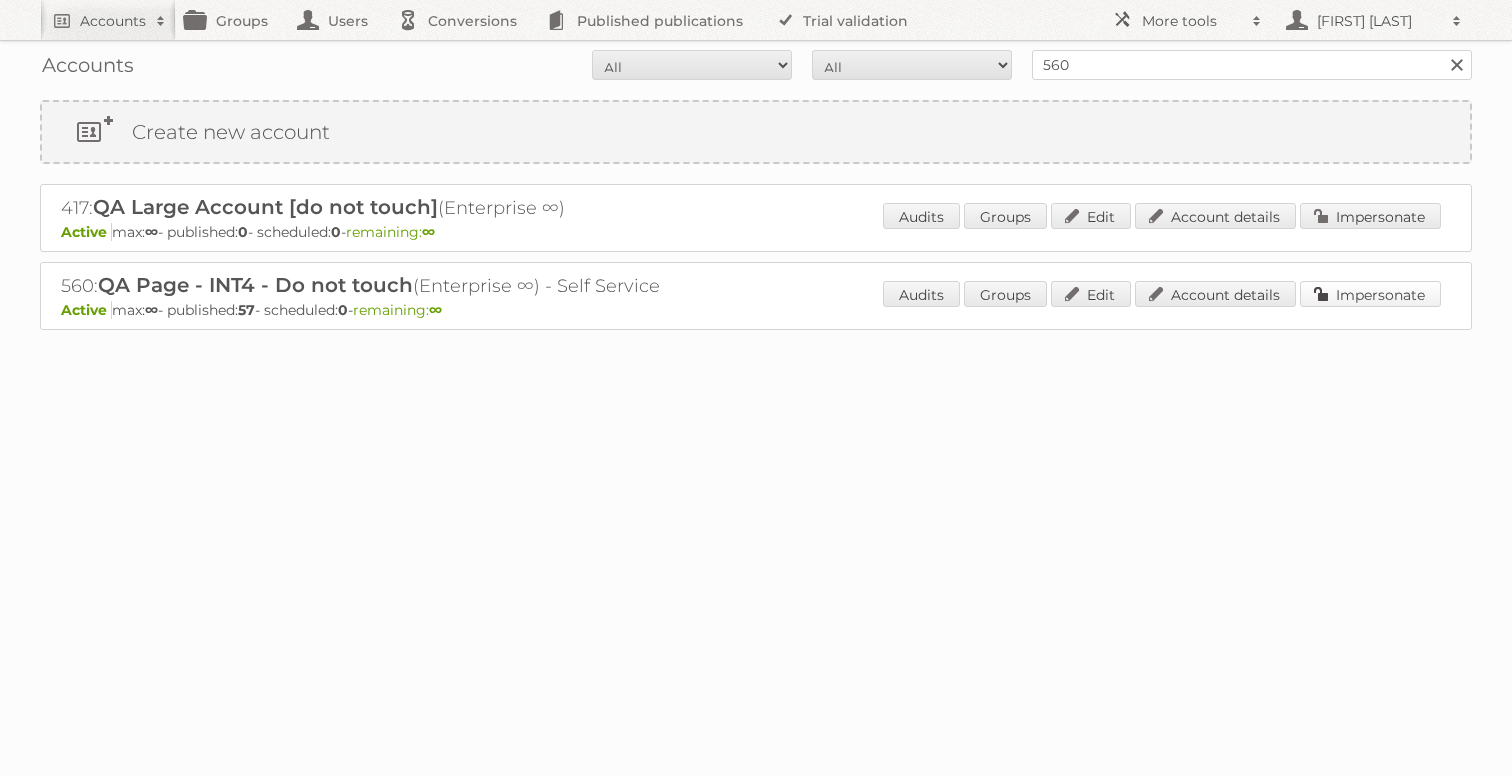 click on "Impersonate" at bounding box center (1370, 294) 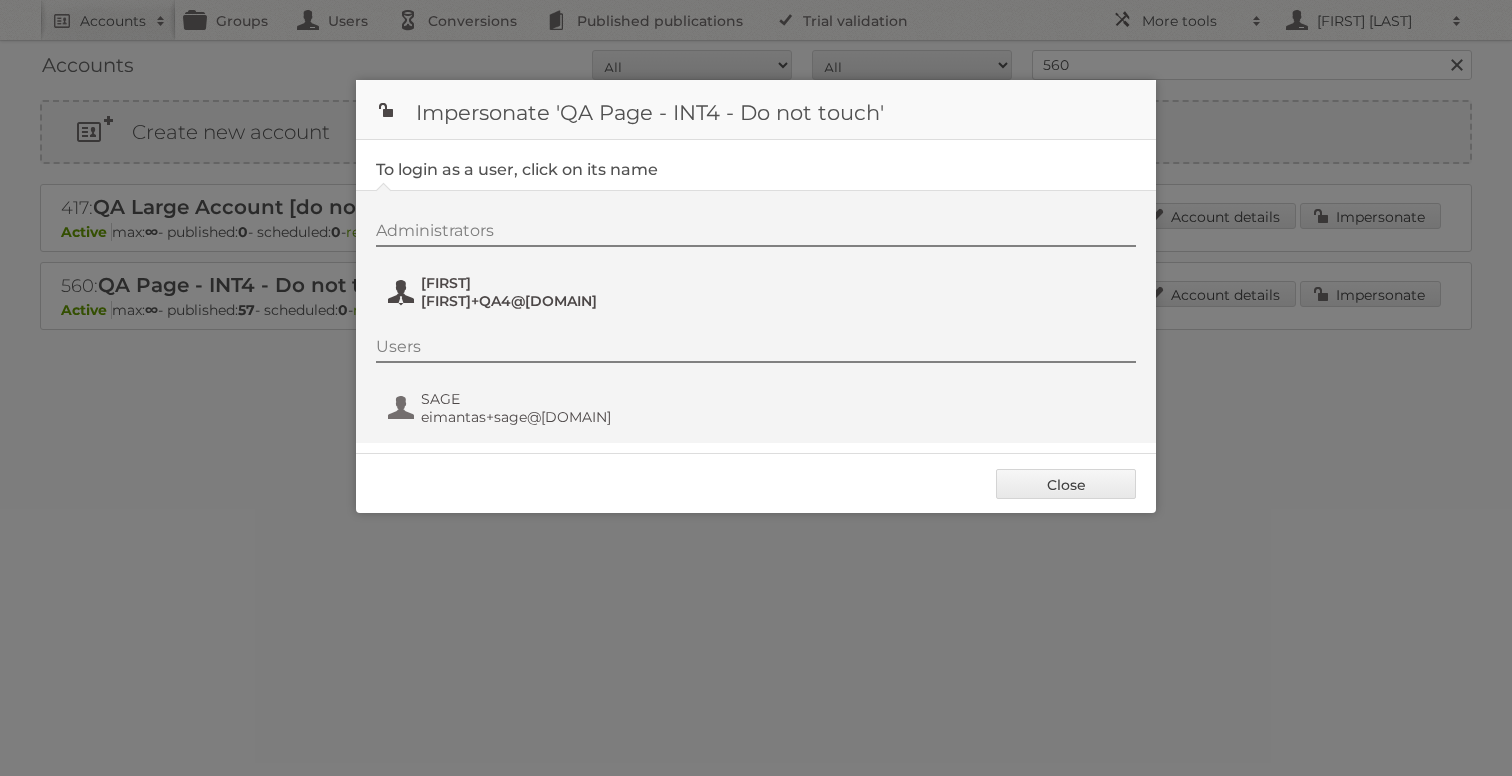click on "Gisele+QA4@publitas.com" at bounding box center (518, 301) 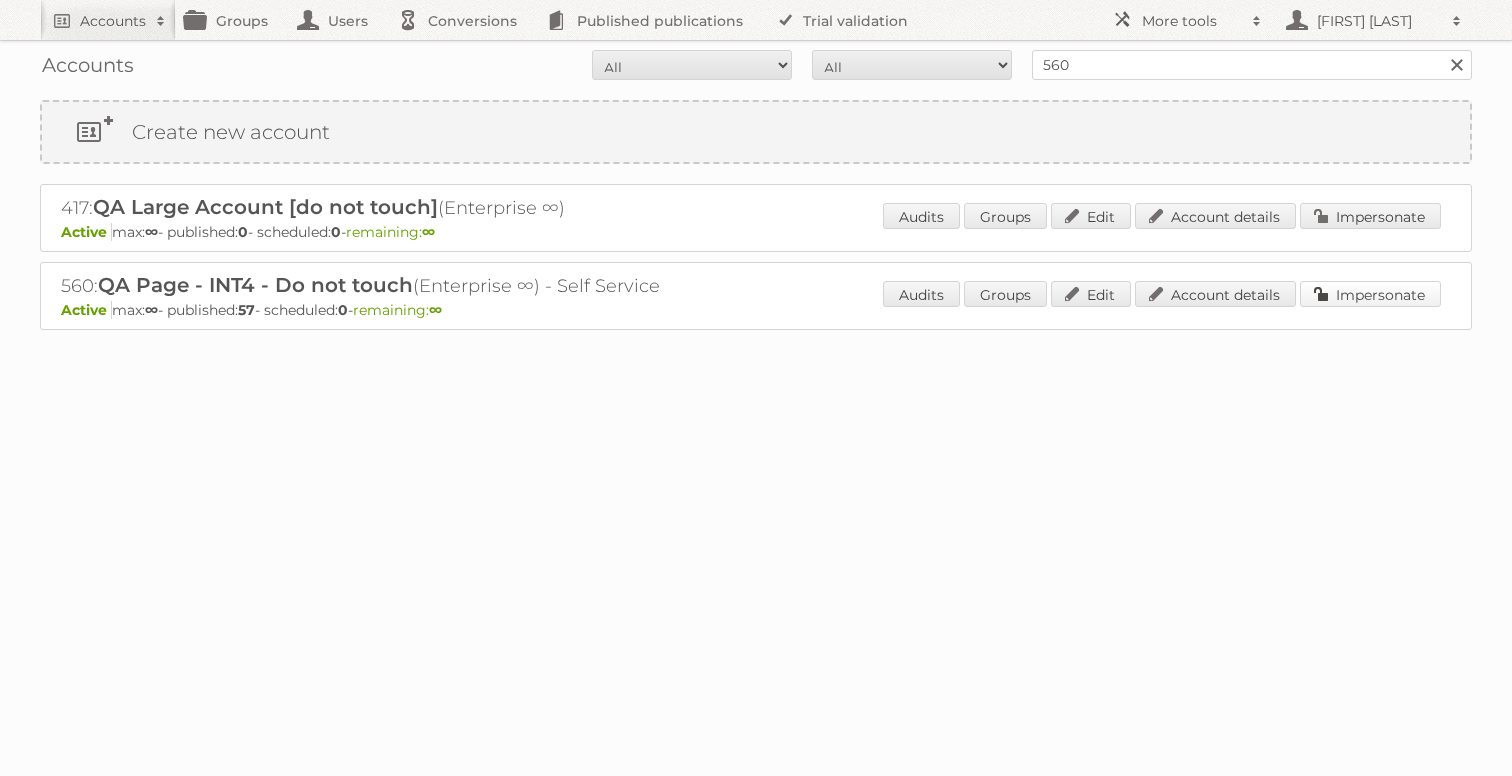 click on "Impersonate" at bounding box center (1370, 294) 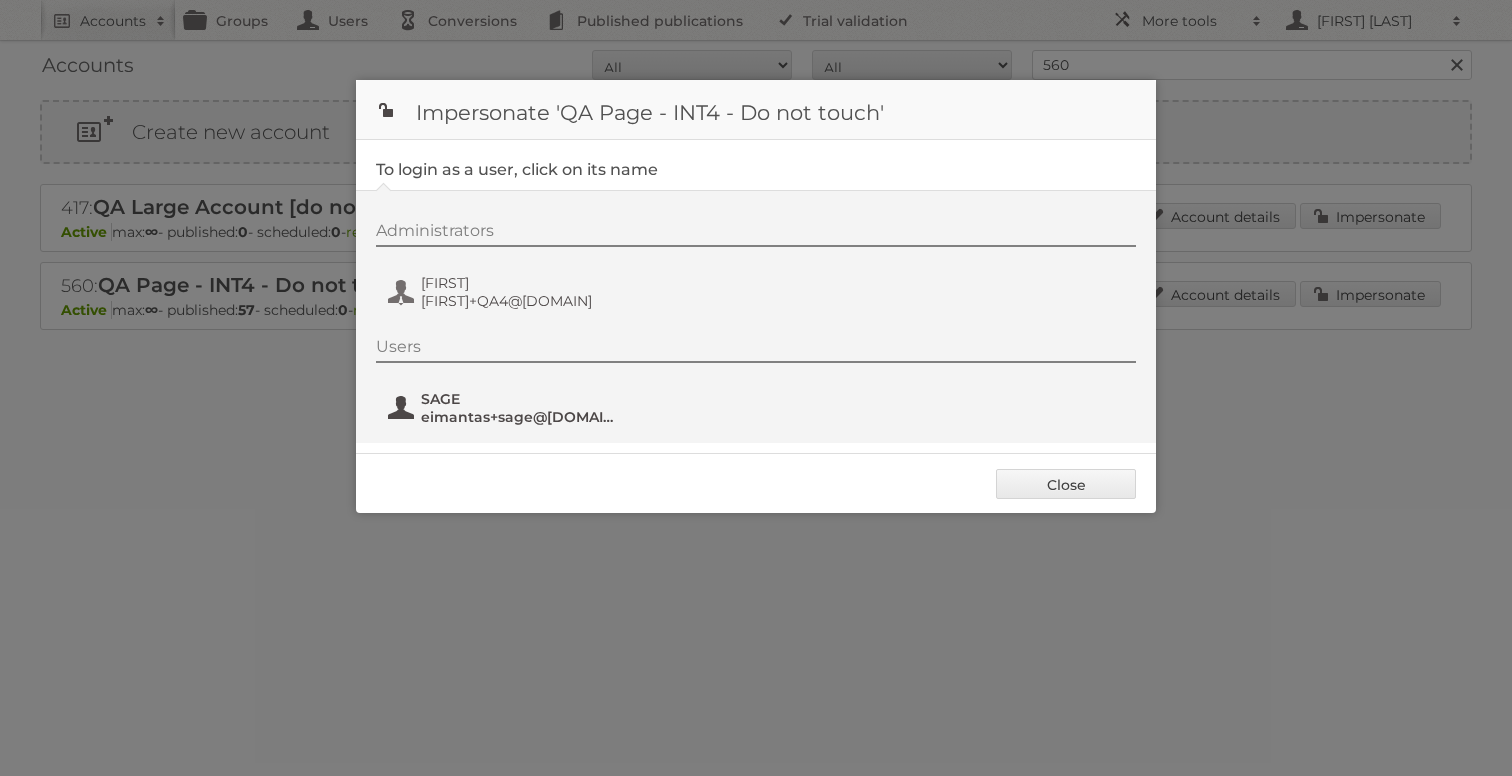 click on "eimantas+sage@publitas.com" at bounding box center (518, 417) 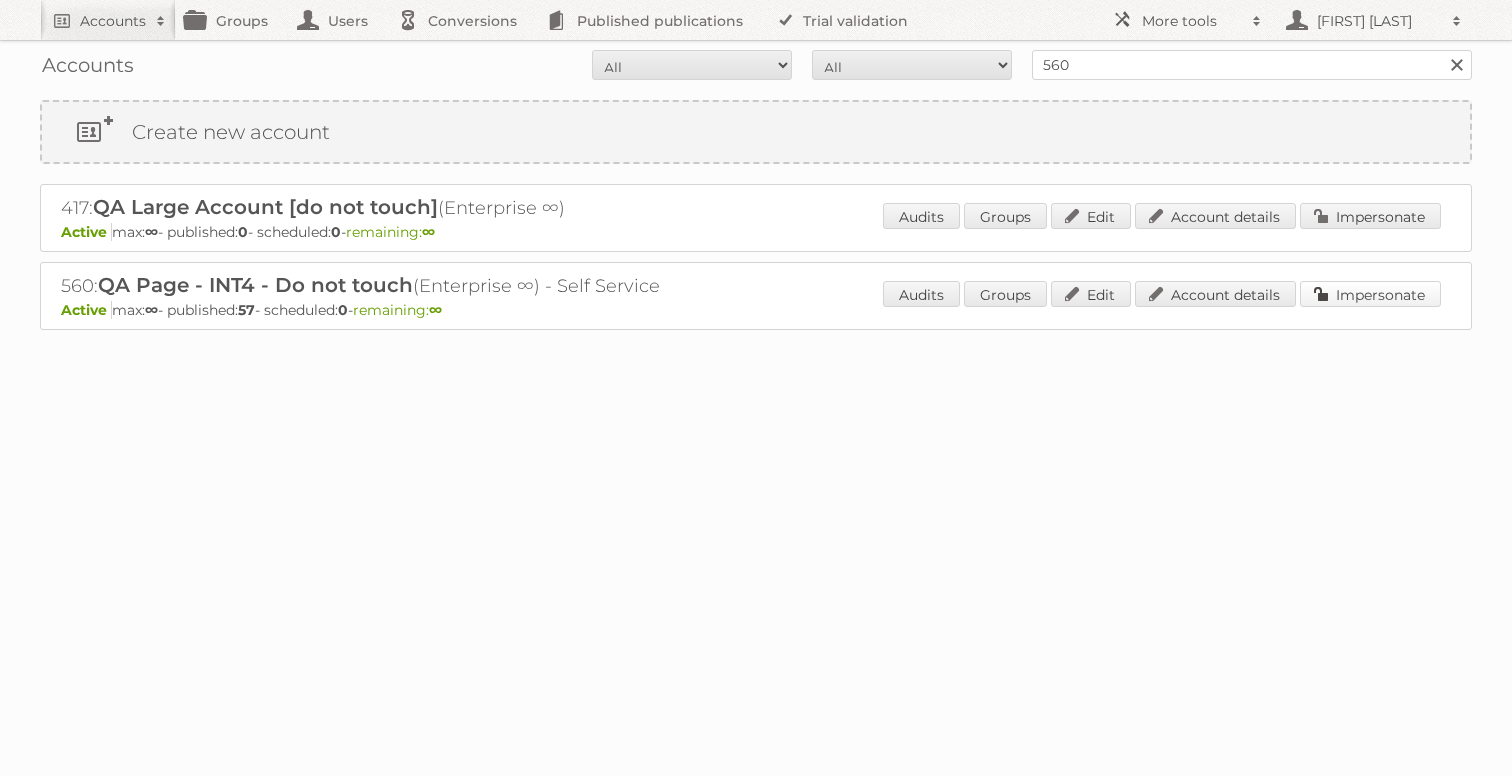 click on "Impersonate" at bounding box center [1370, 294] 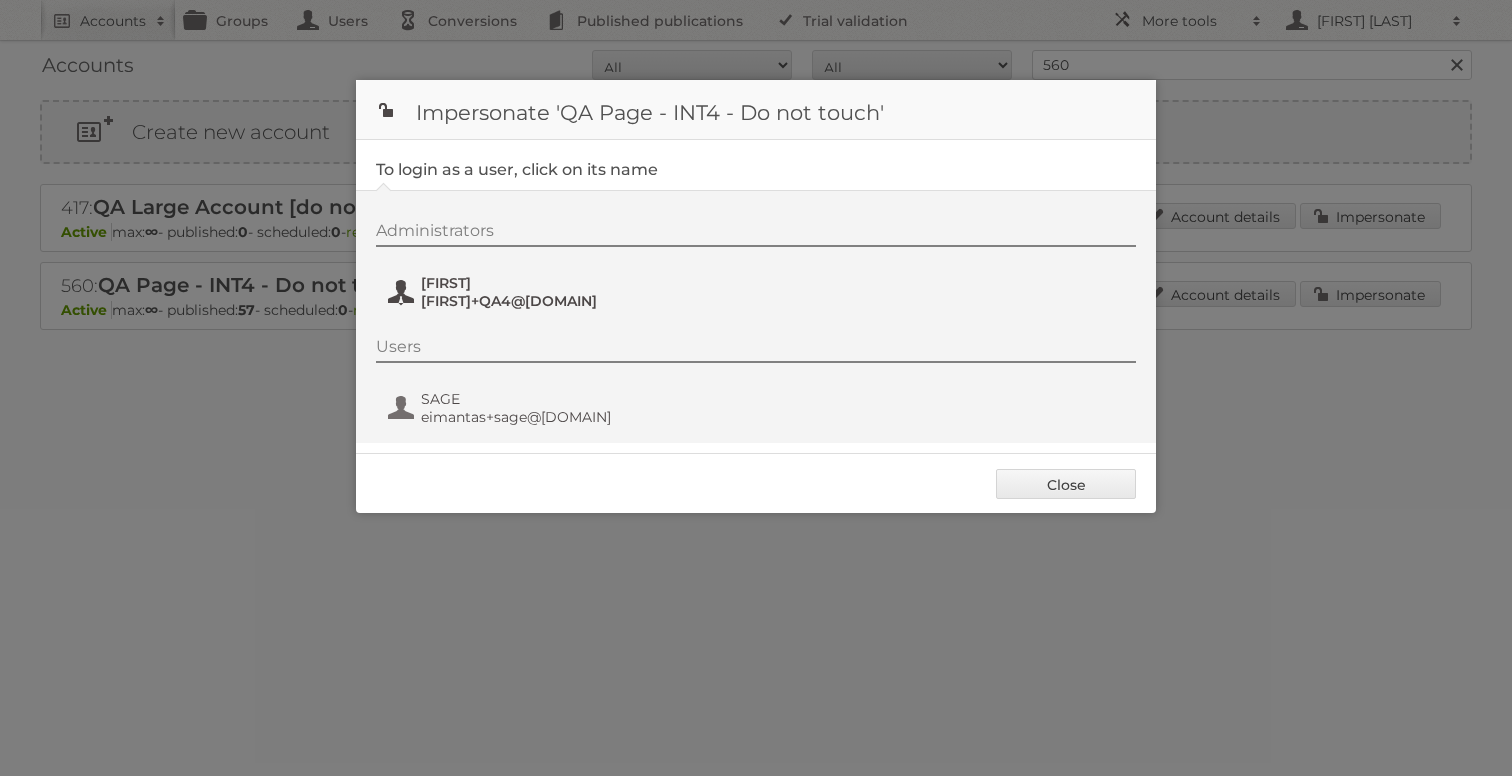 click on "Gisele+QA4@publitas.com" at bounding box center (518, 301) 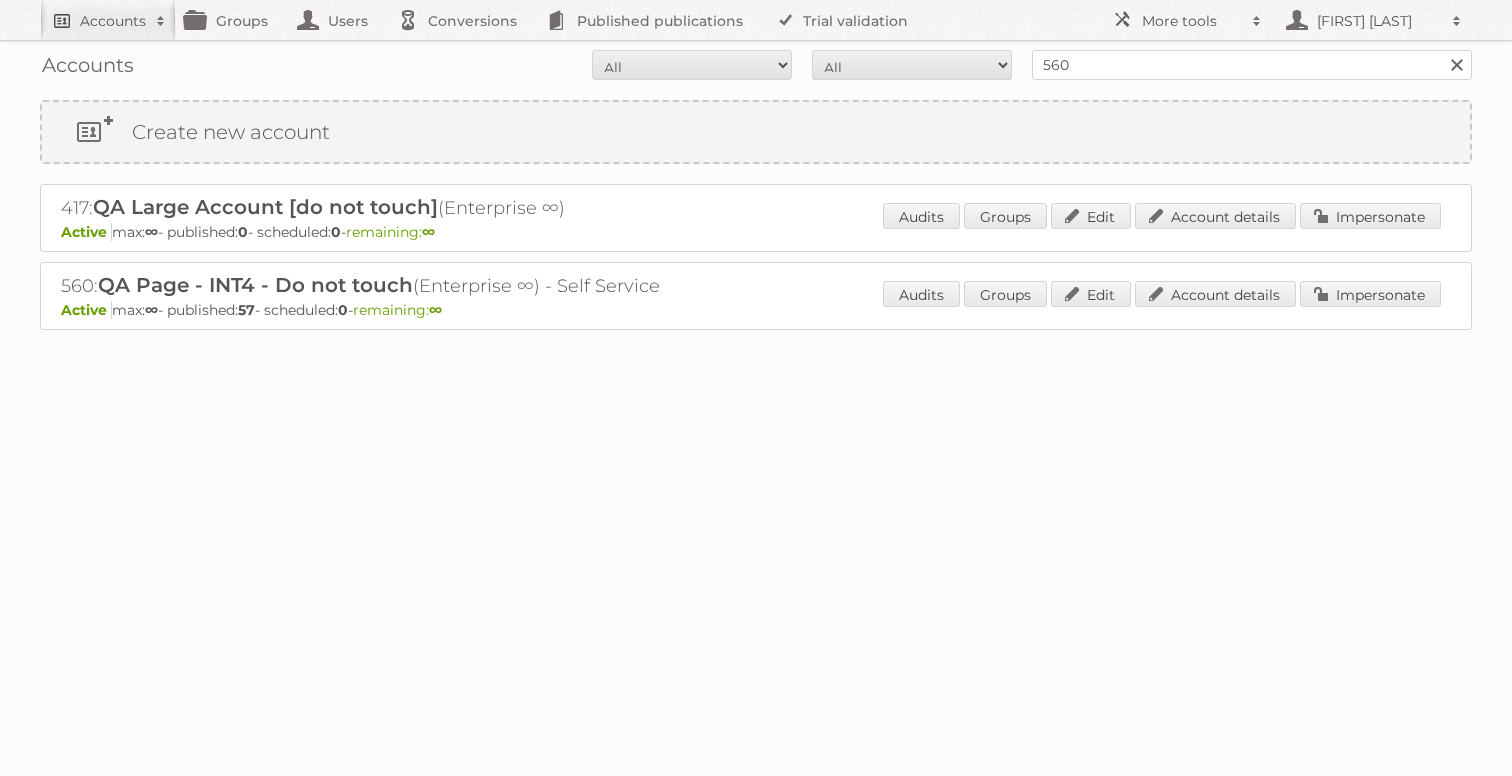 click on "Accounts" at bounding box center [113, 21] 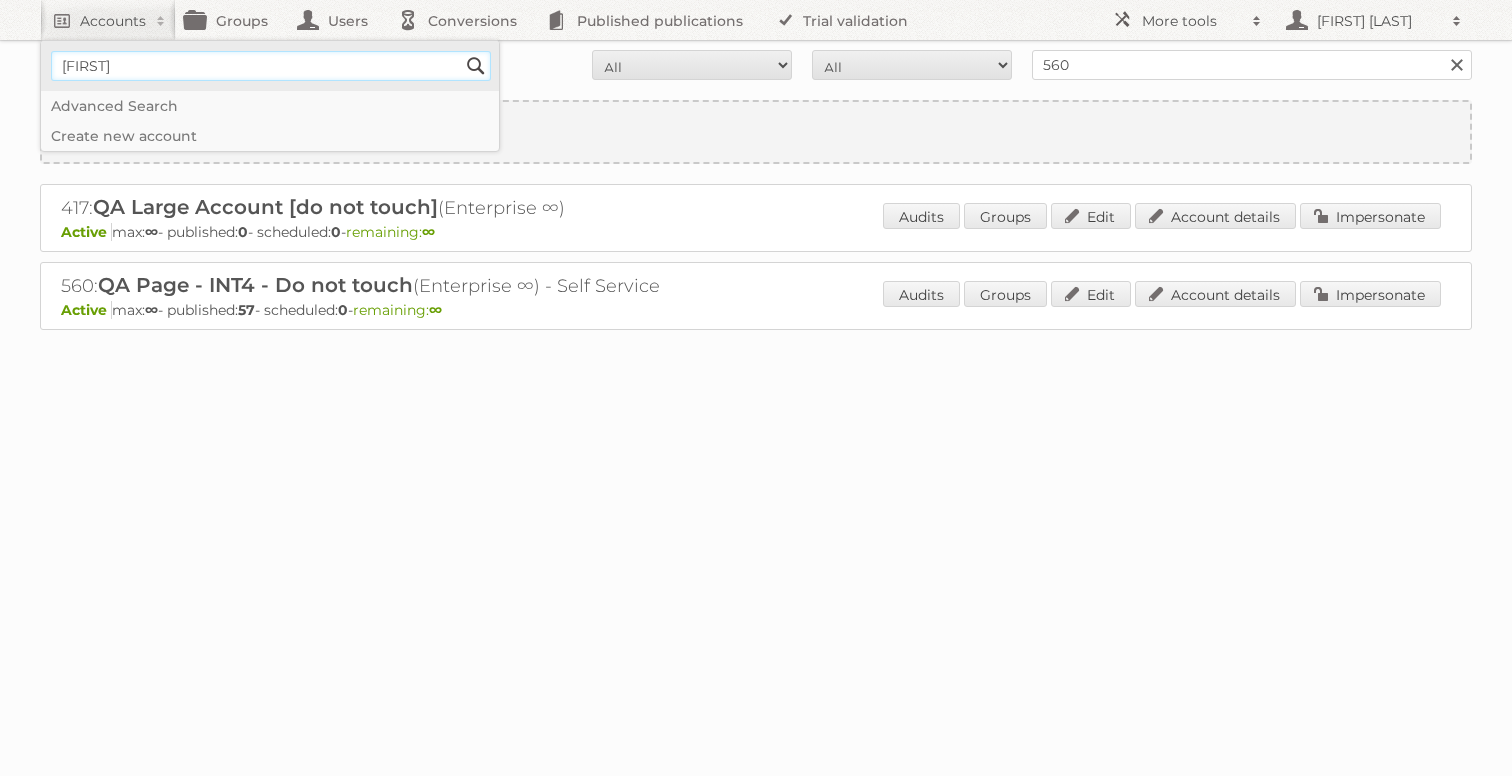 type on "gisele" 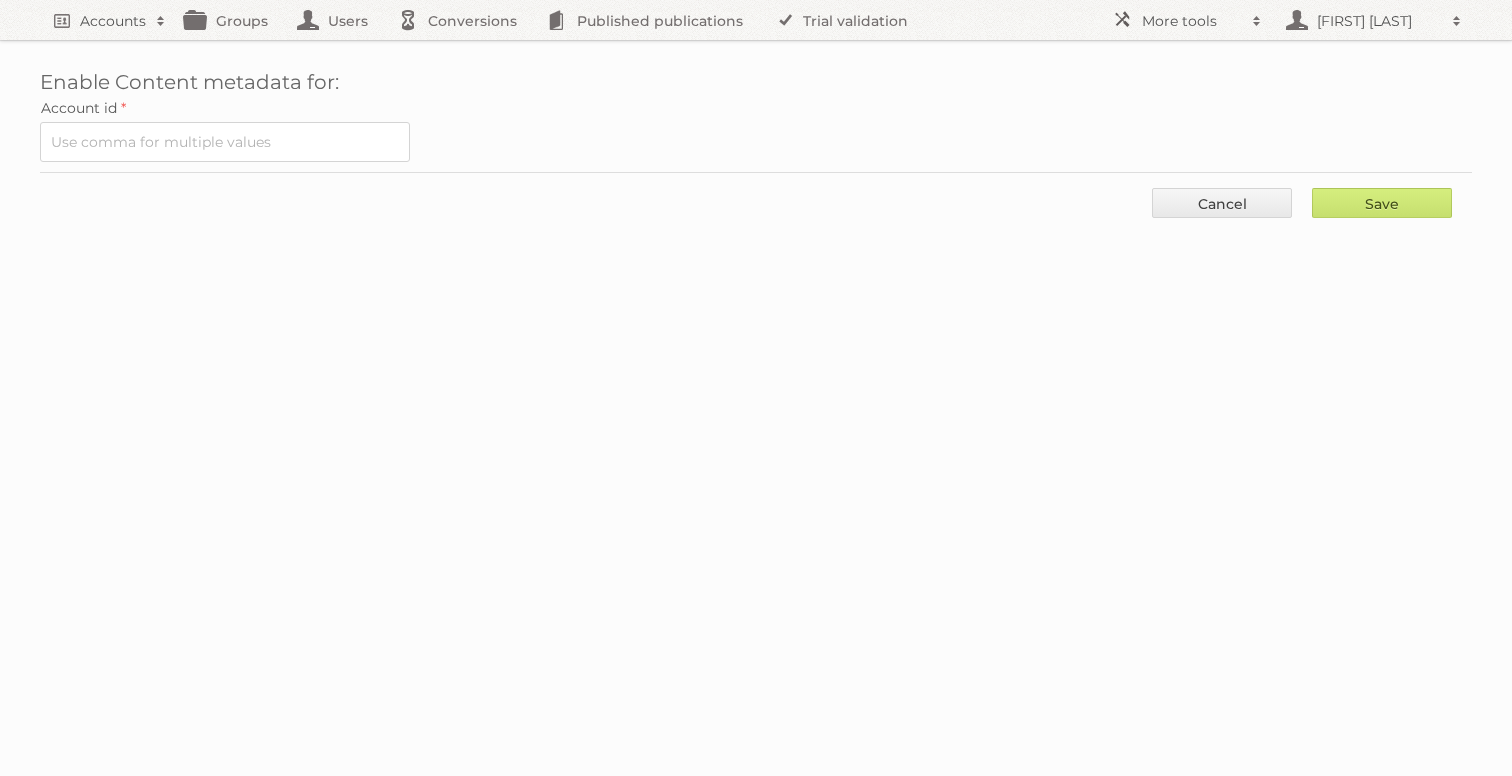 scroll, scrollTop: 0, scrollLeft: 0, axis: both 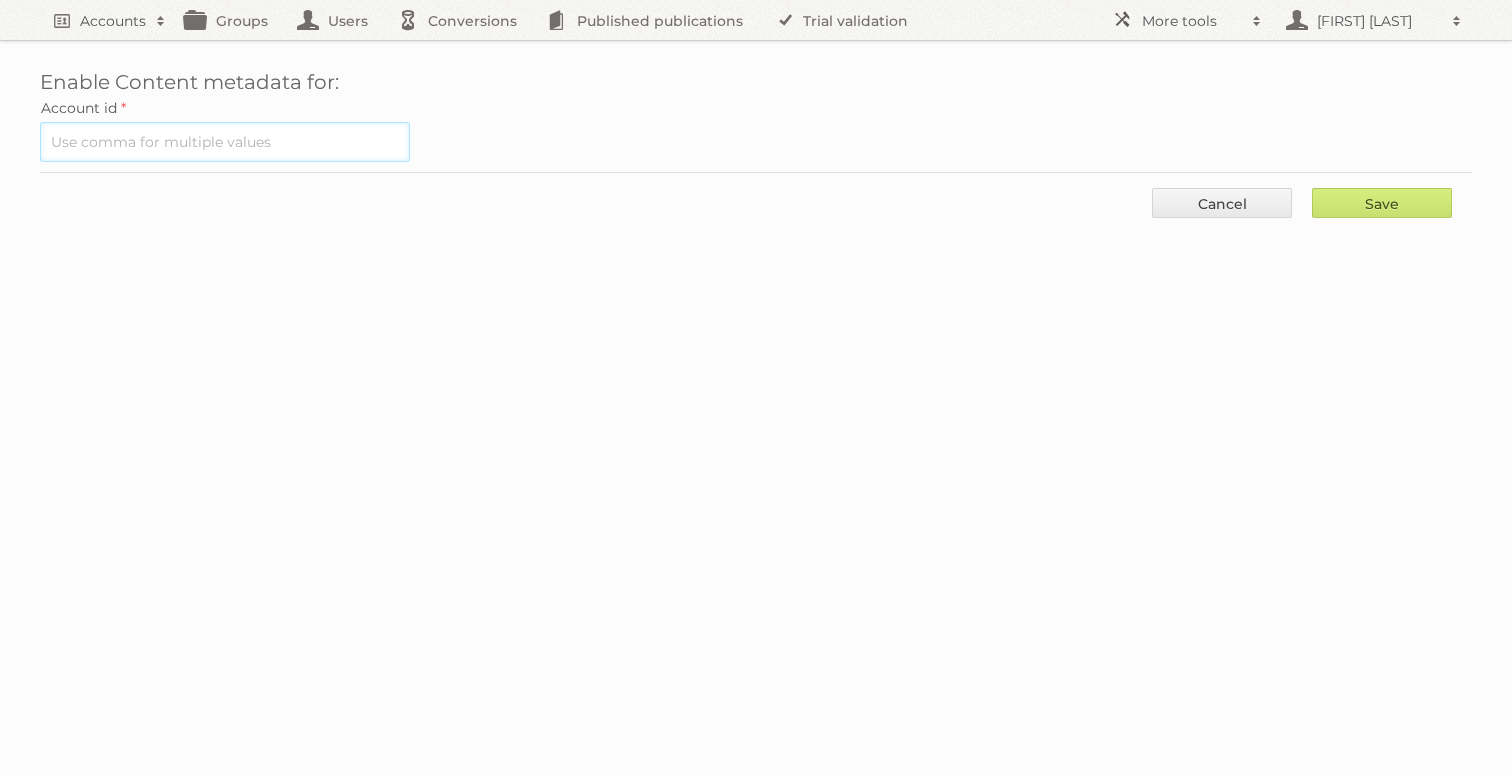 click at bounding box center (225, 142) 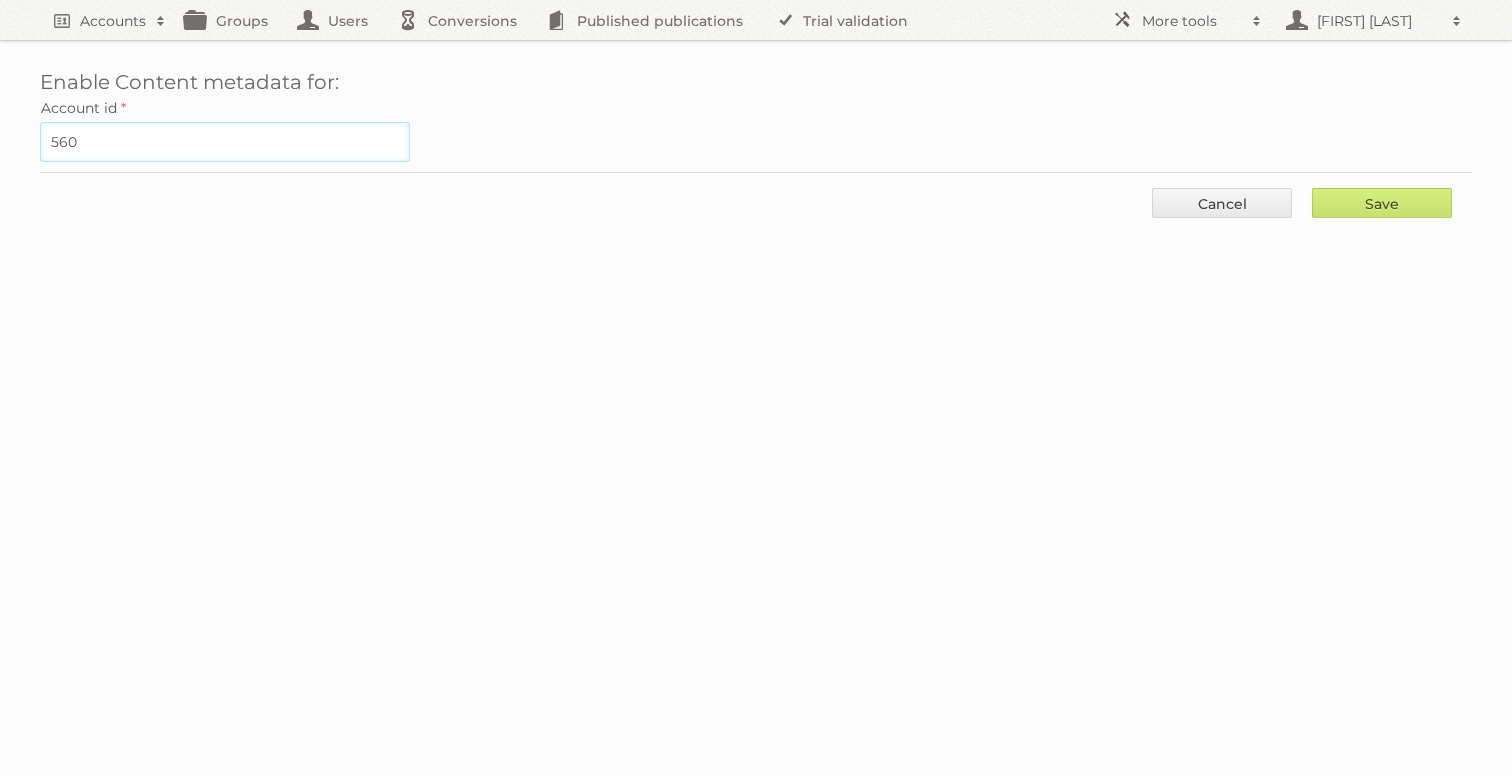 type on "560" 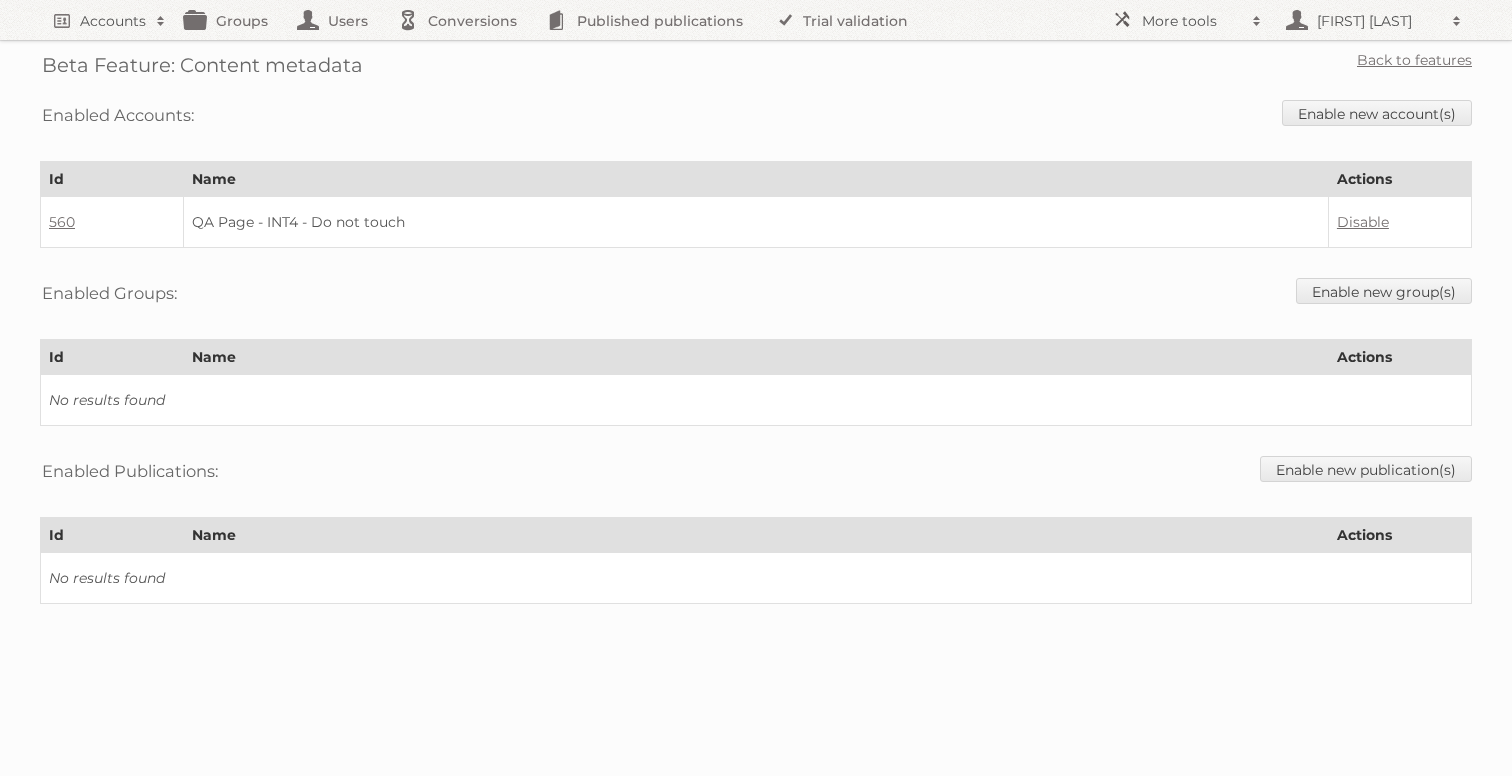 scroll, scrollTop: 0, scrollLeft: 0, axis: both 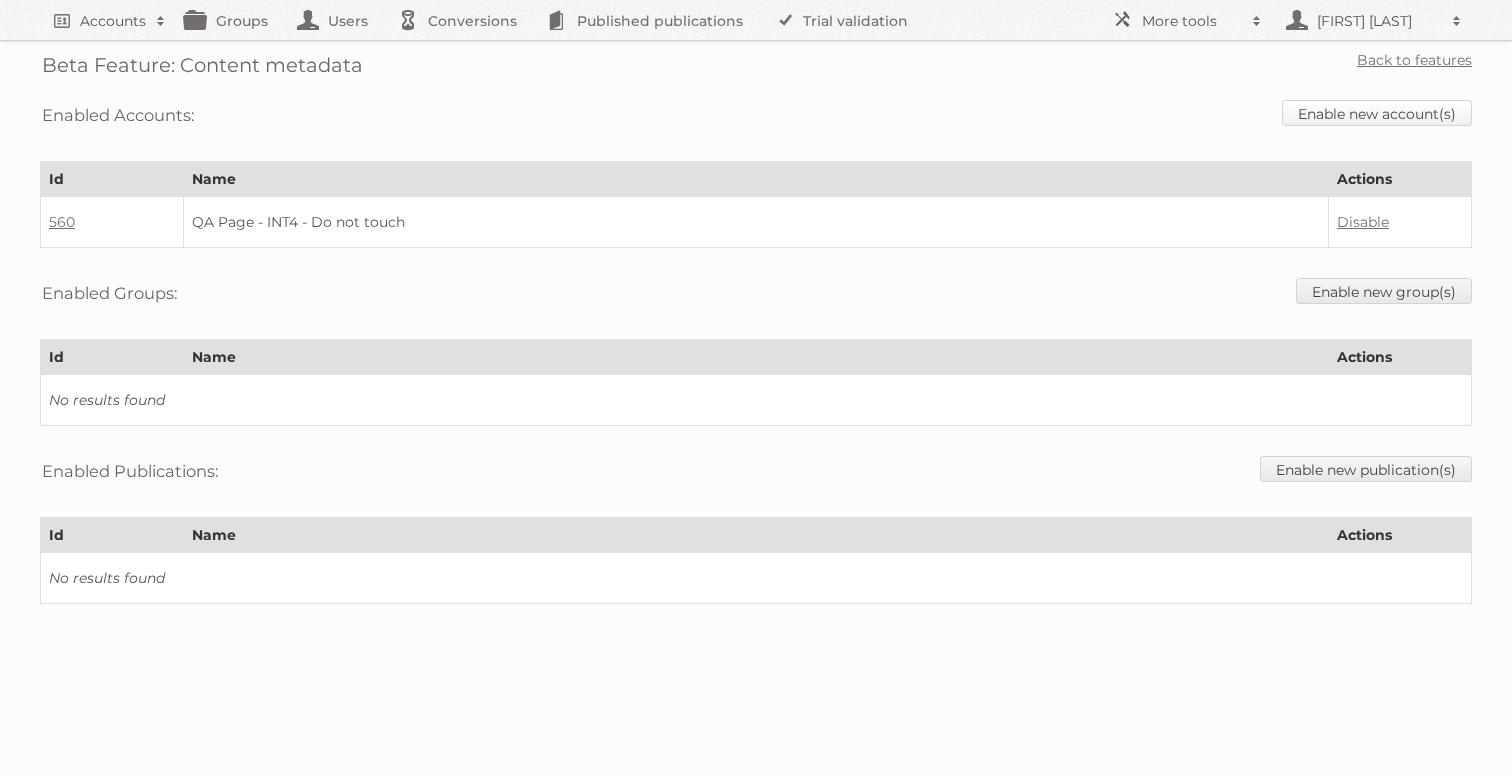 click on "Enable new account(s)" at bounding box center (1377, 113) 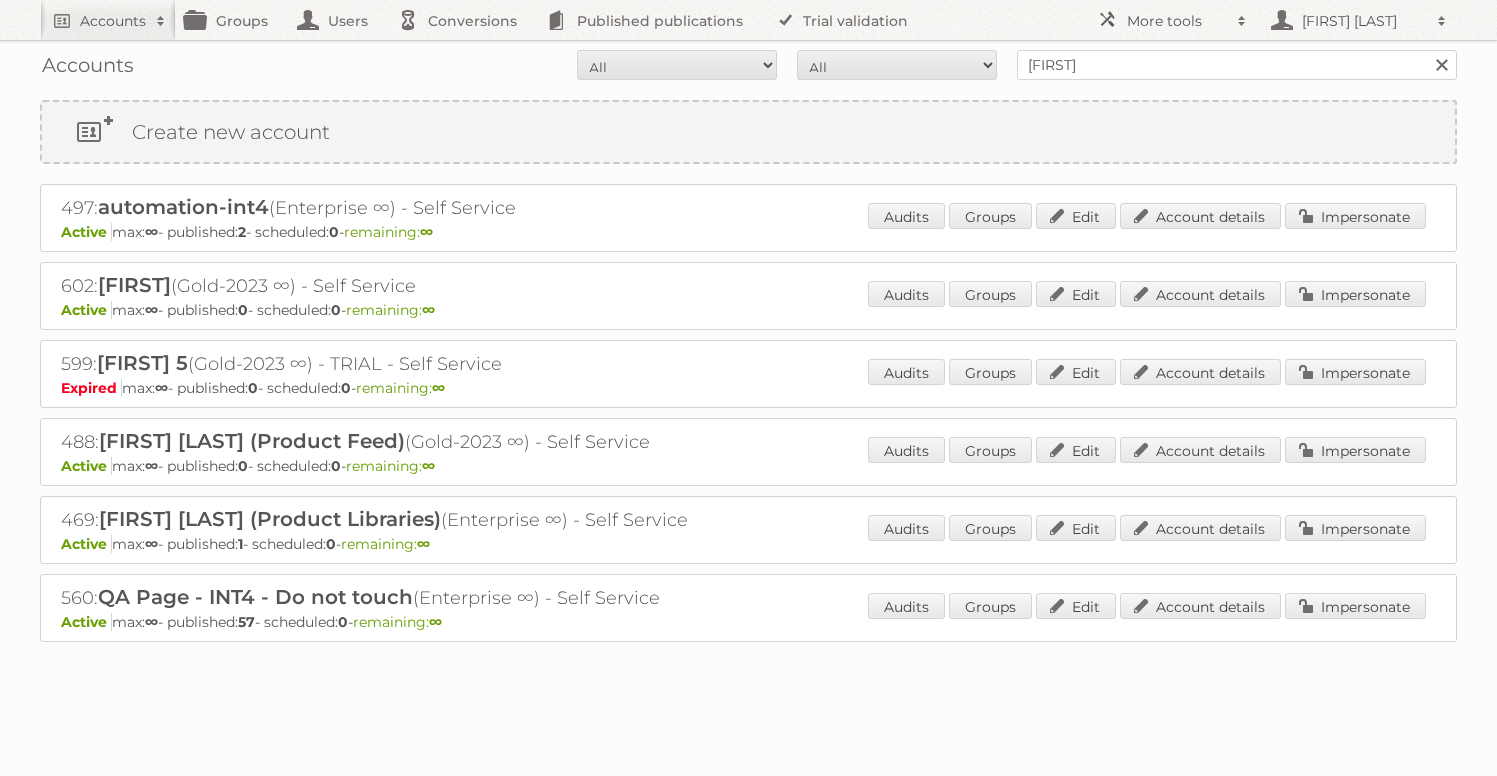 scroll, scrollTop: 0, scrollLeft: 0, axis: both 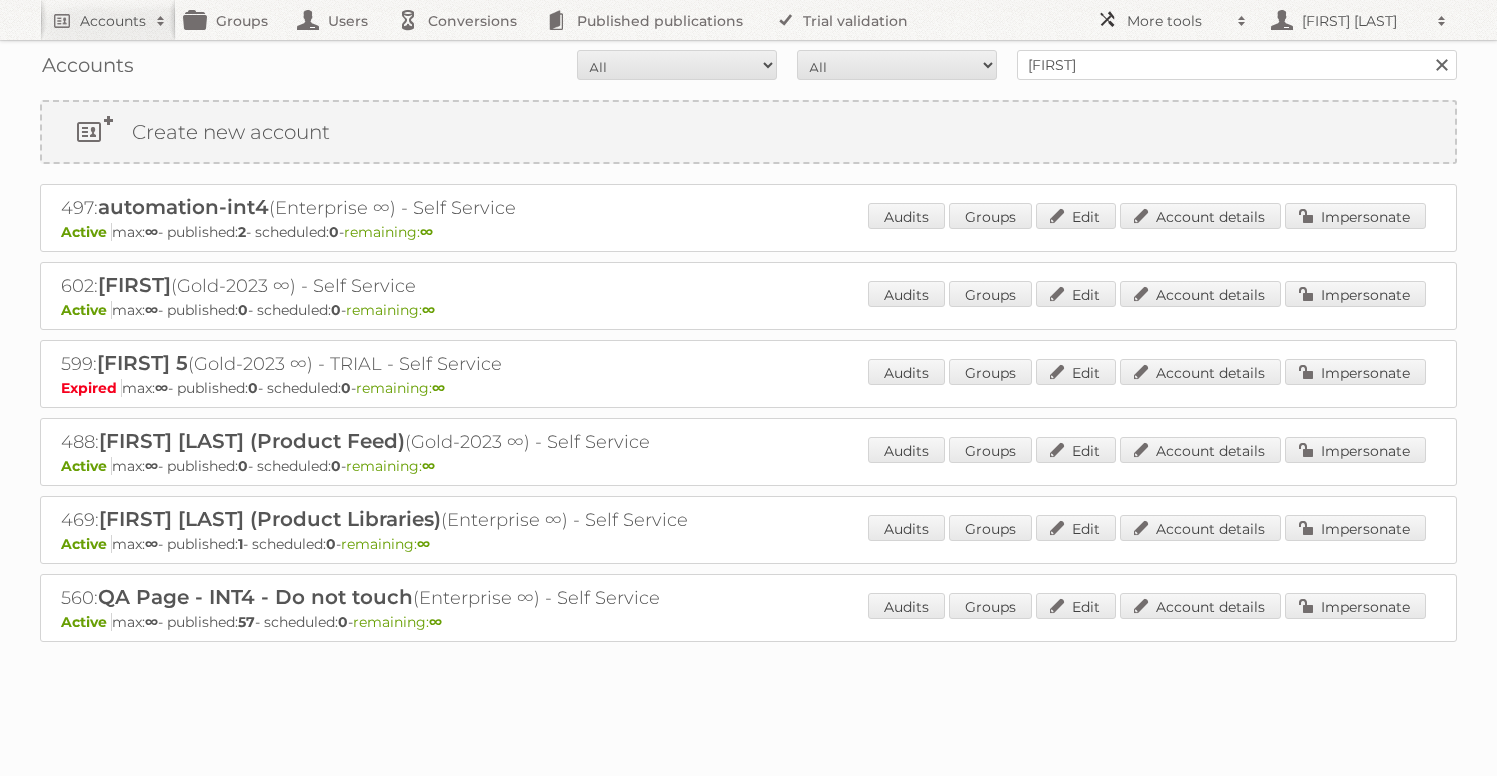 click on "More tools" at bounding box center (1172, 20) 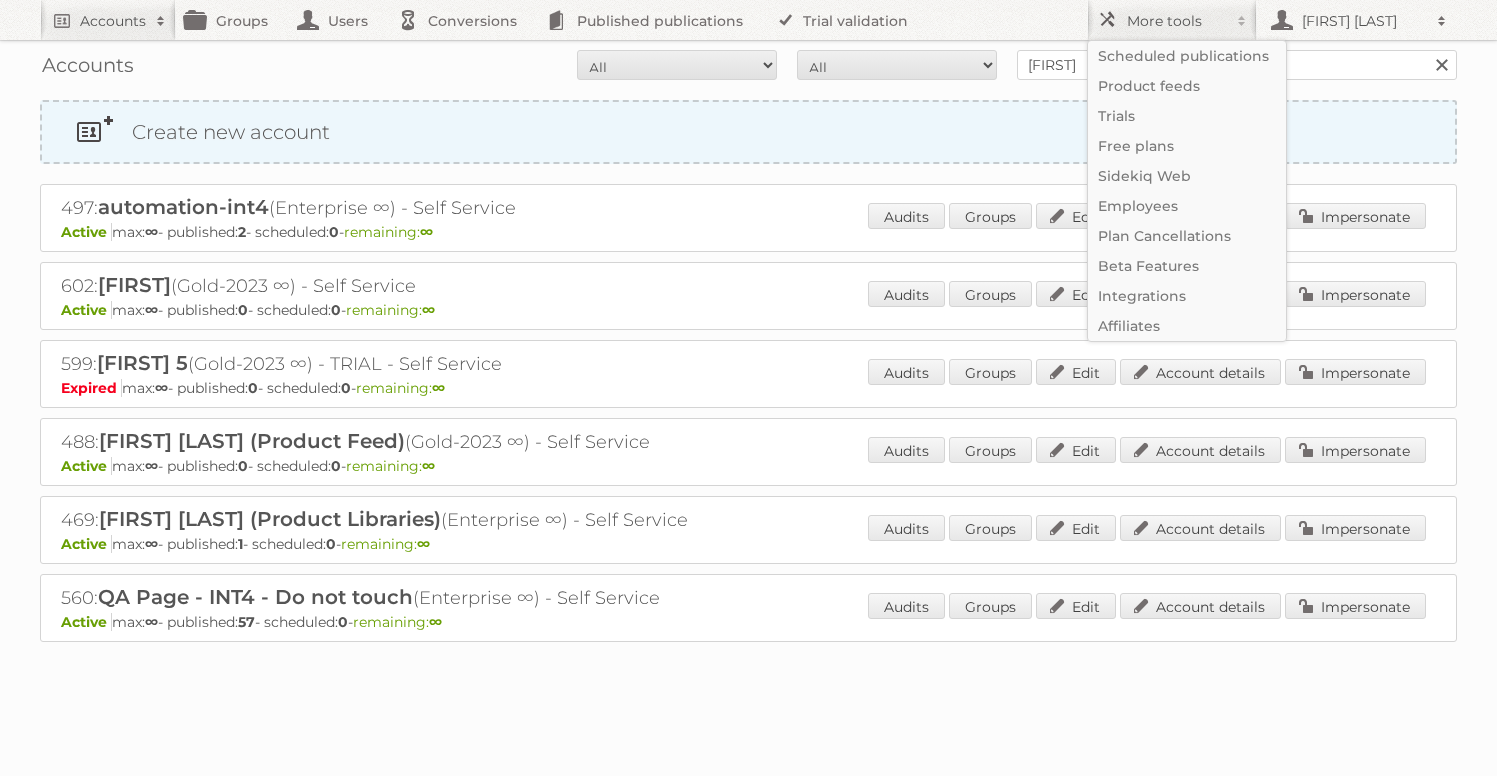 click on "Create new account" at bounding box center [748, 132] 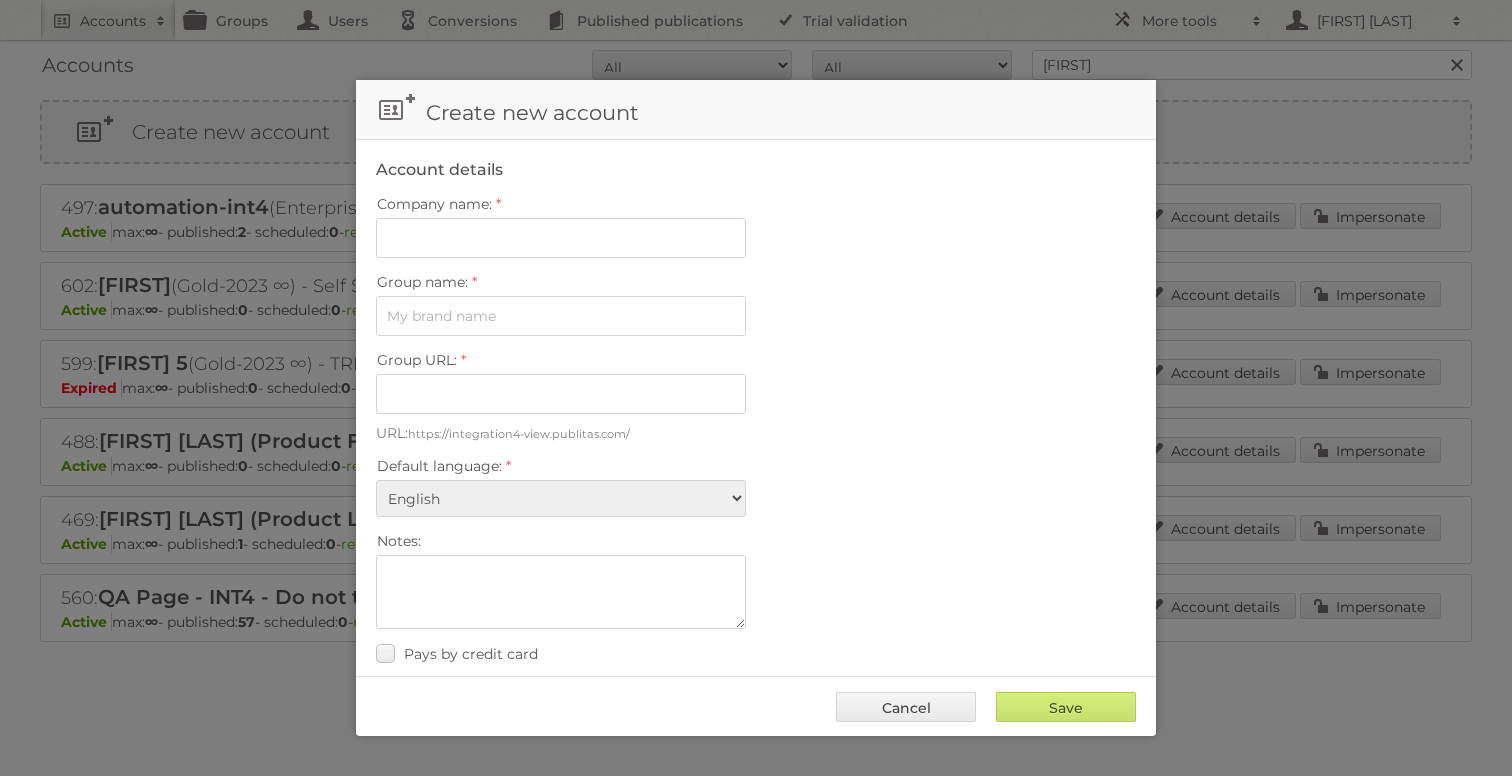 click at bounding box center (756, 388) 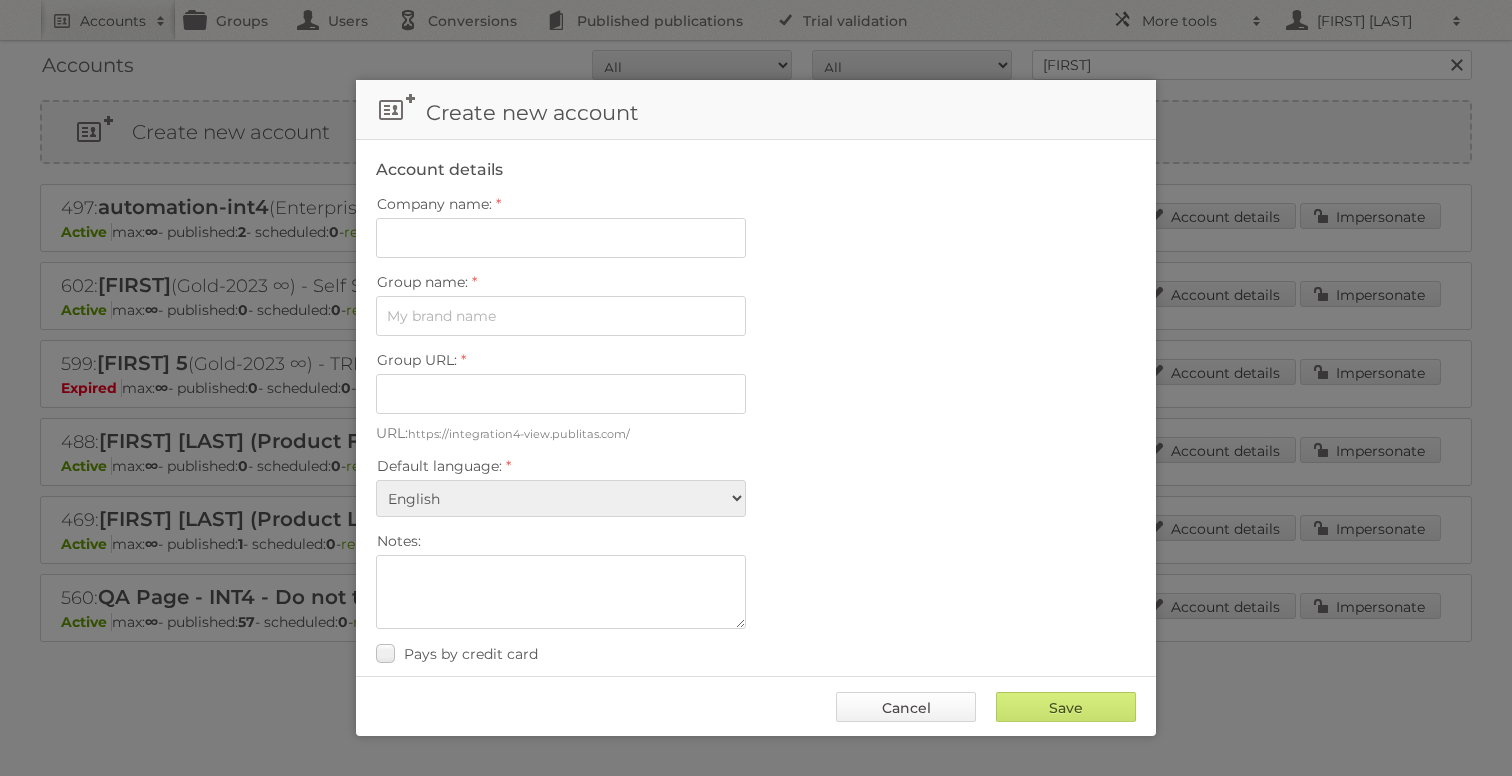 click on "Cancel" at bounding box center (906, 707) 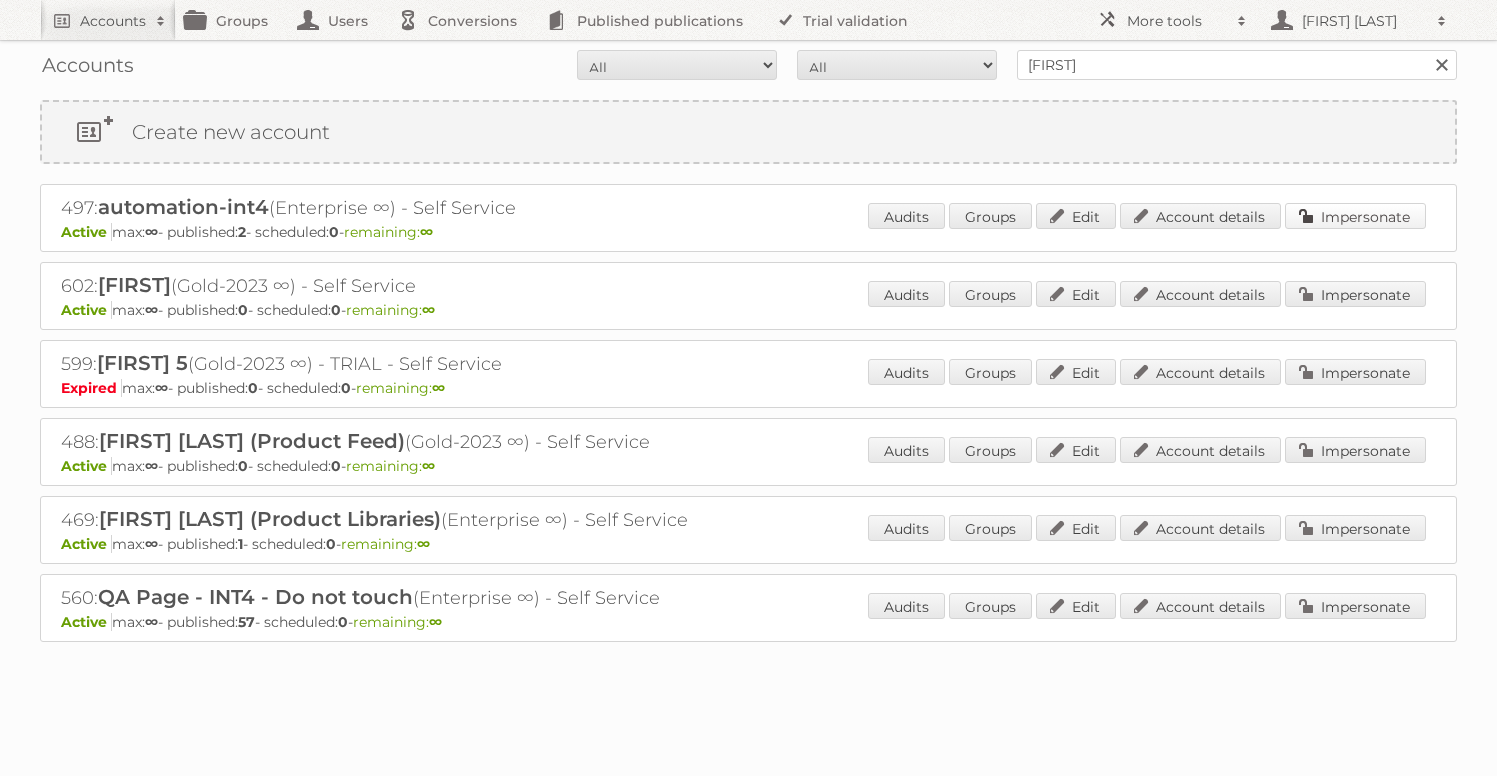 click on "Impersonate" at bounding box center [1355, 216] 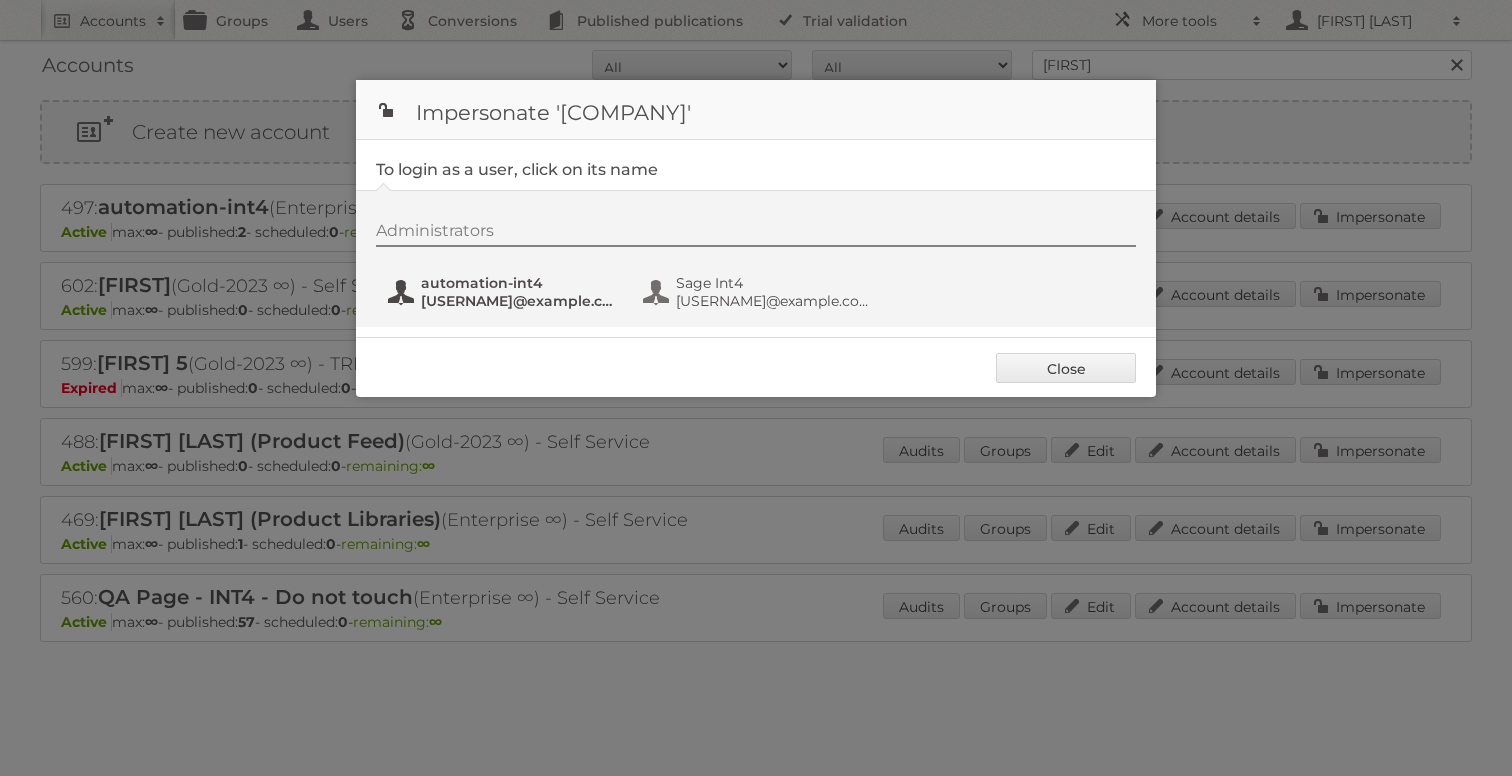 click on "automation-int4" at bounding box center [518, 283] 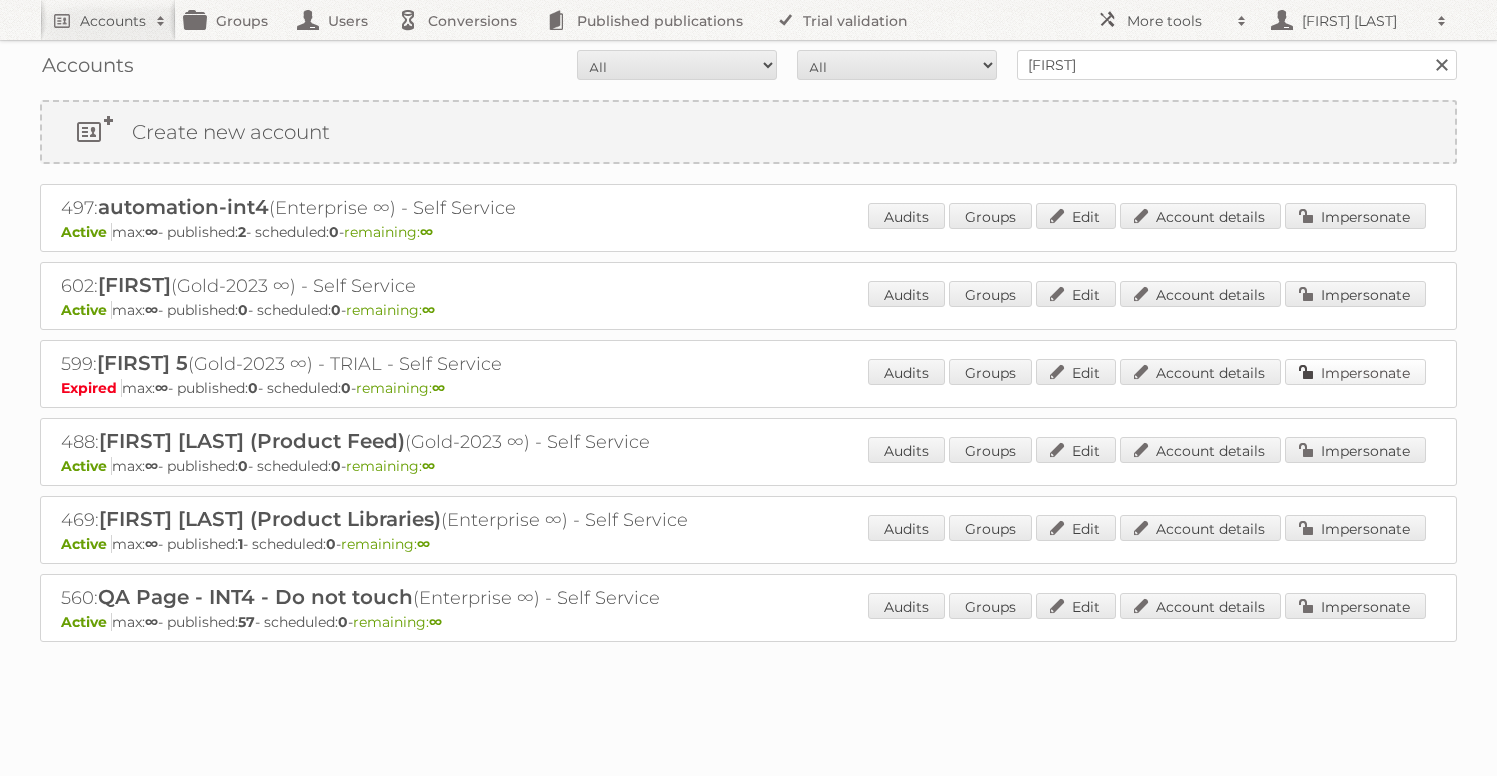 click on "Impersonate" at bounding box center [1355, 372] 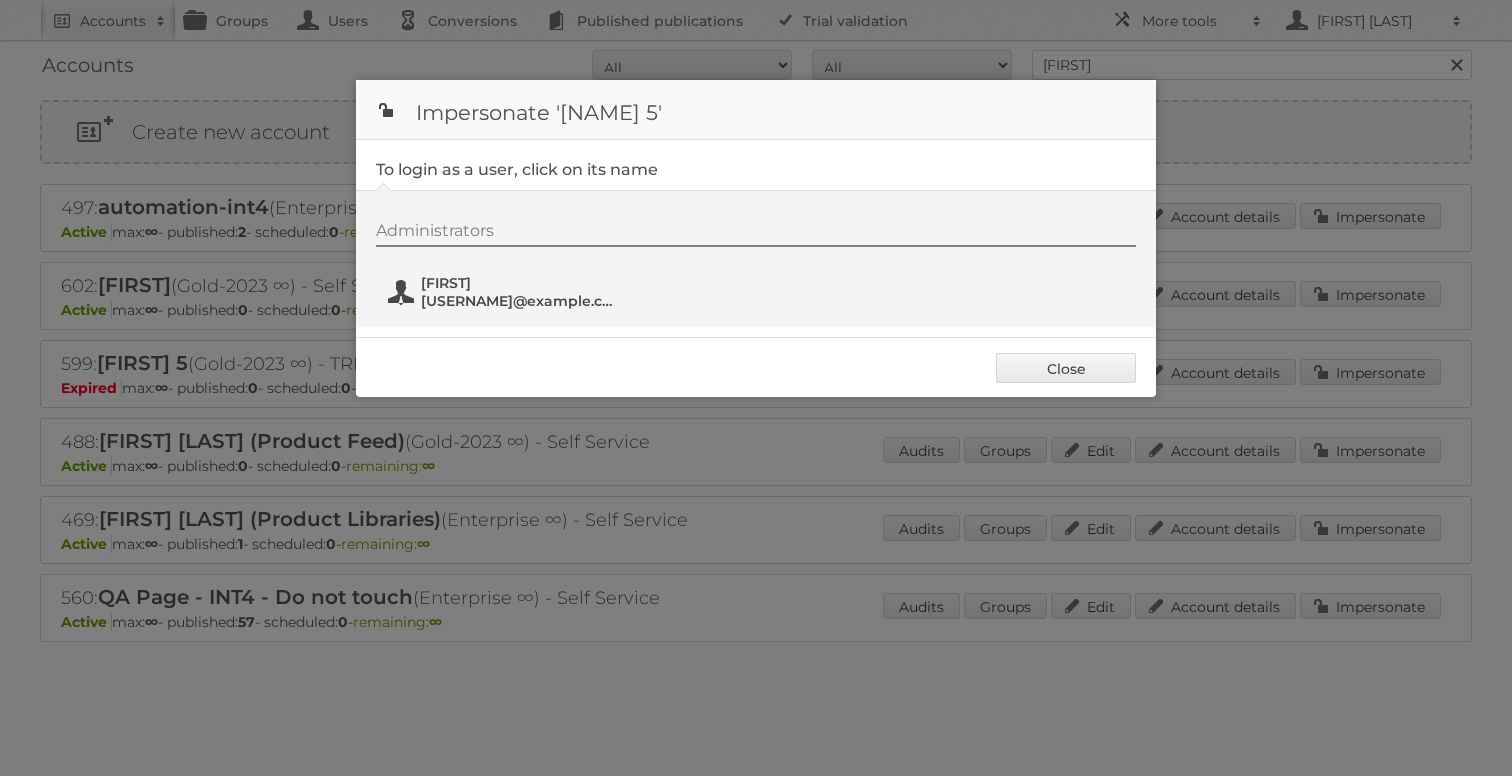 click on "gisele+4@publitas.com" at bounding box center (518, 301) 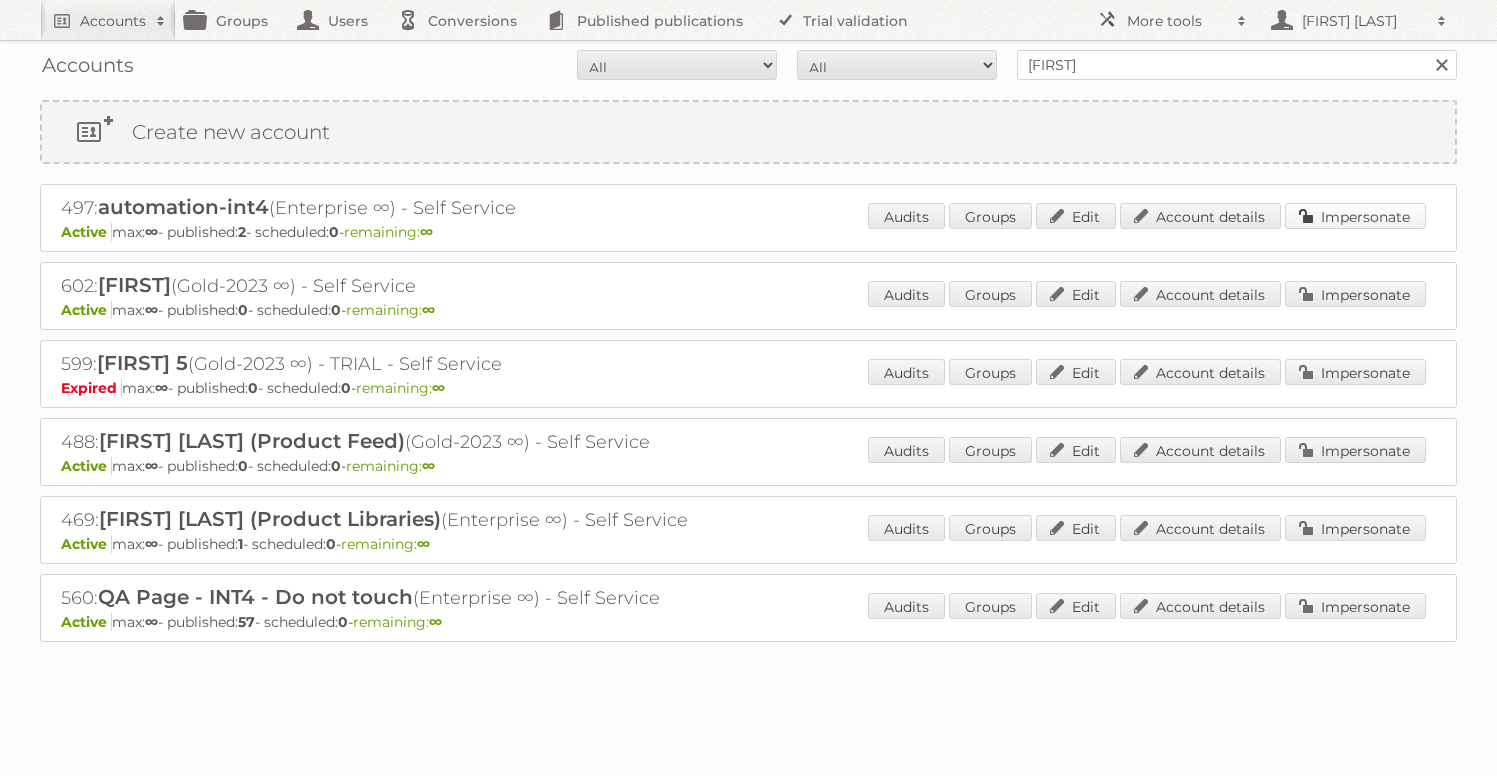 click on "Impersonate" at bounding box center [1355, 216] 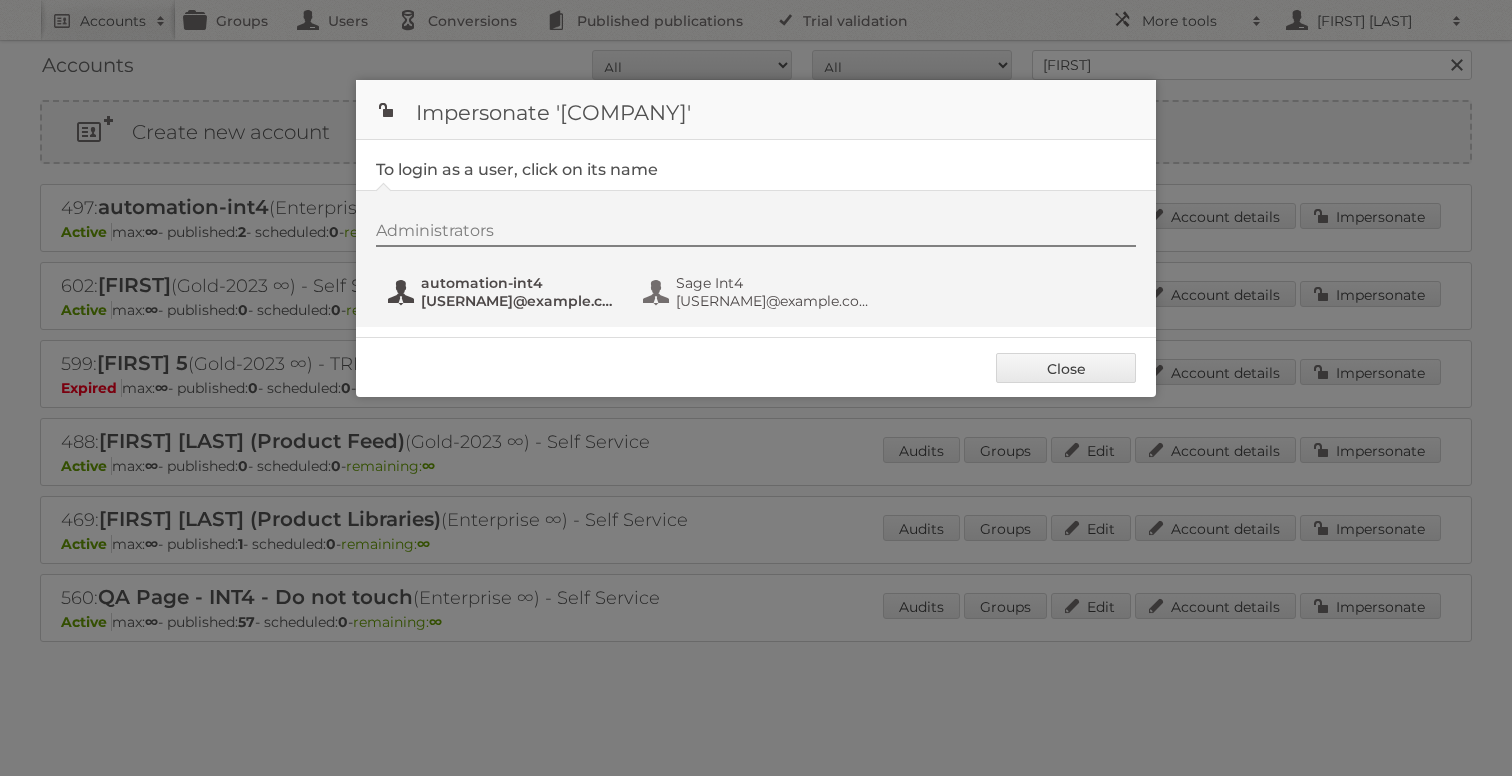 click on "gisele+1400@publitas.com" at bounding box center (518, 301) 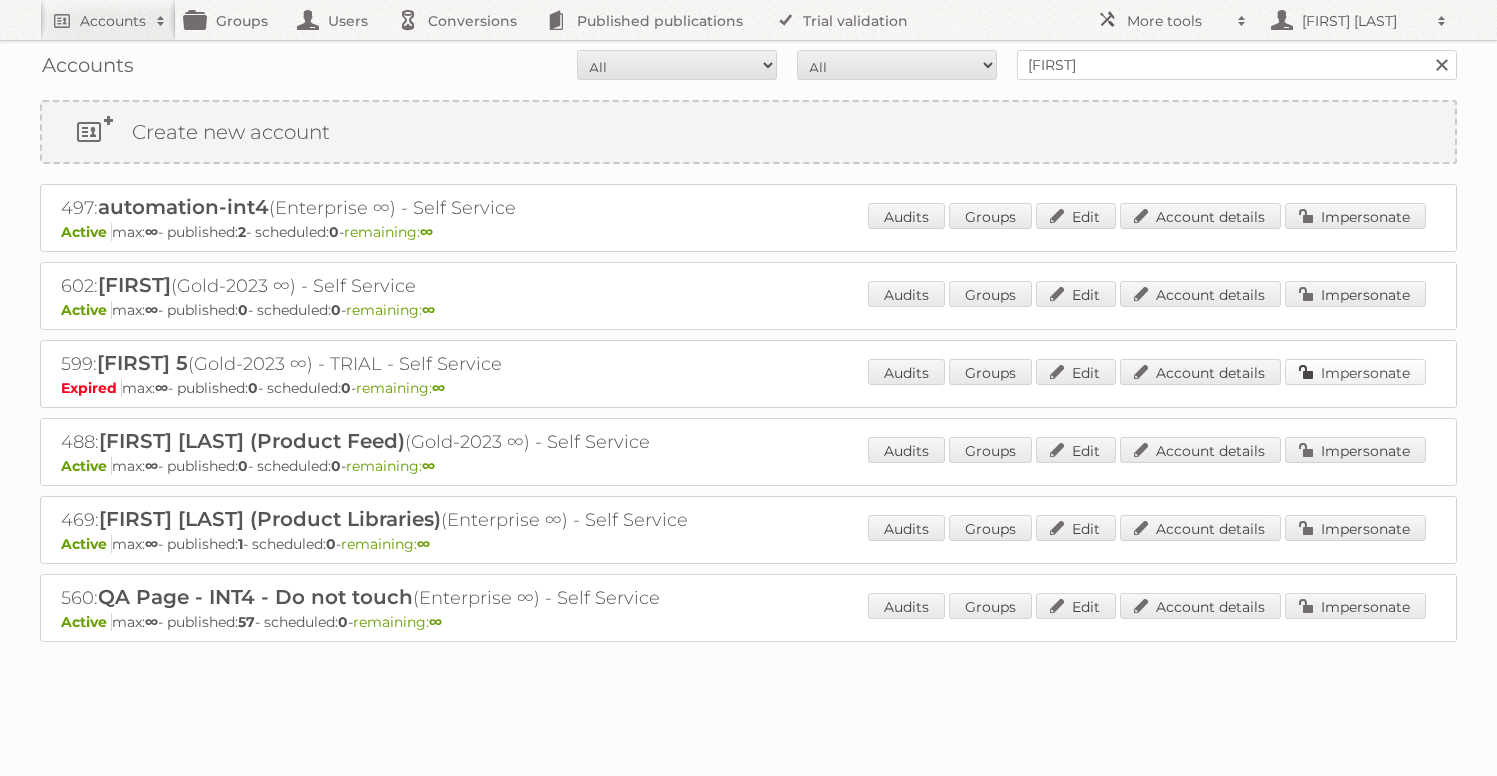 click on "Impersonate" at bounding box center [1355, 372] 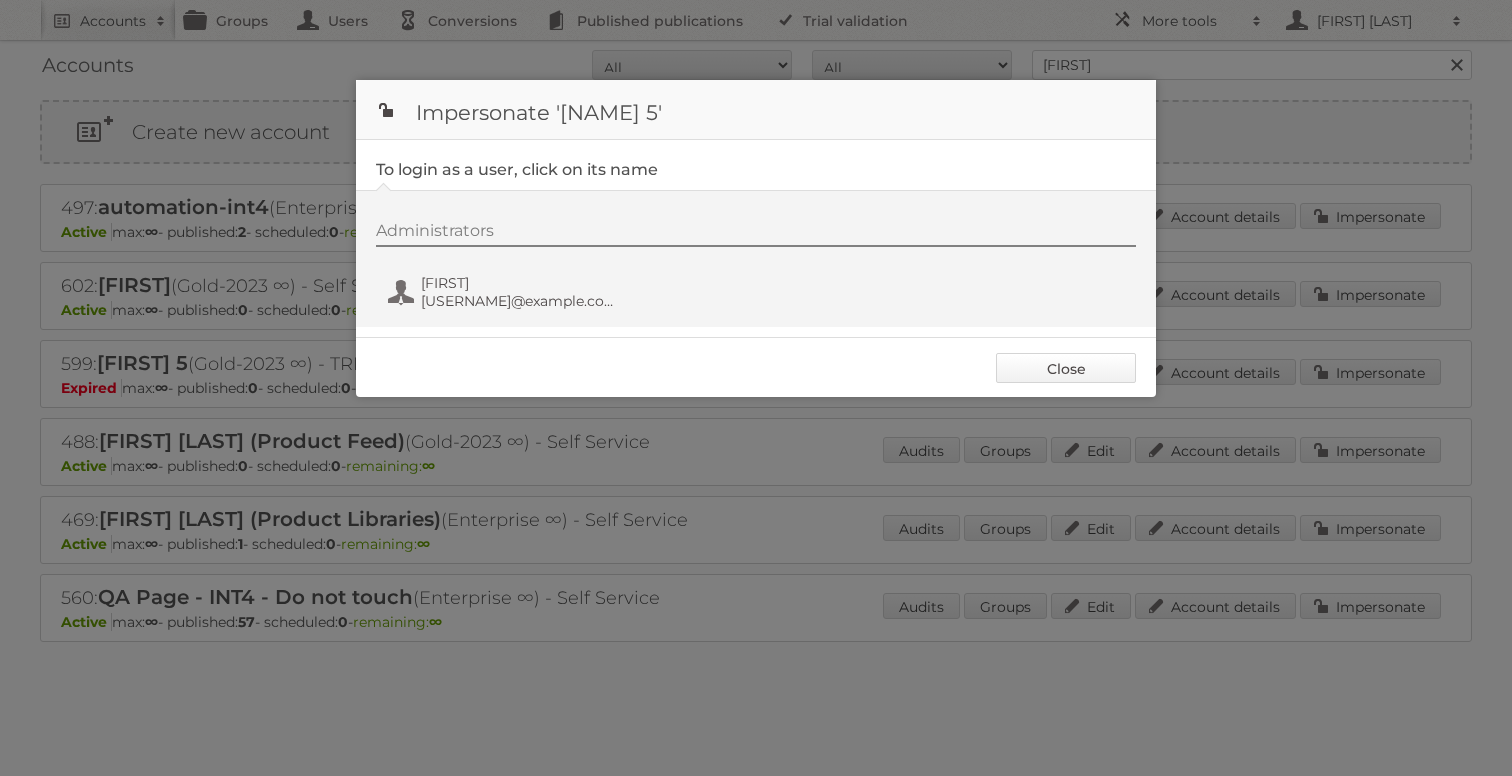 click on "Close" at bounding box center [1066, 368] 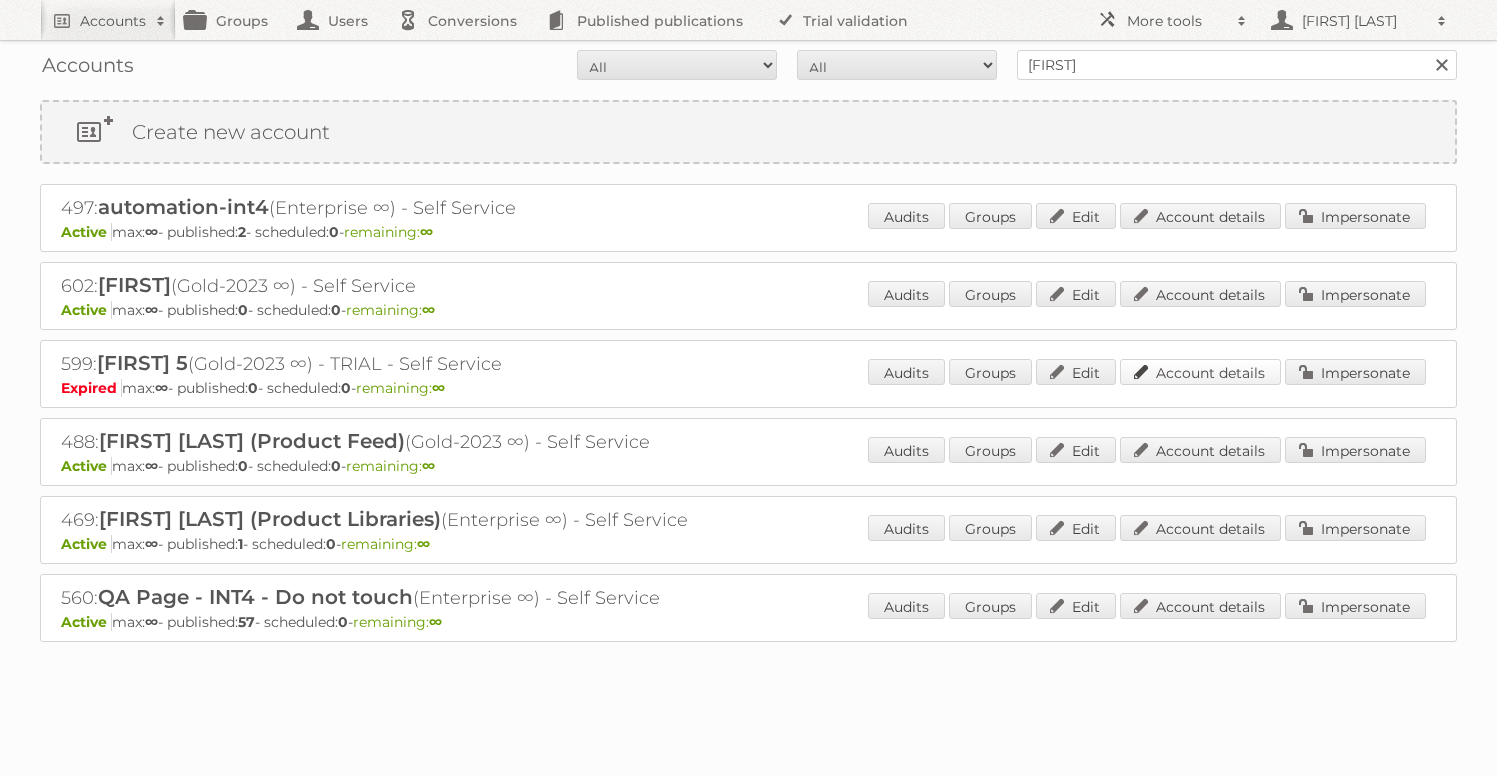 click on "Account details" at bounding box center [1200, 372] 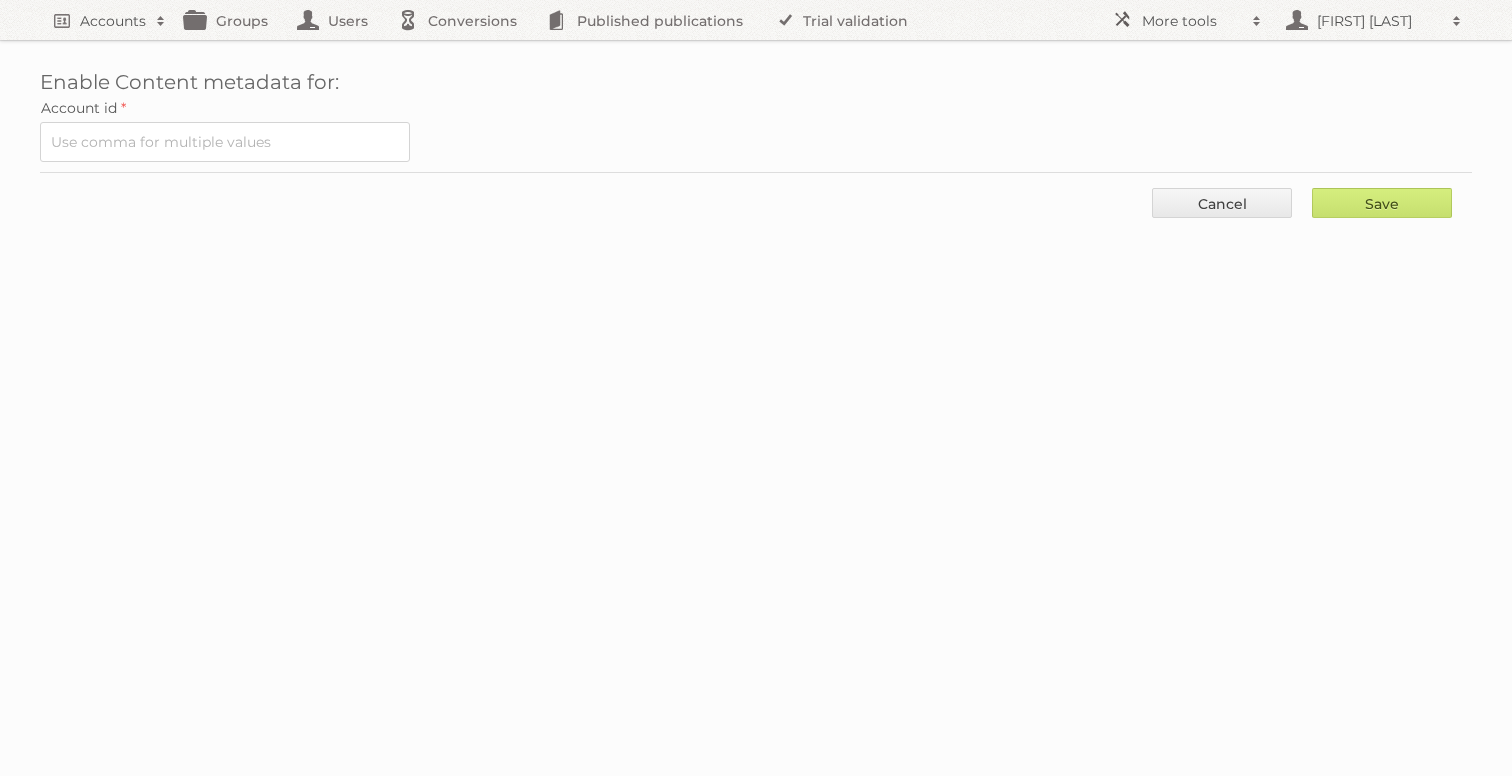 scroll, scrollTop: 0, scrollLeft: 0, axis: both 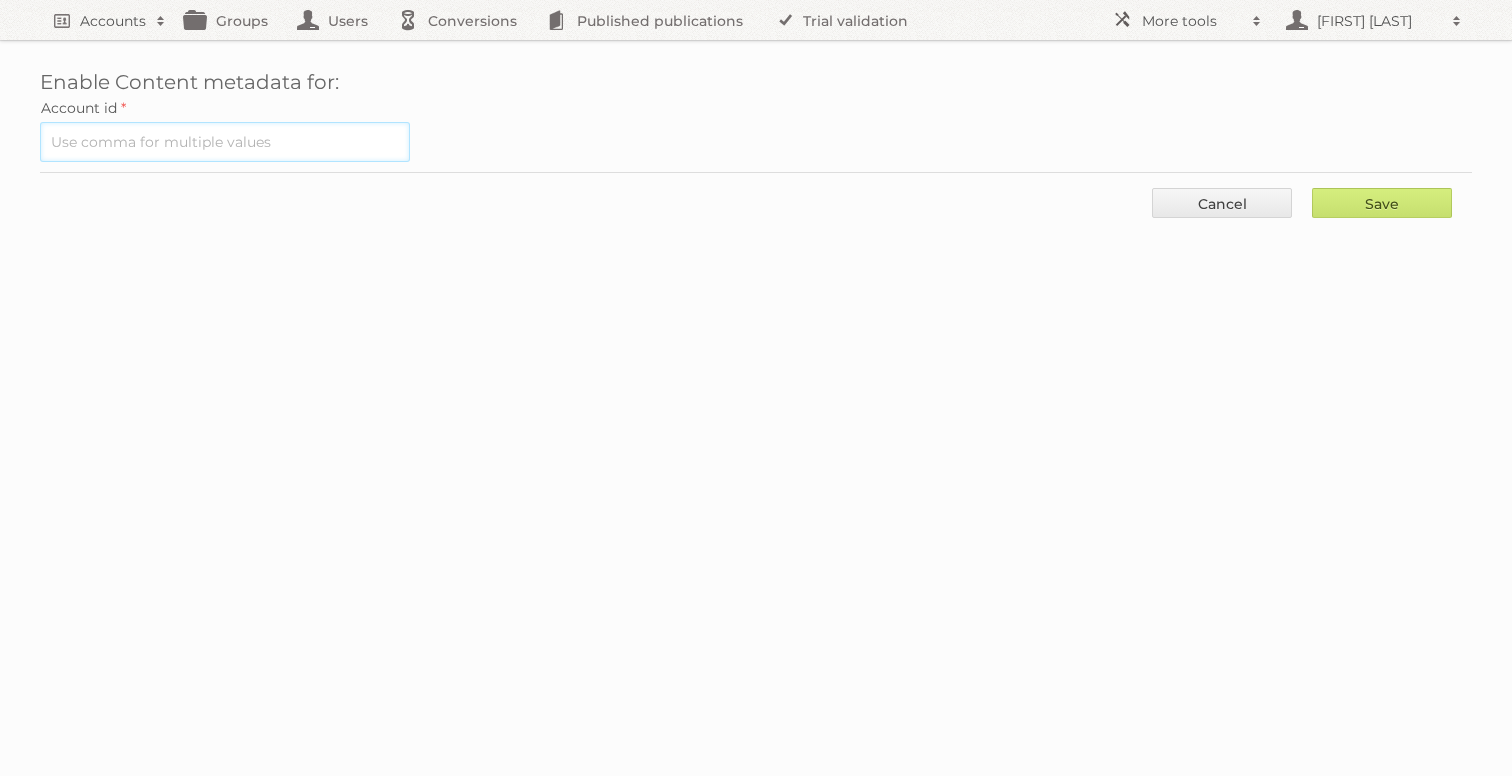 click at bounding box center [225, 142] 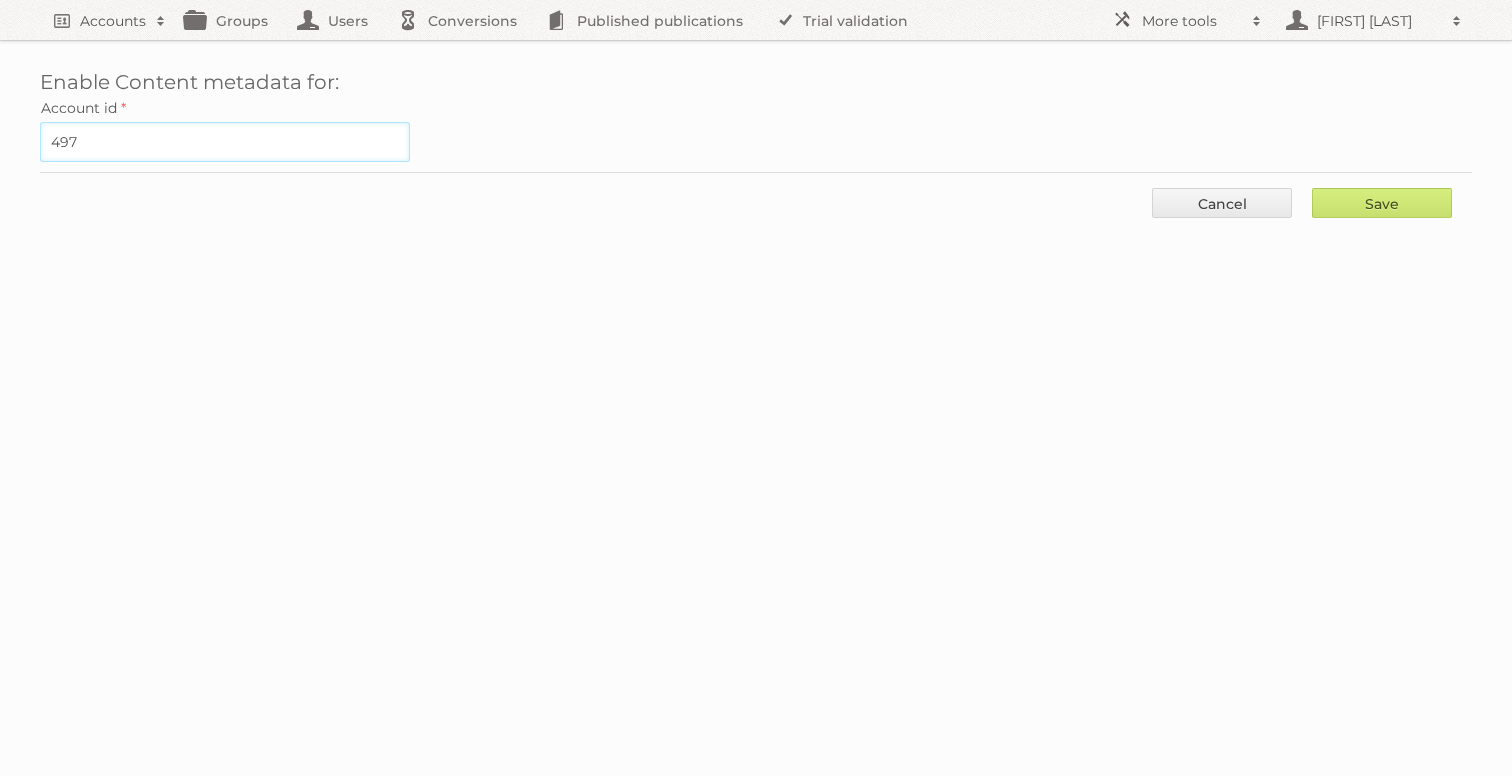 type on "497" 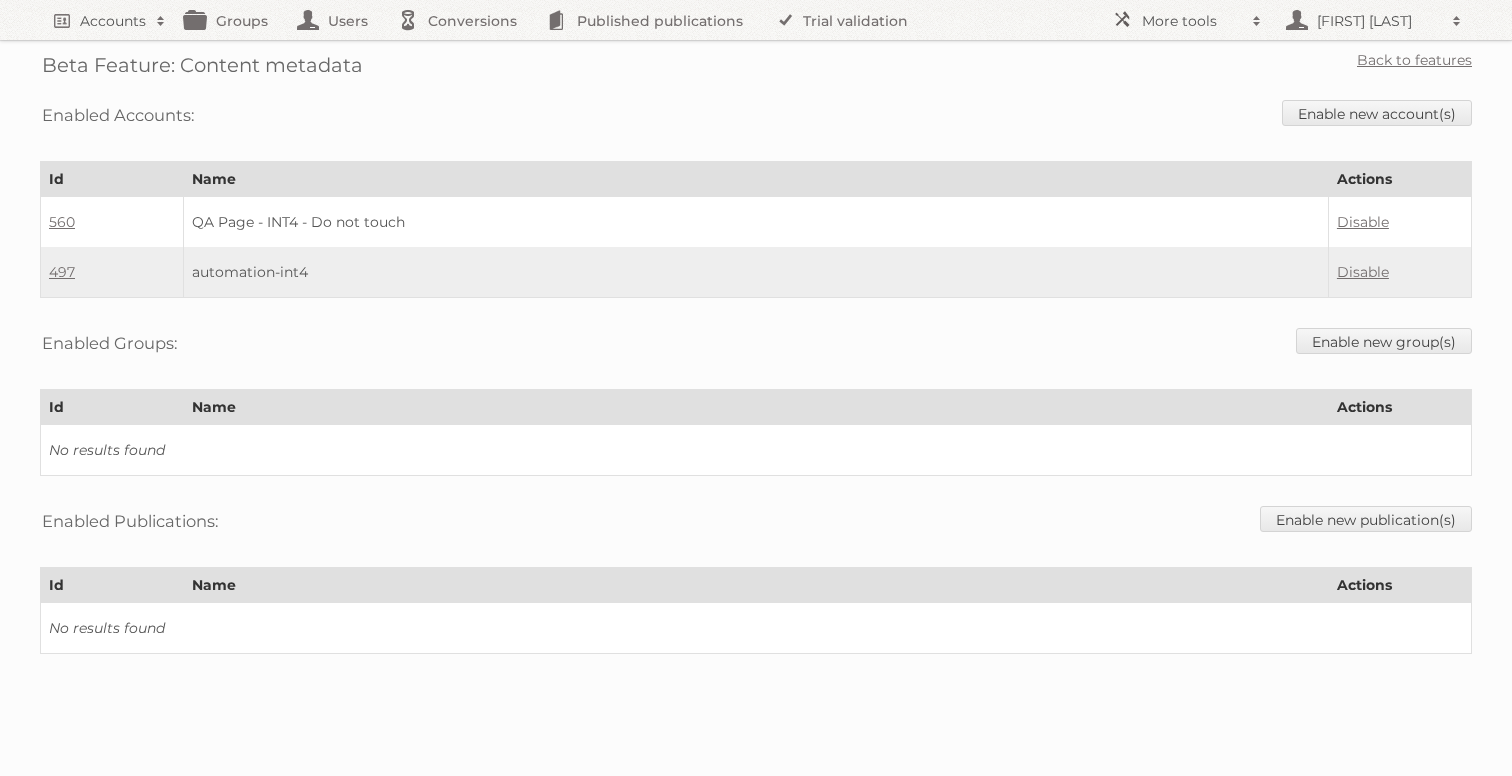 scroll, scrollTop: 0, scrollLeft: 0, axis: both 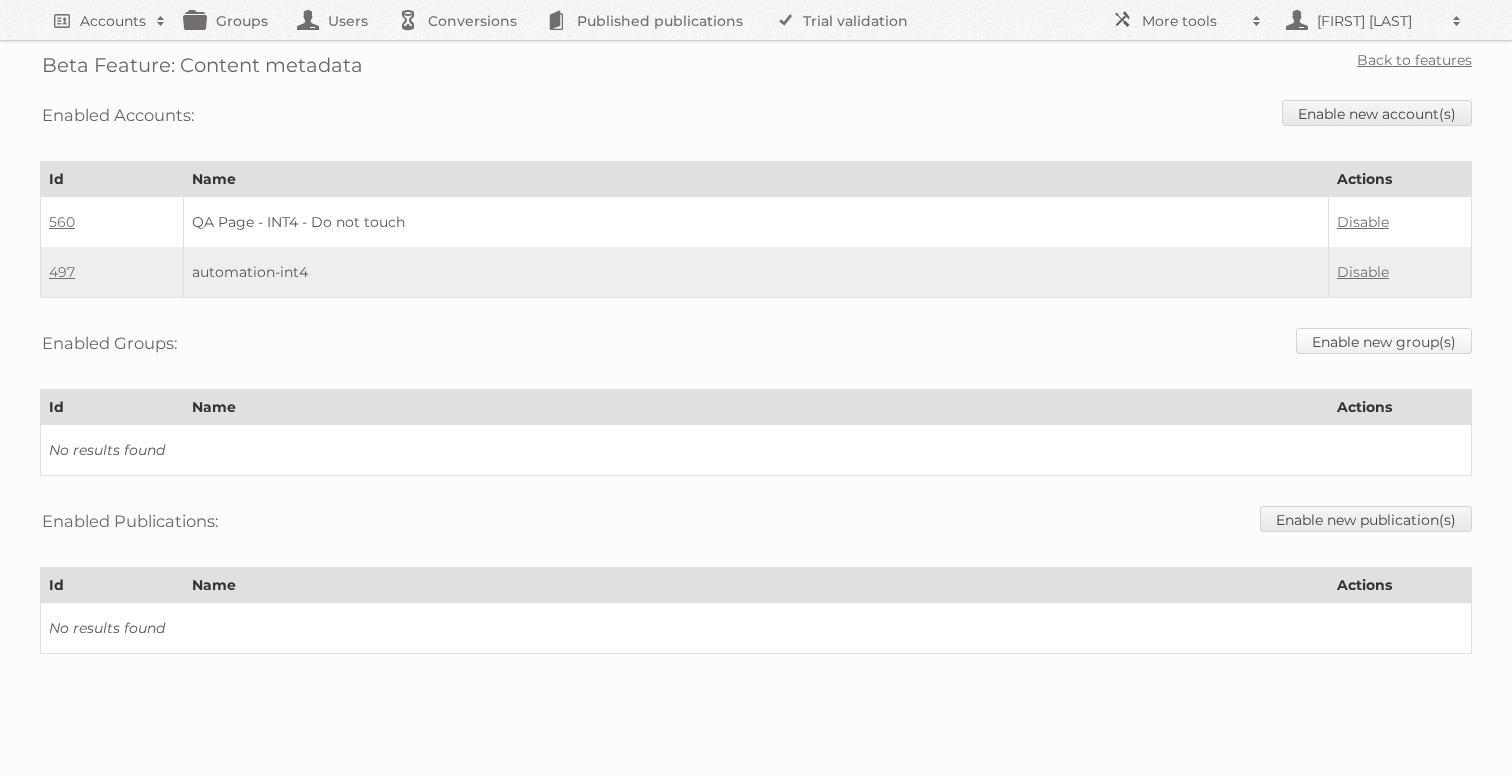 click on "Enable new group(s)" at bounding box center (1384, 341) 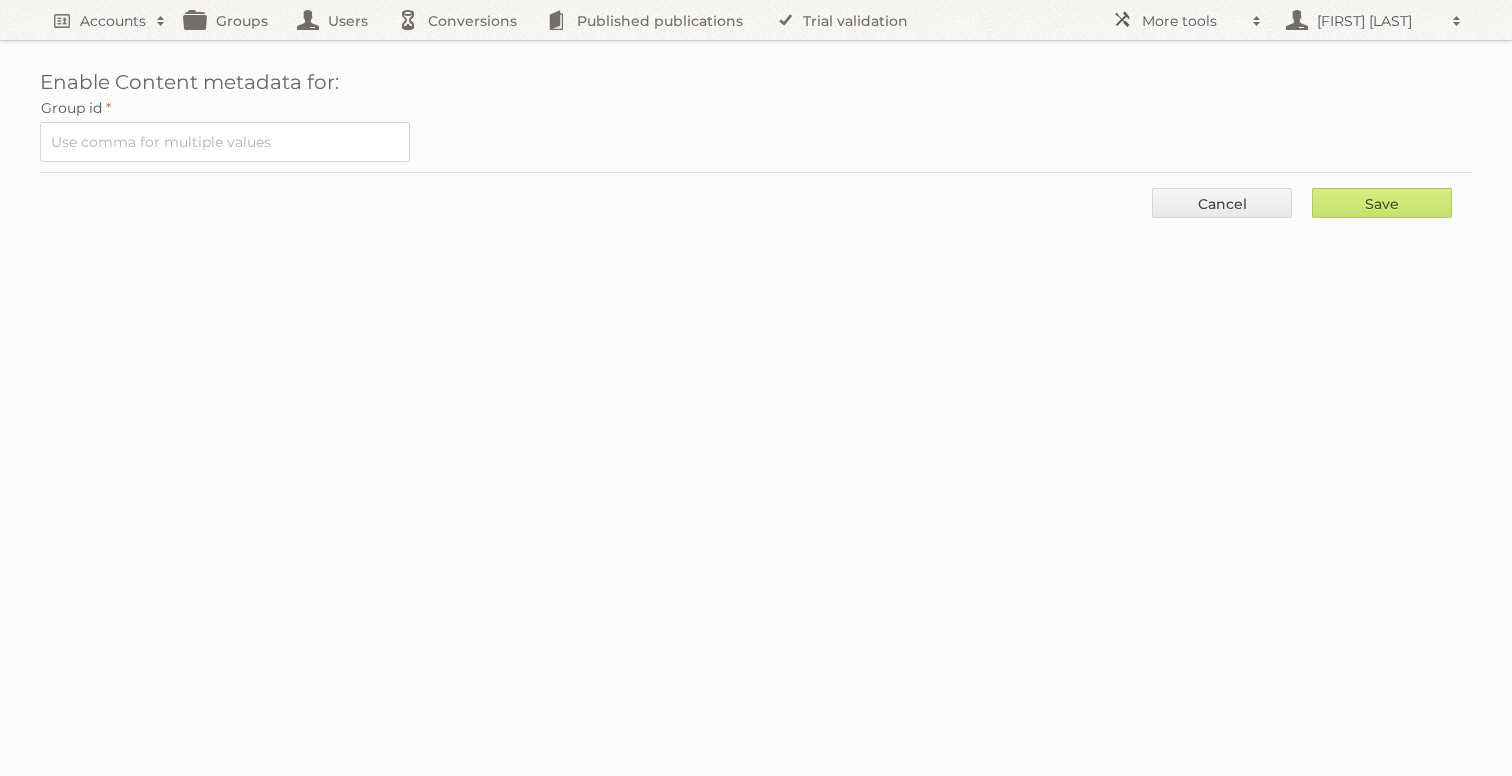 scroll, scrollTop: 0, scrollLeft: 0, axis: both 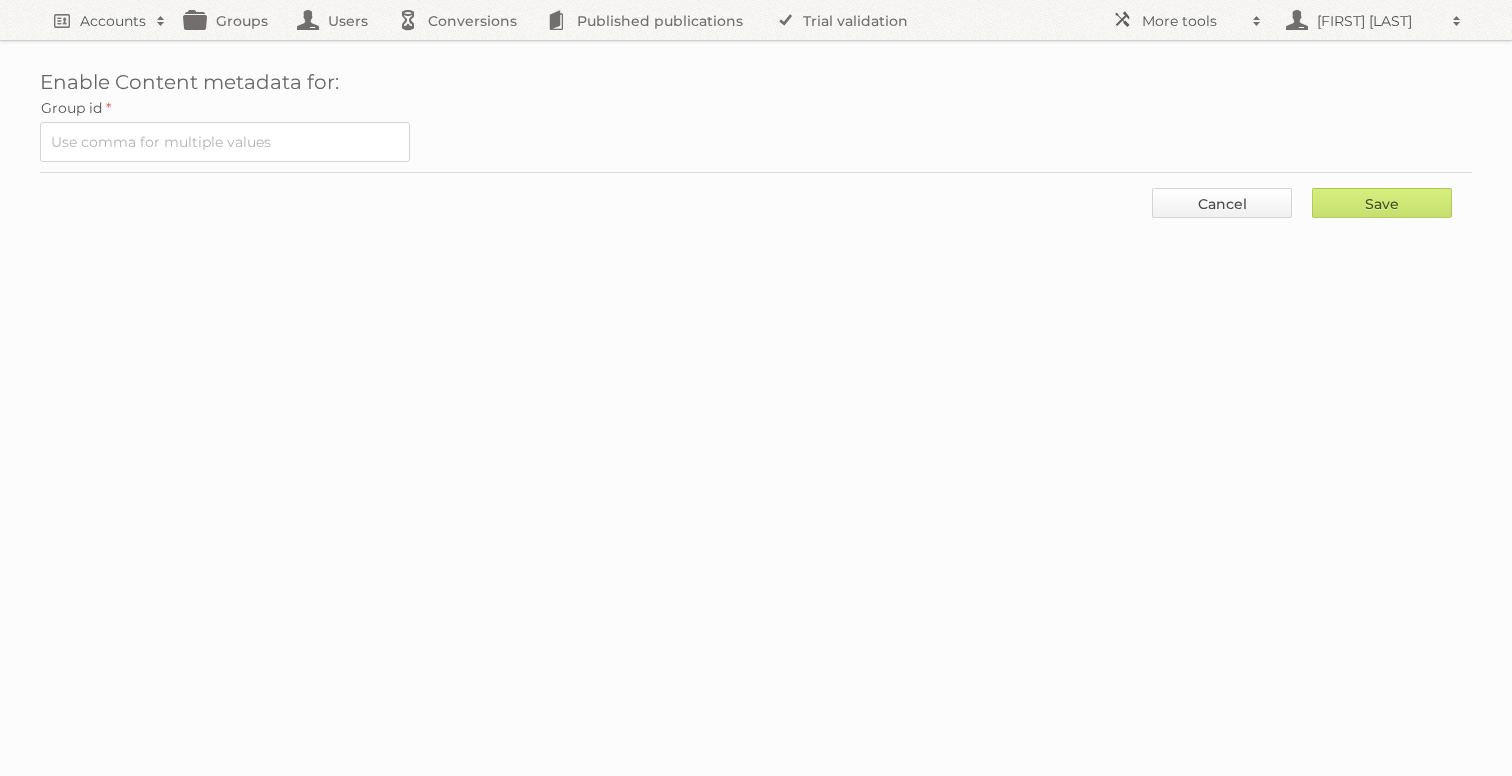 click on "Cancel" at bounding box center (1222, 203) 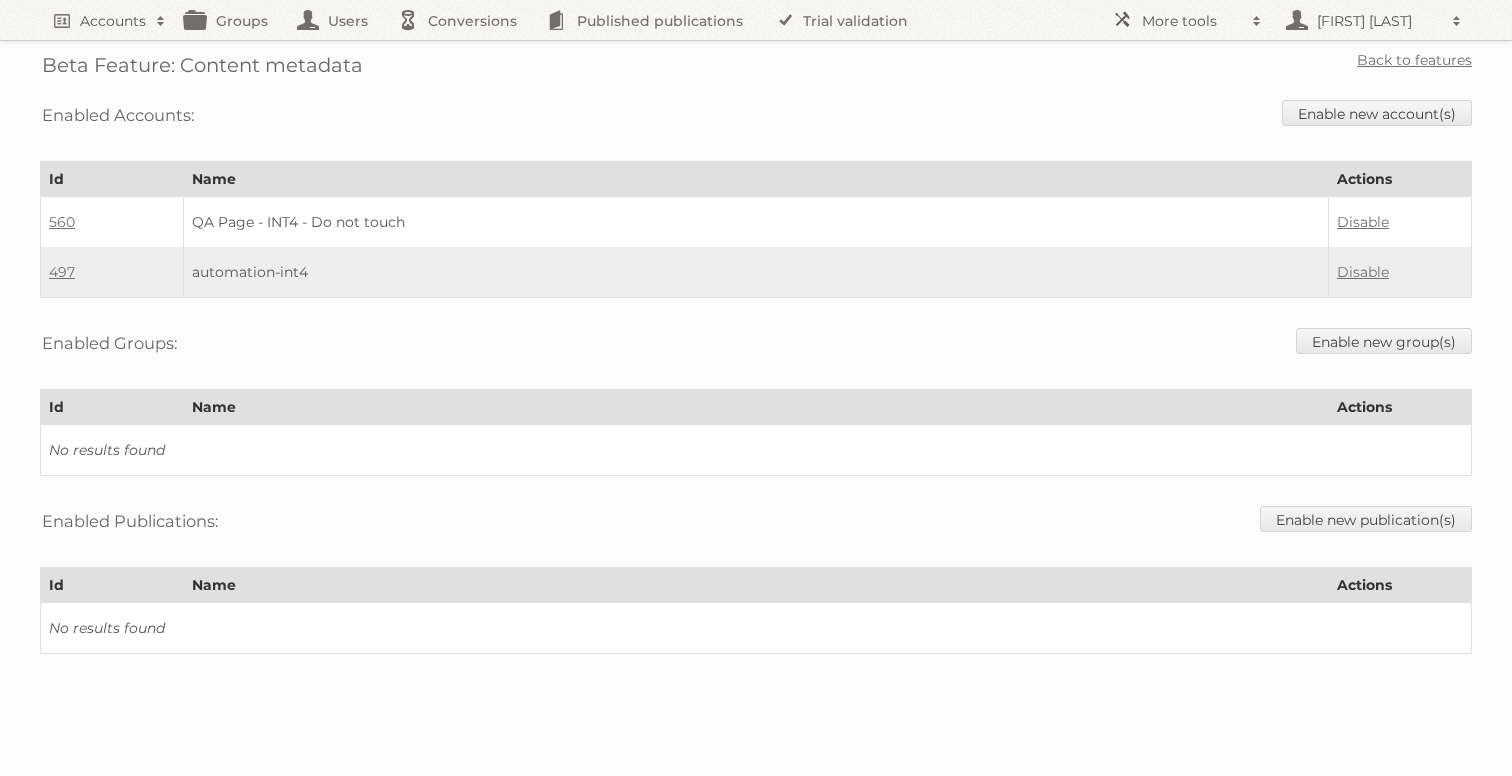 scroll, scrollTop: 0, scrollLeft: 0, axis: both 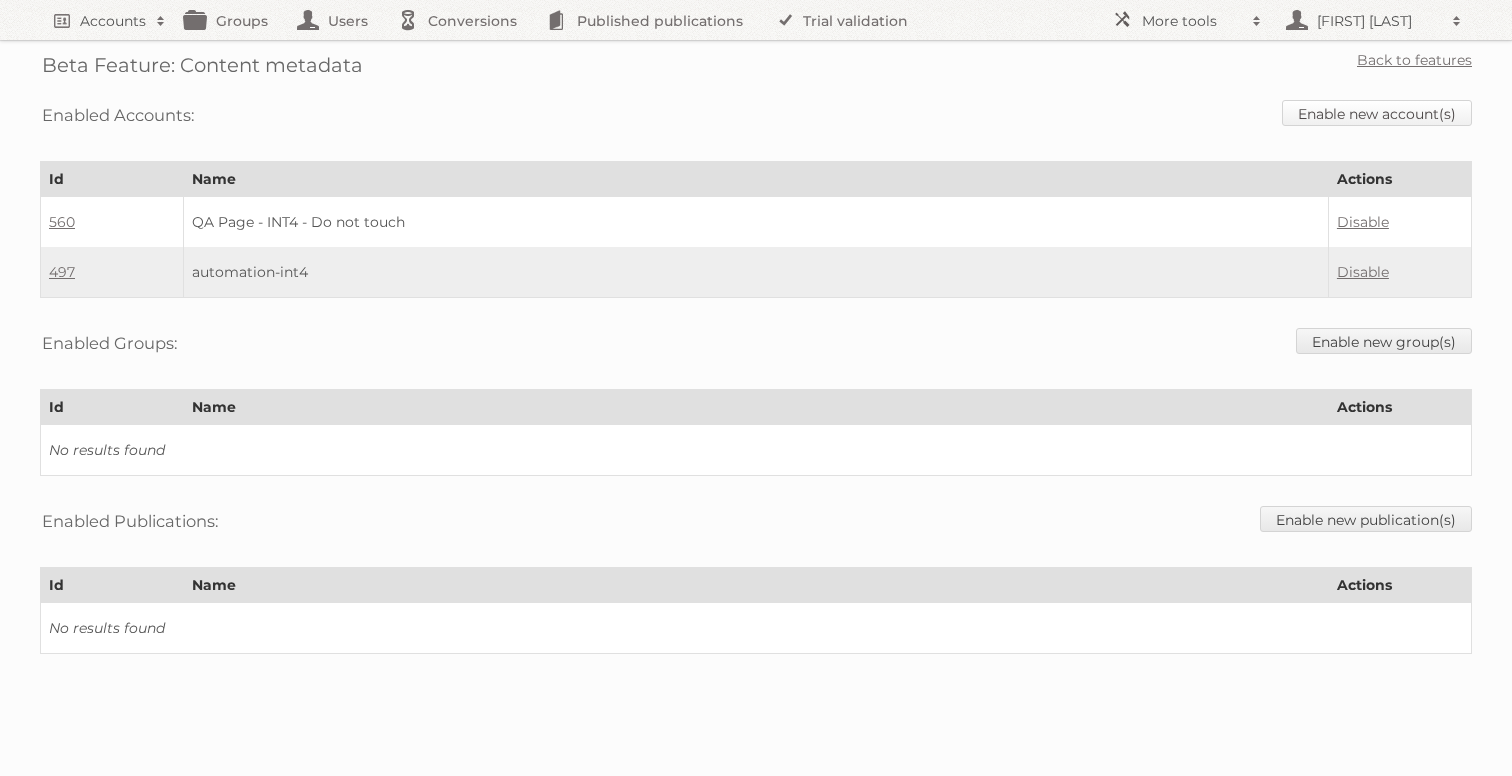 click on "Enable new account(s)" at bounding box center (1377, 113) 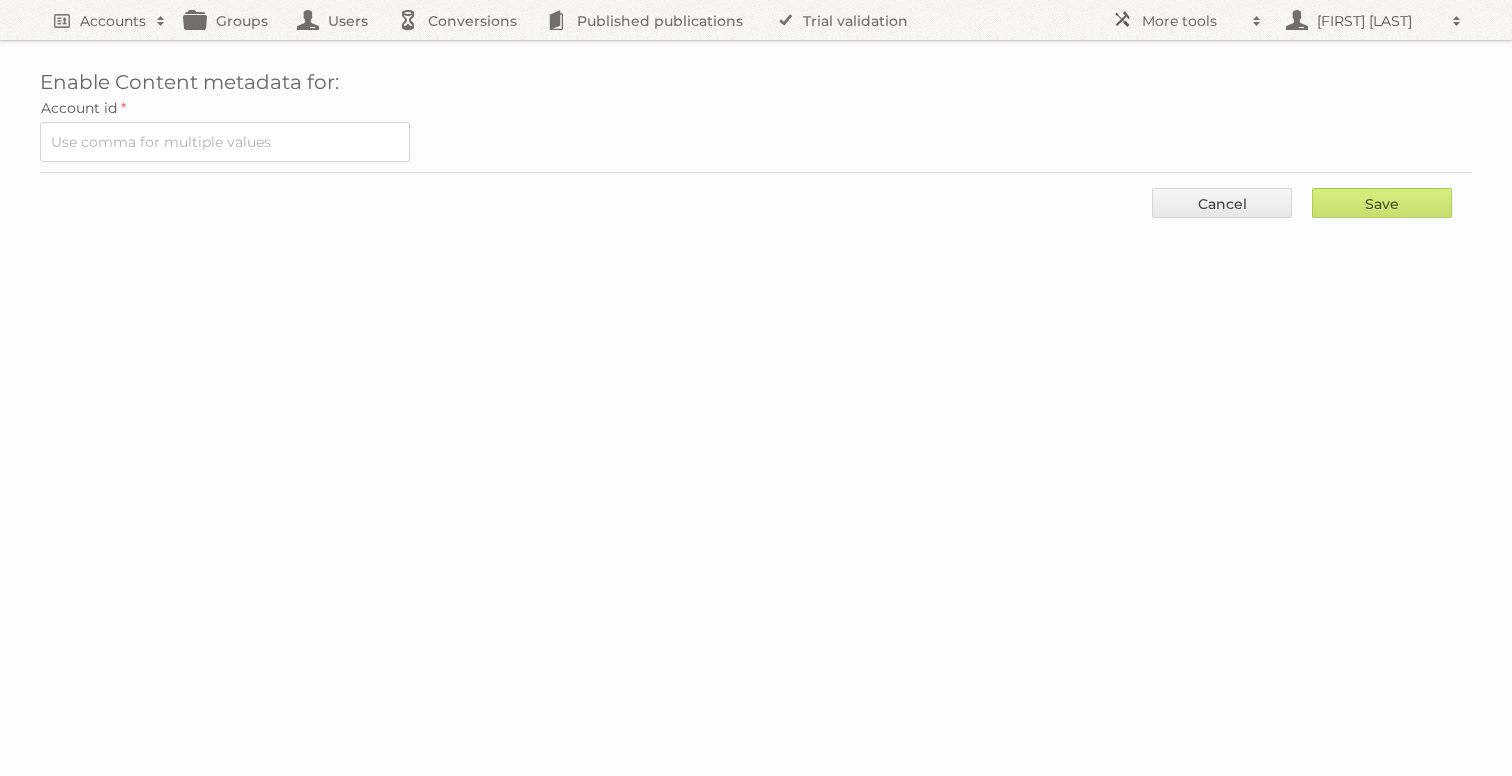 scroll, scrollTop: 0, scrollLeft: 0, axis: both 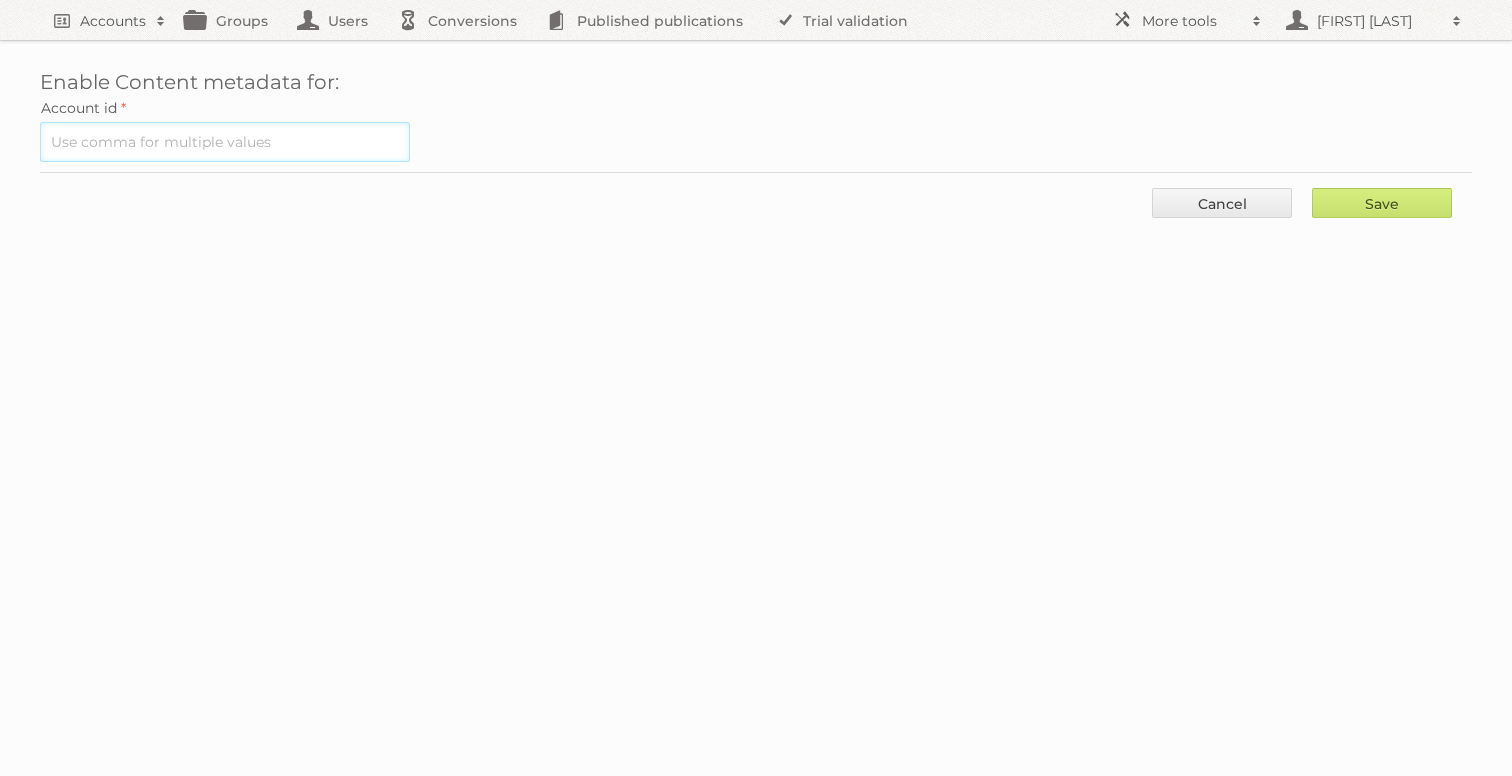 click at bounding box center (225, 142) 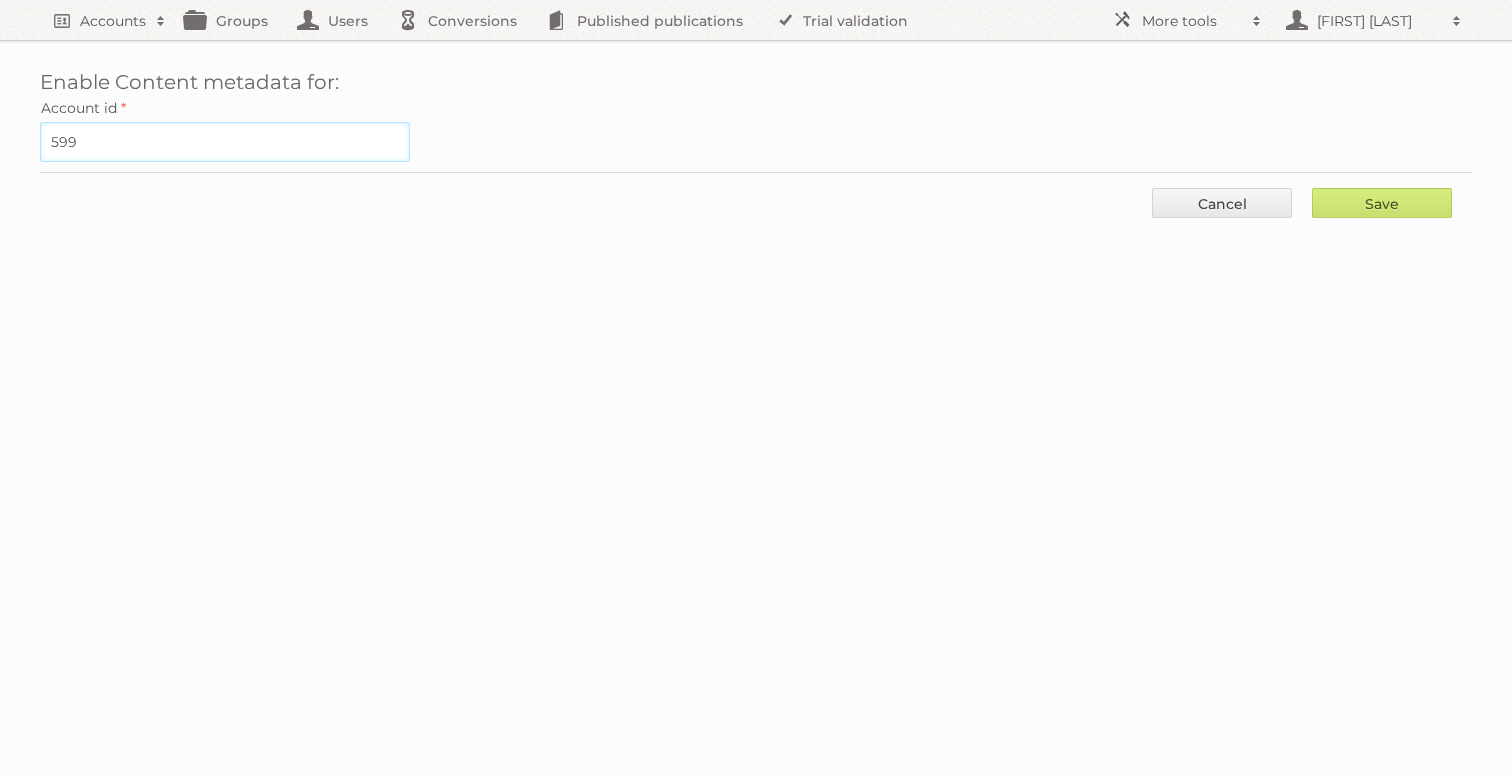 type on "599" 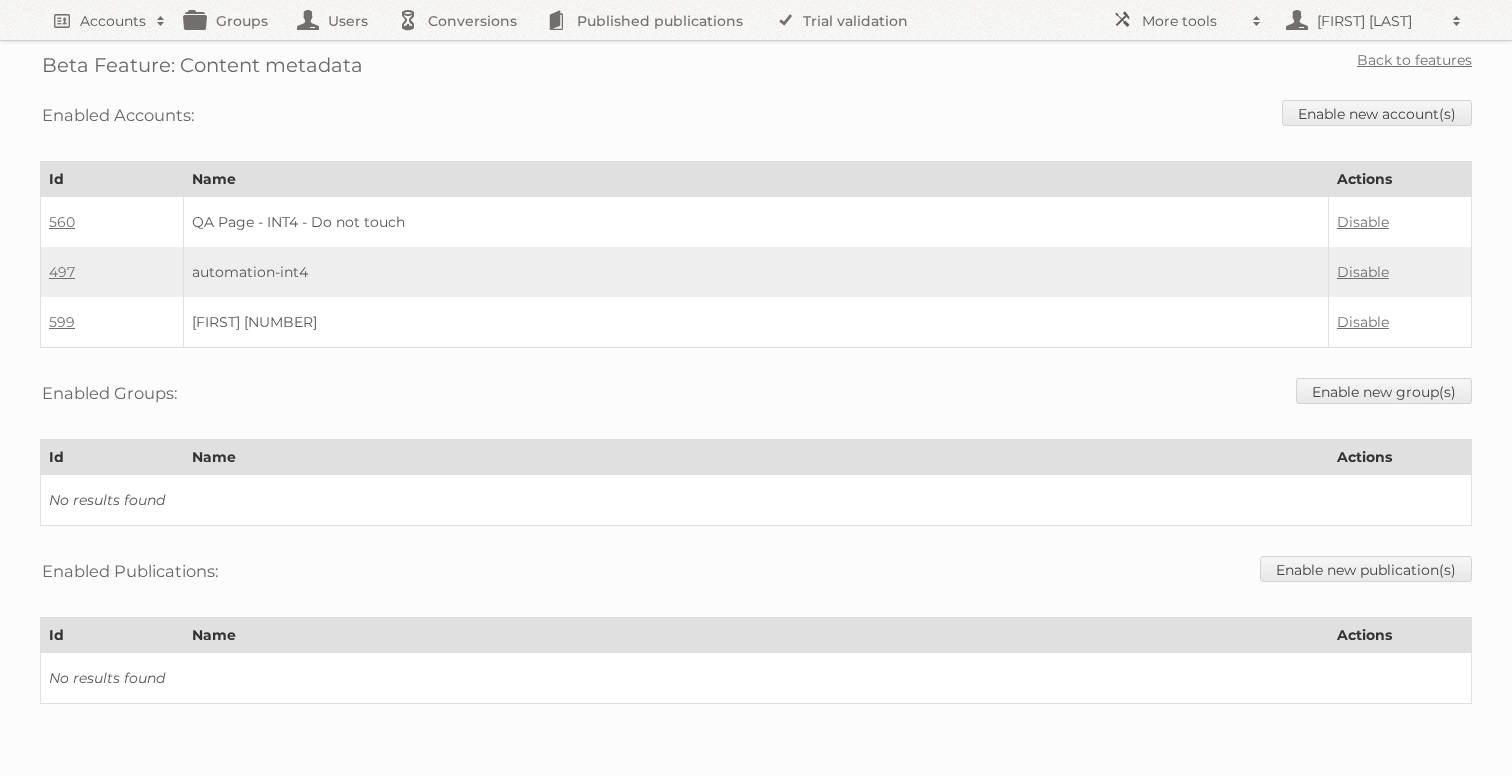 scroll, scrollTop: 0, scrollLeft: 0, axis: both 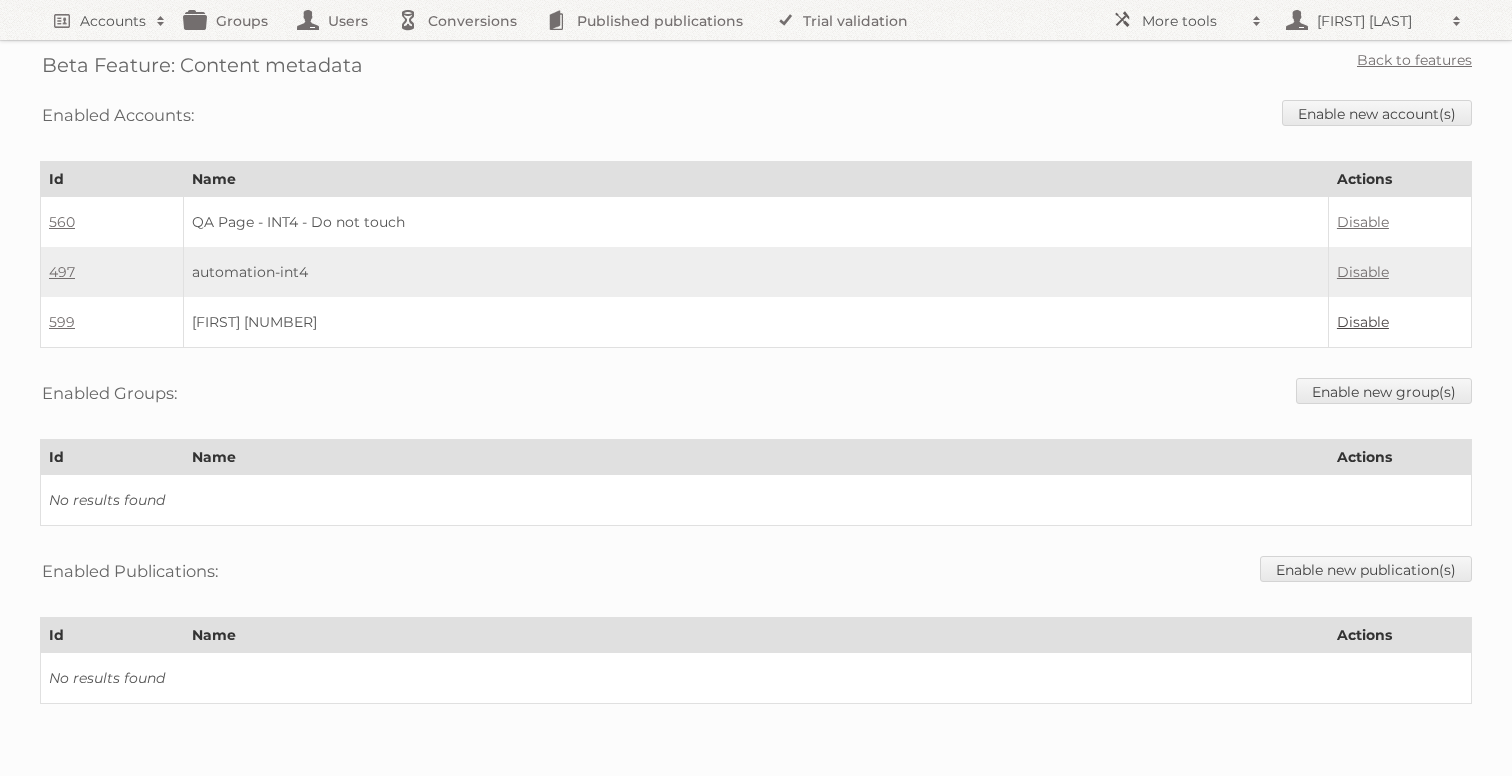 click on "Disable" at bounding box center [1363, 322] 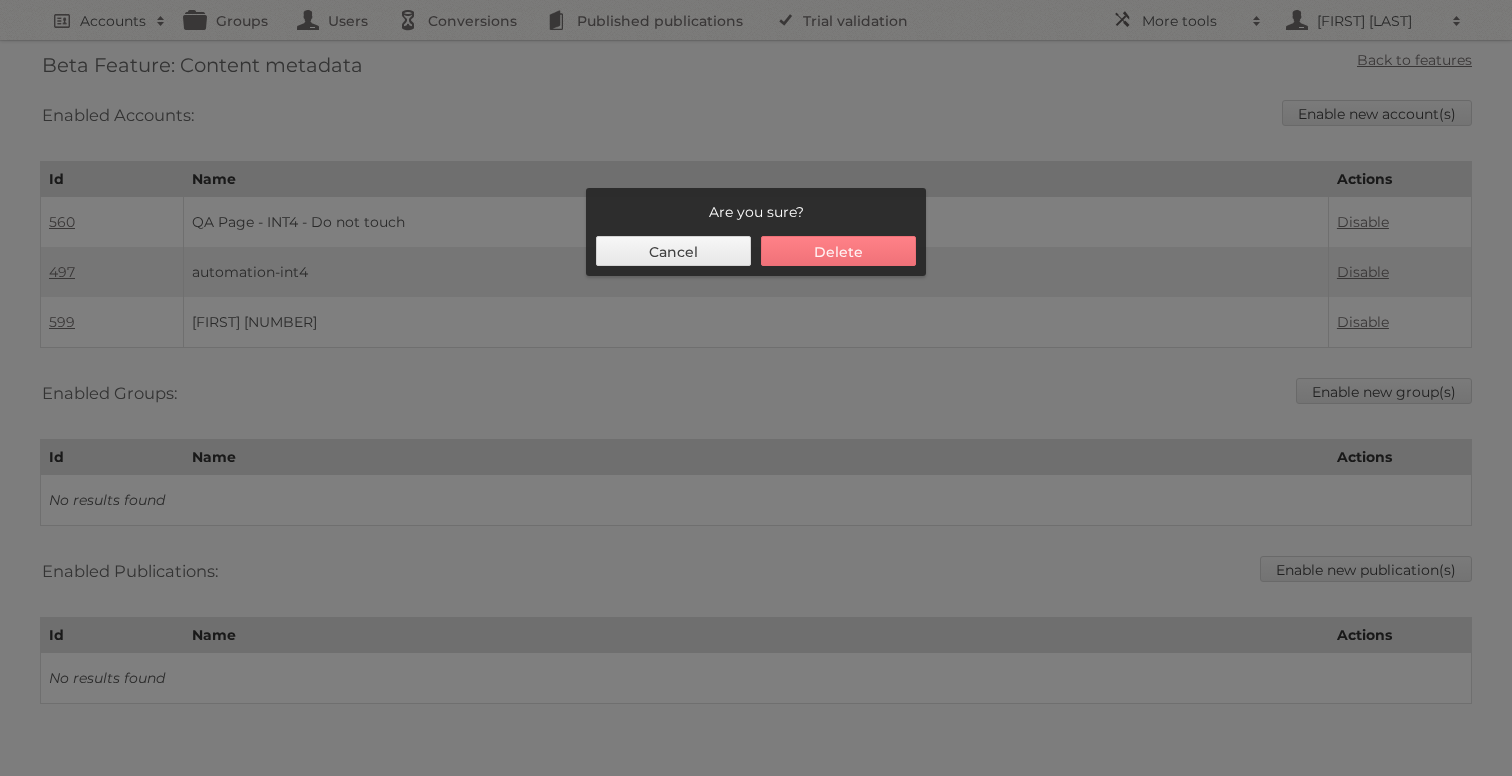 click on "Delete" at bounding box center [838, 251] 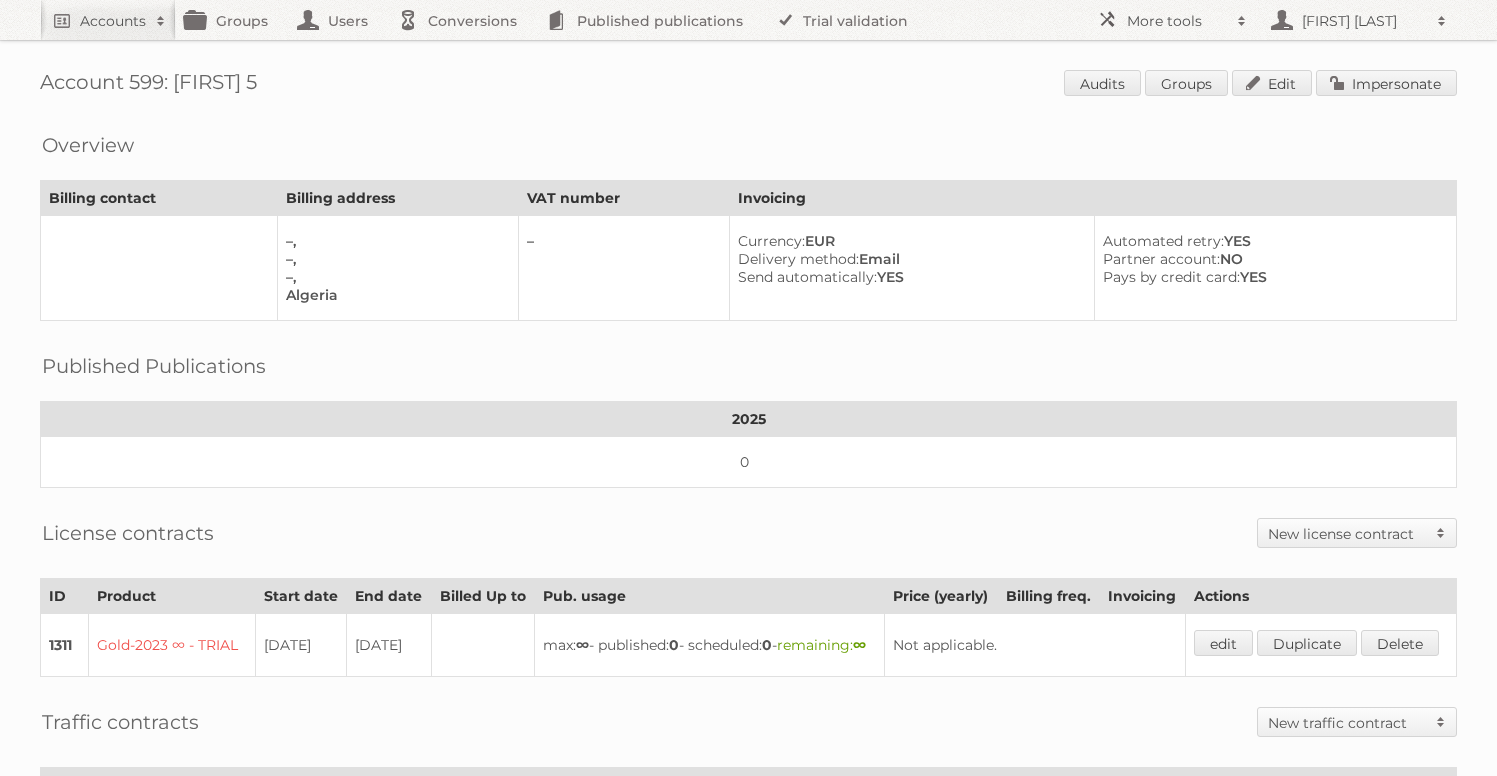scroll, scrollTop: 0, scrollLeft: 0, axis: both 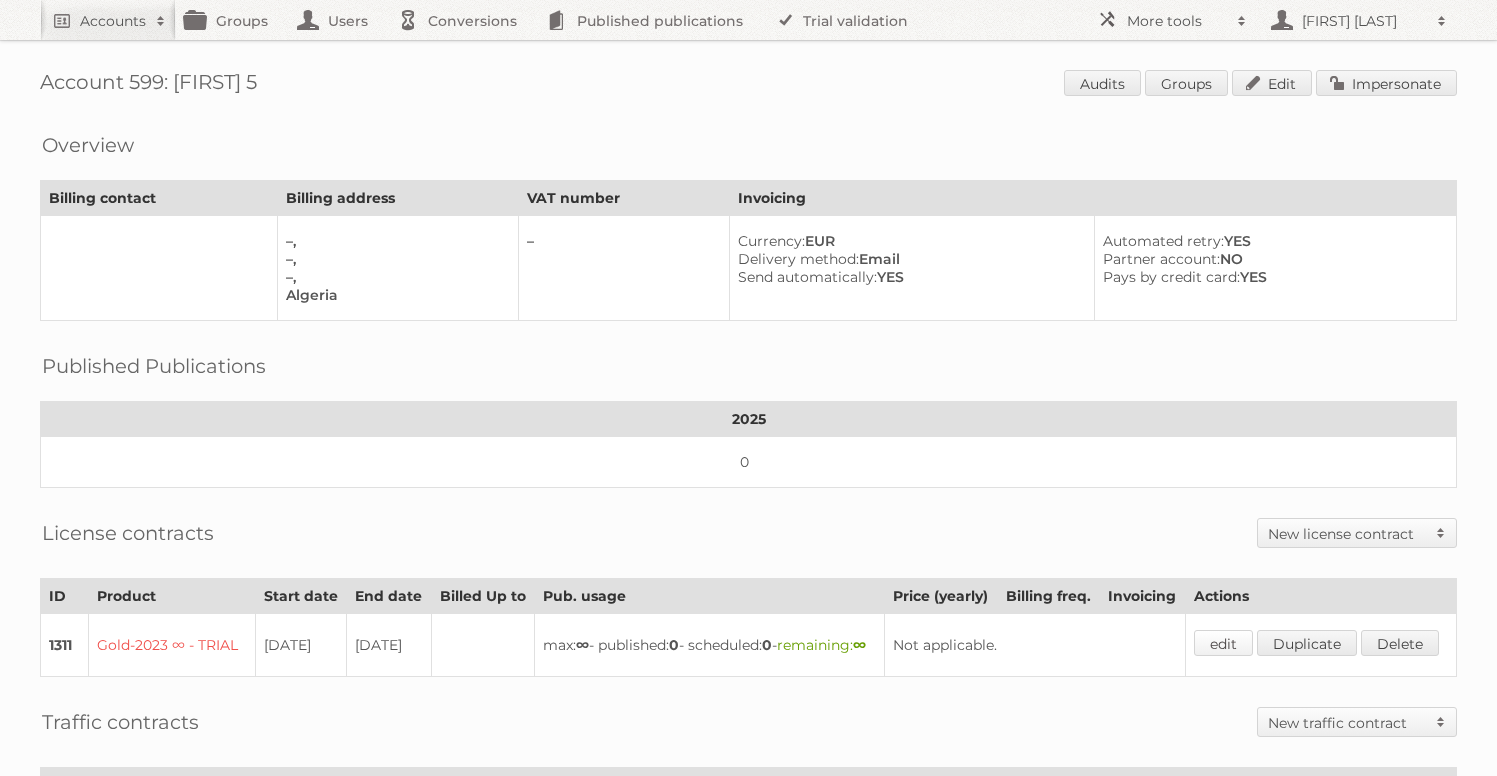 click on "edit" at bounding box center [1223, 643] 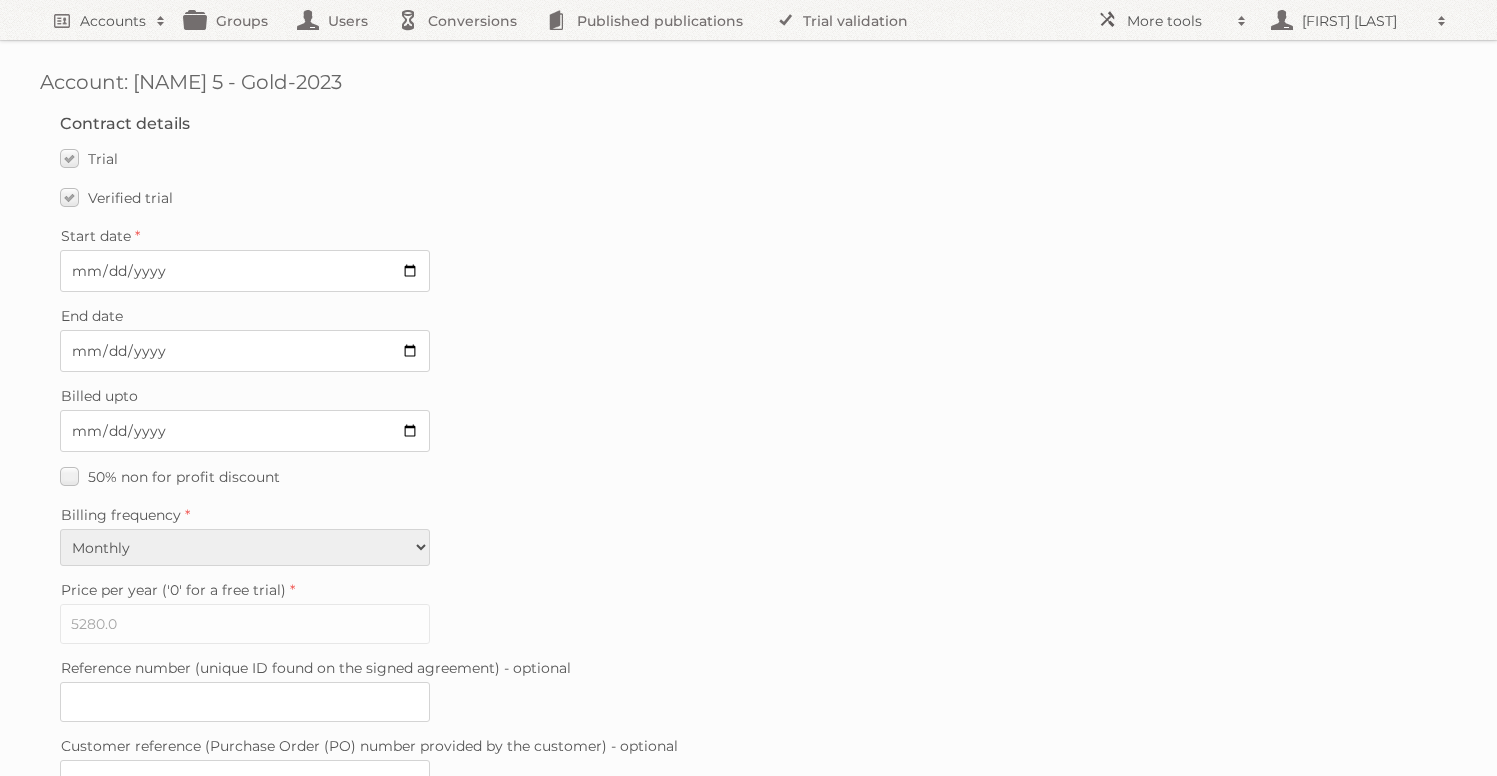scroll, scrollTop: 0, scrollLeft: 0, axis: both 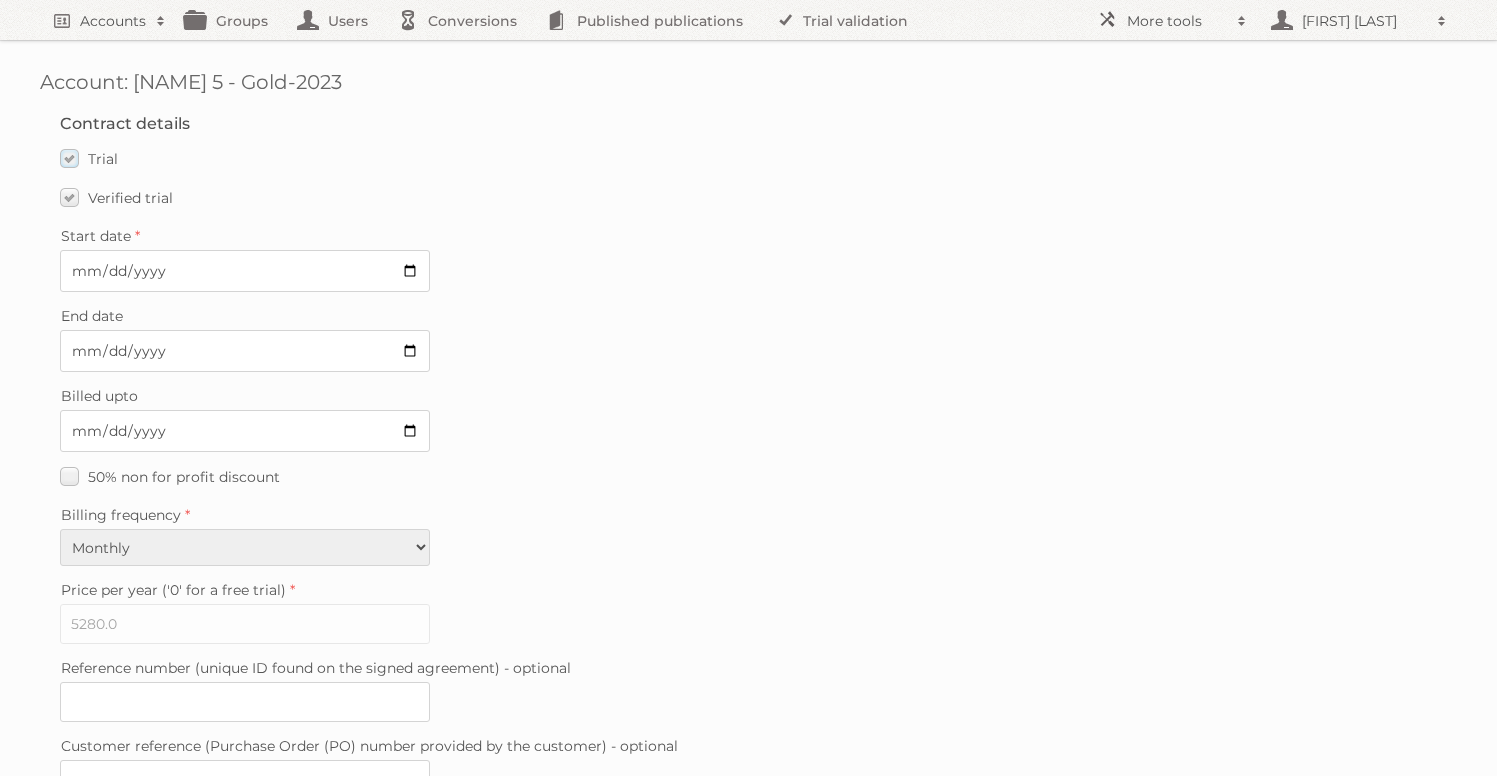click on "Trial" at bounding box center (89, 158) 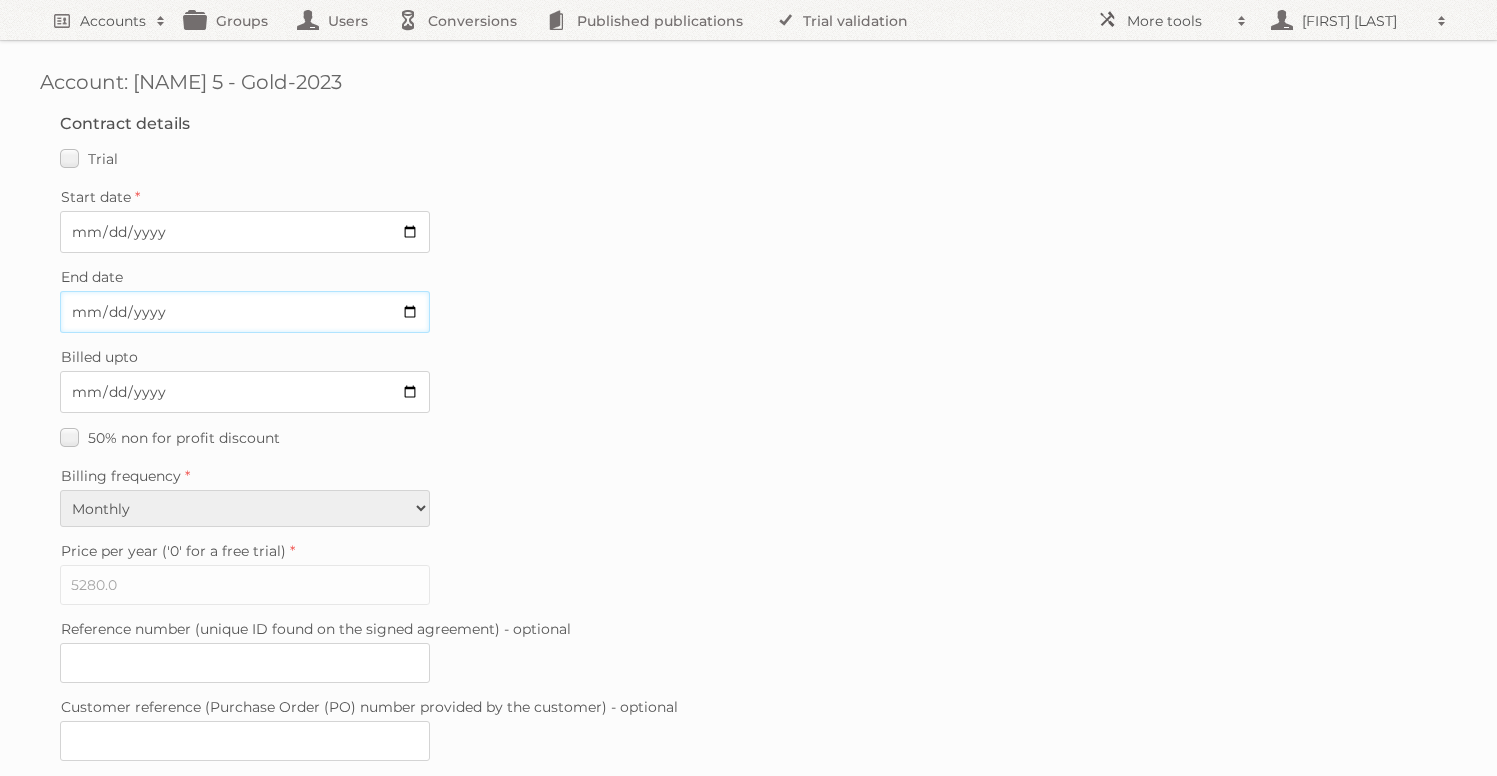 click on "2025-07-11" at bounding box center (245, 312) 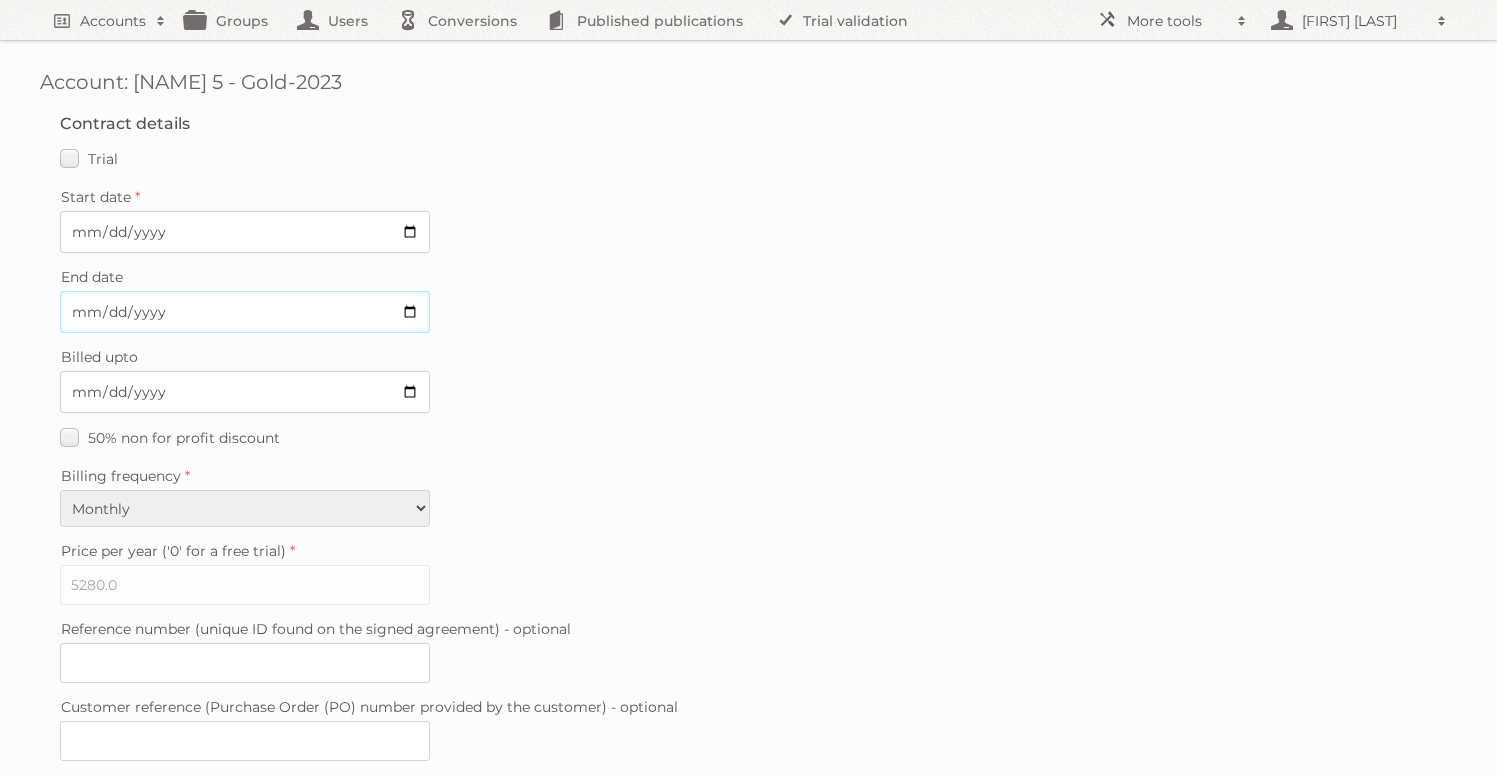 click on "2025-07-11" at bounding box center [245, 312] 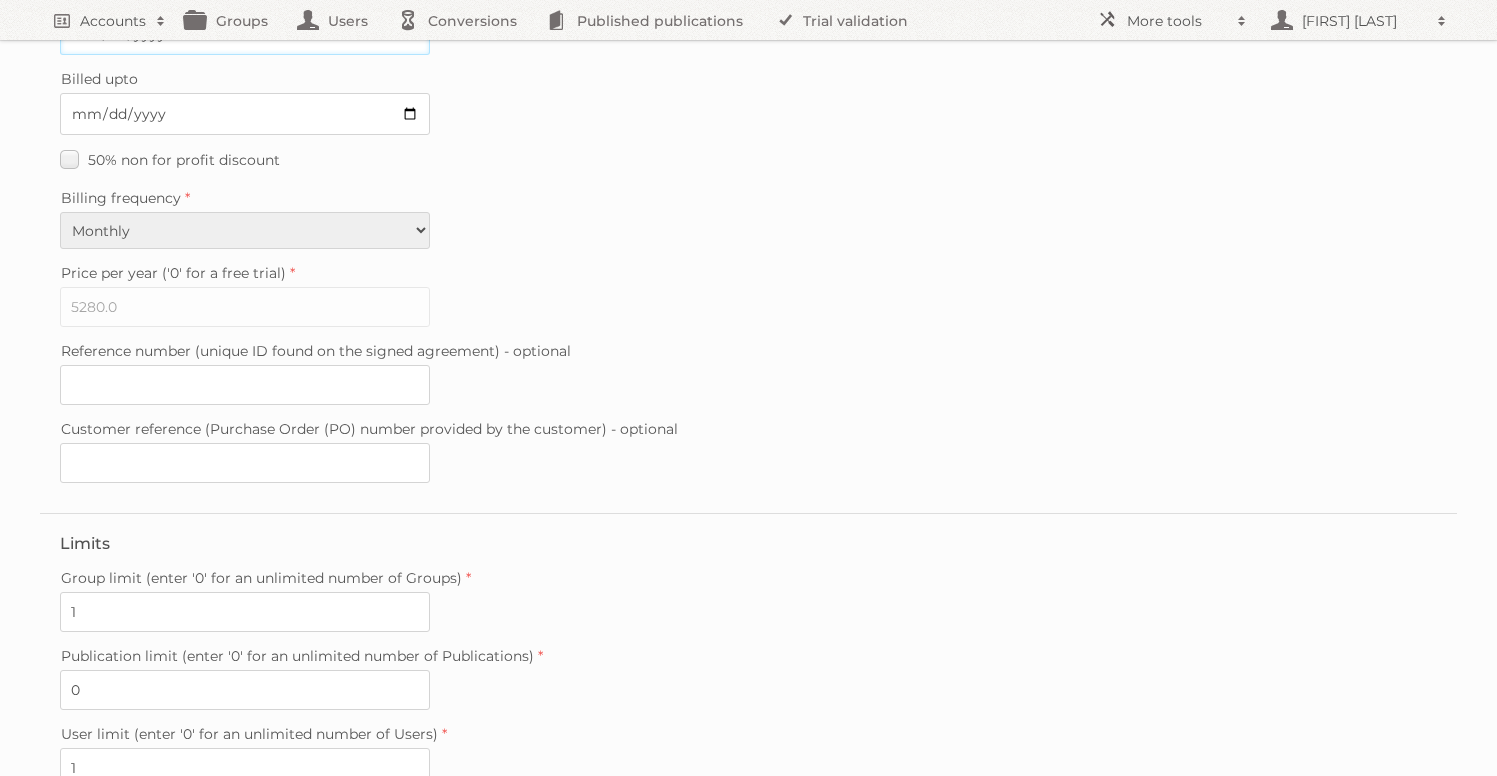 scroll, scrollTop: 502, scrollLeft: 0, axis: vertical 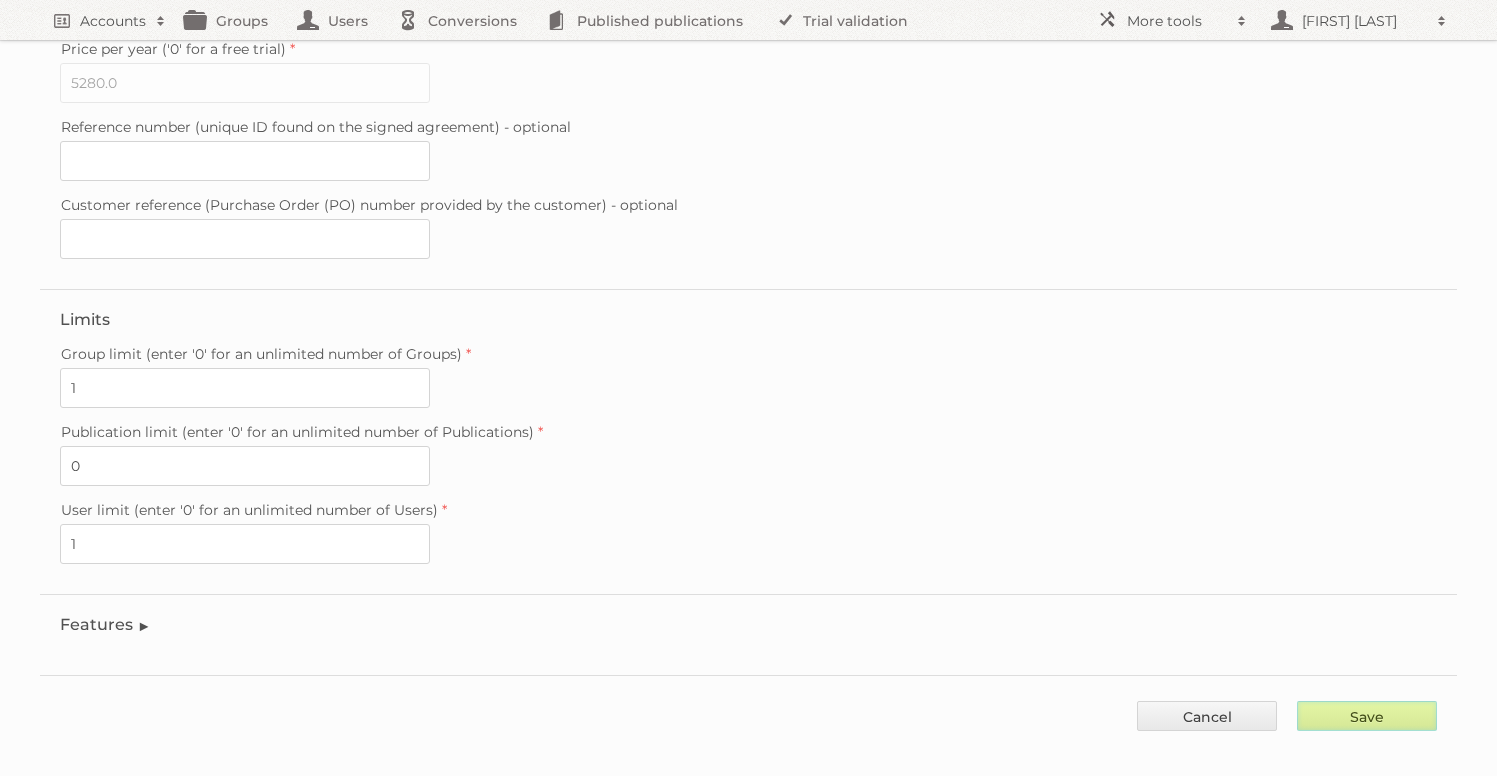 click on "Save" at bounding box center (1367, 716) 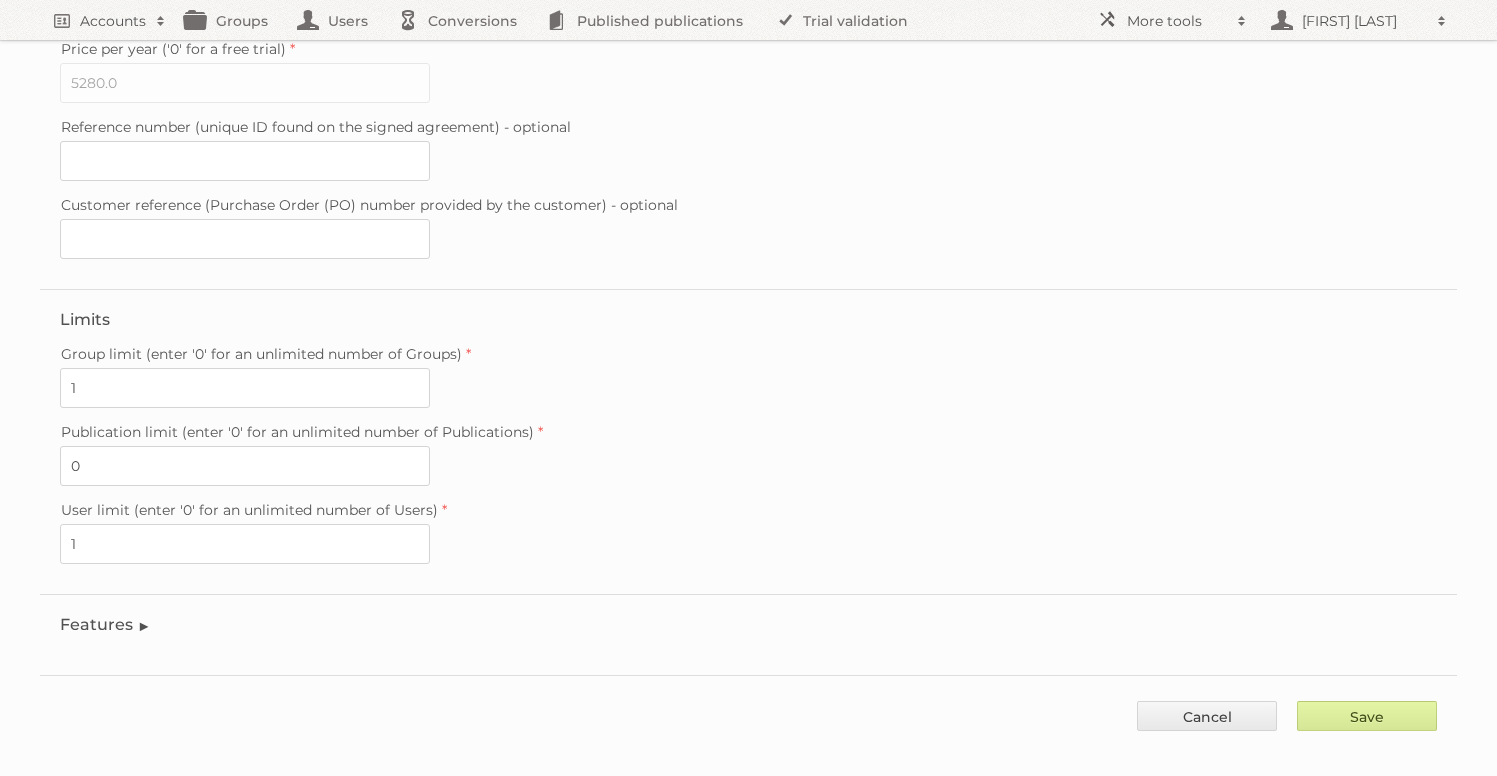 type on "..." 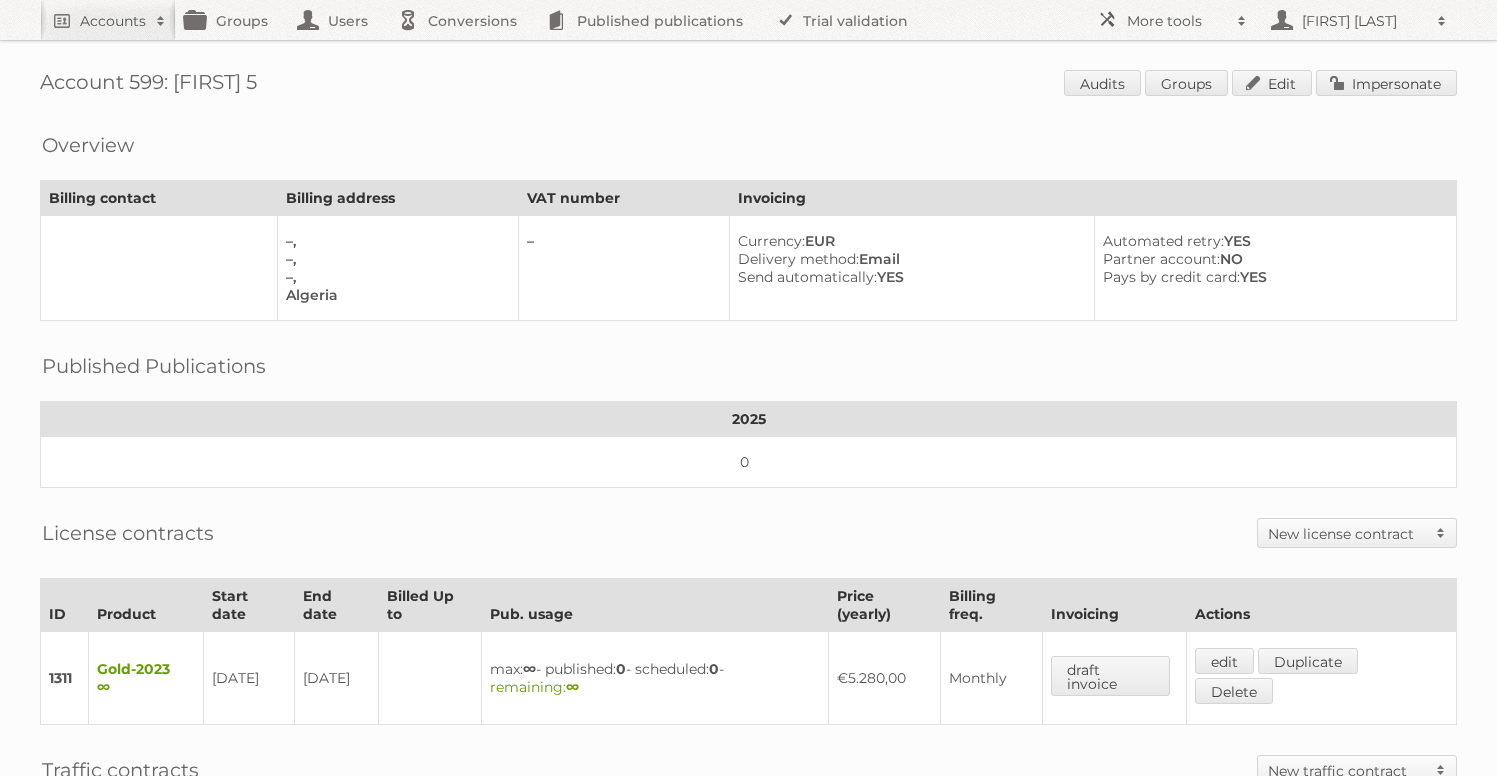 scroll, scrollTop: 0, scrollLeft: 0, axis: both 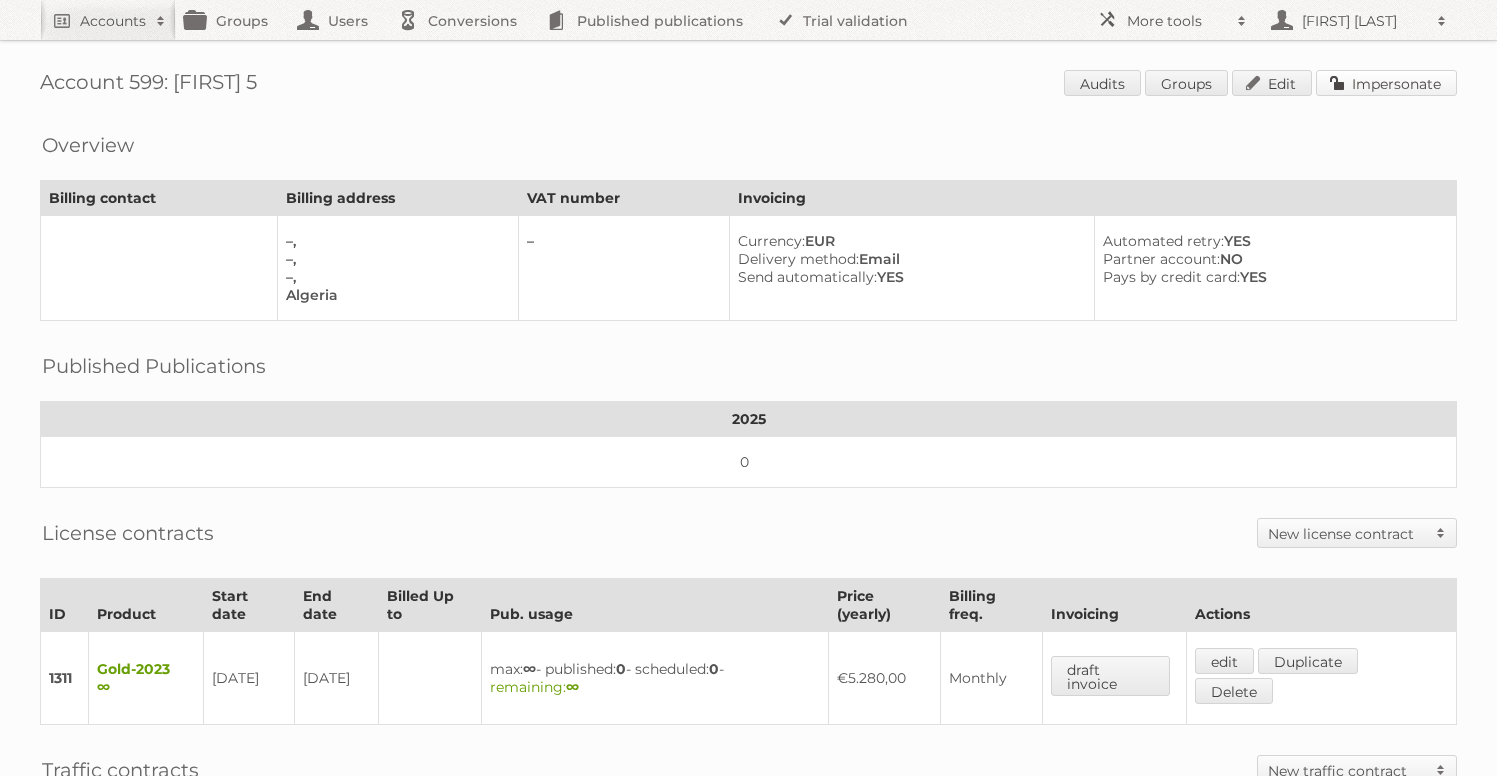 click on "Impersonate" at bounding box center [1386, 83] 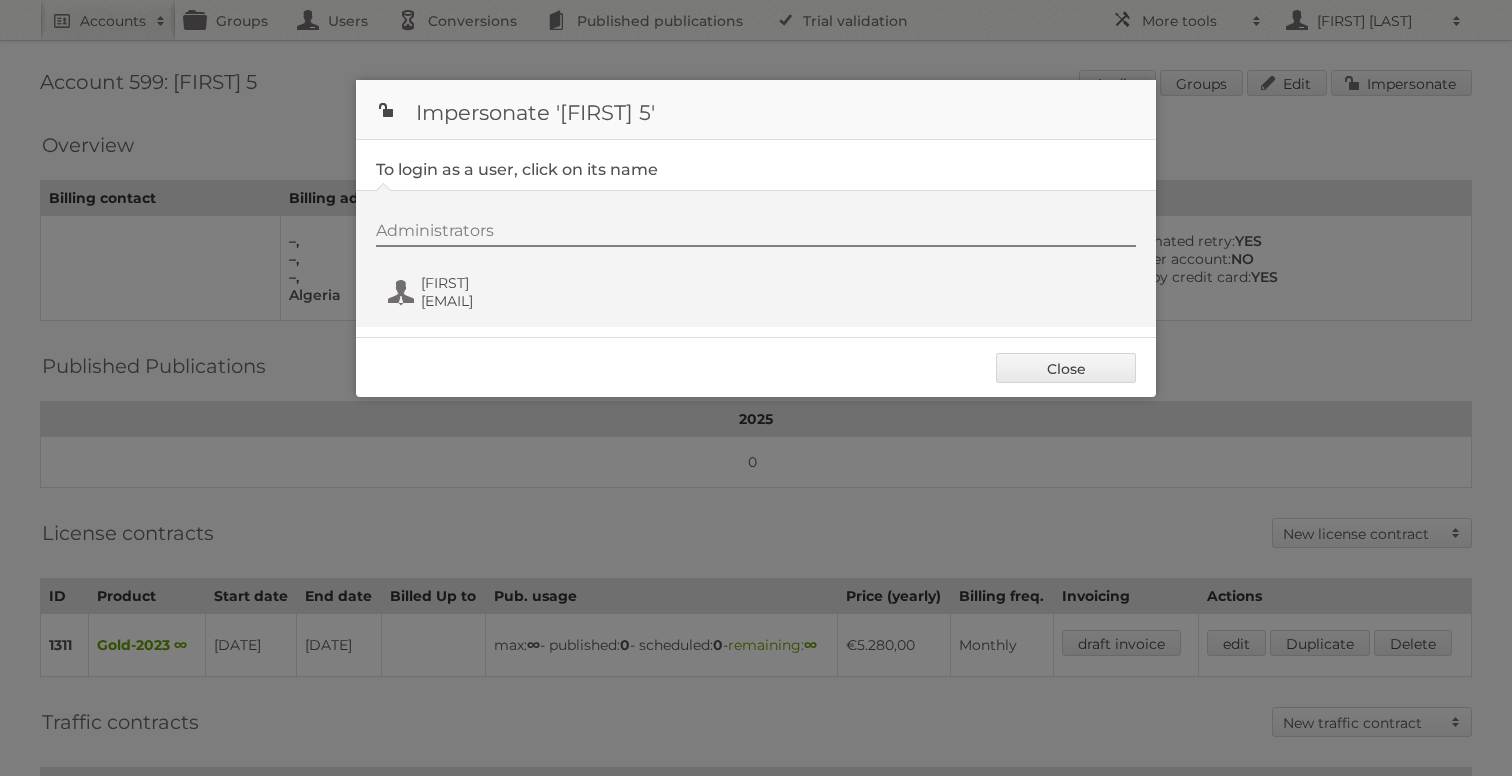 click on "Administrators
[FIRST]
[EMAIL]" at bounding box center [766, 269] 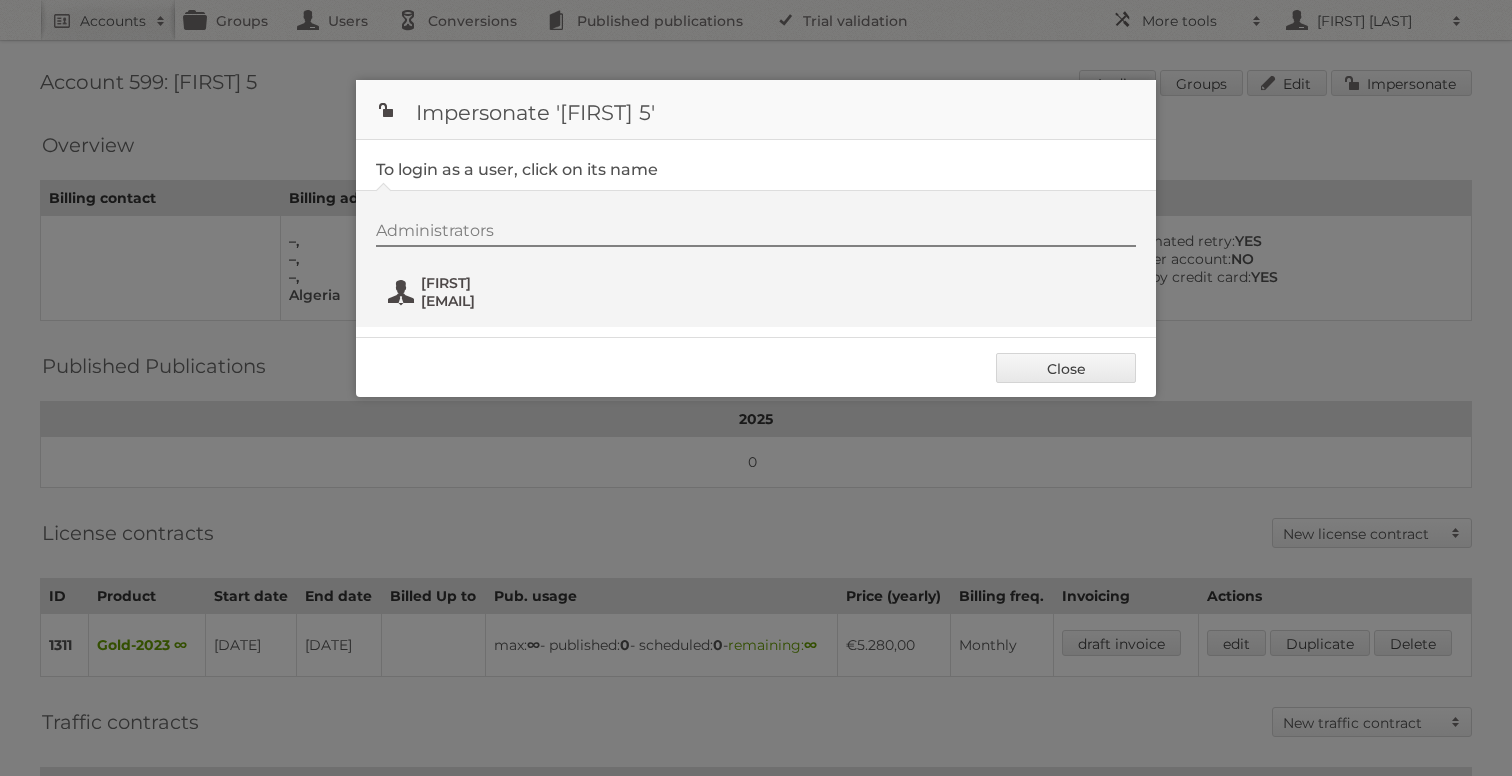 click on "gisele+4@publitas.com" at bounding box center (518, 301) 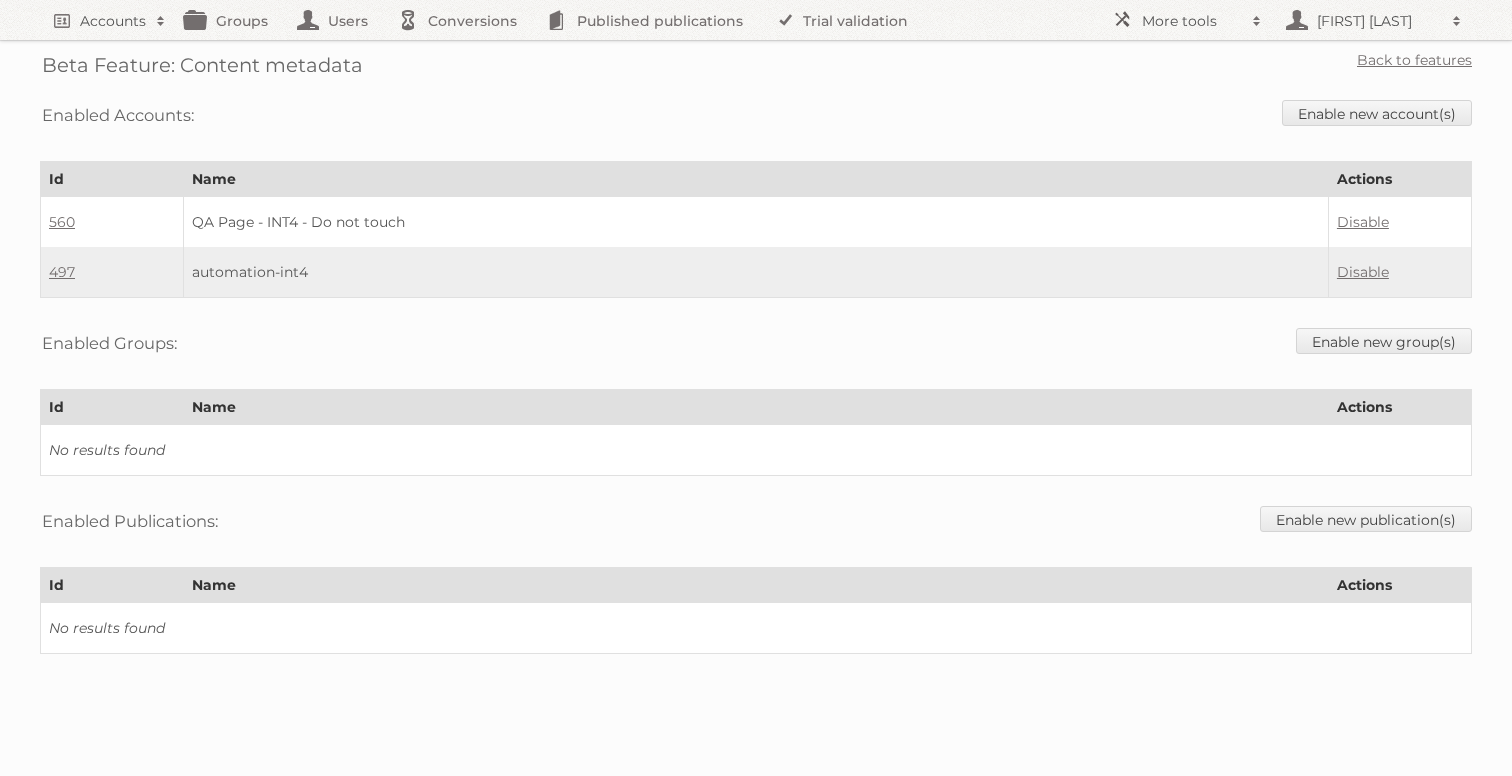 scroll, scrollTop: 0, scrollLeft: 0, axis: both 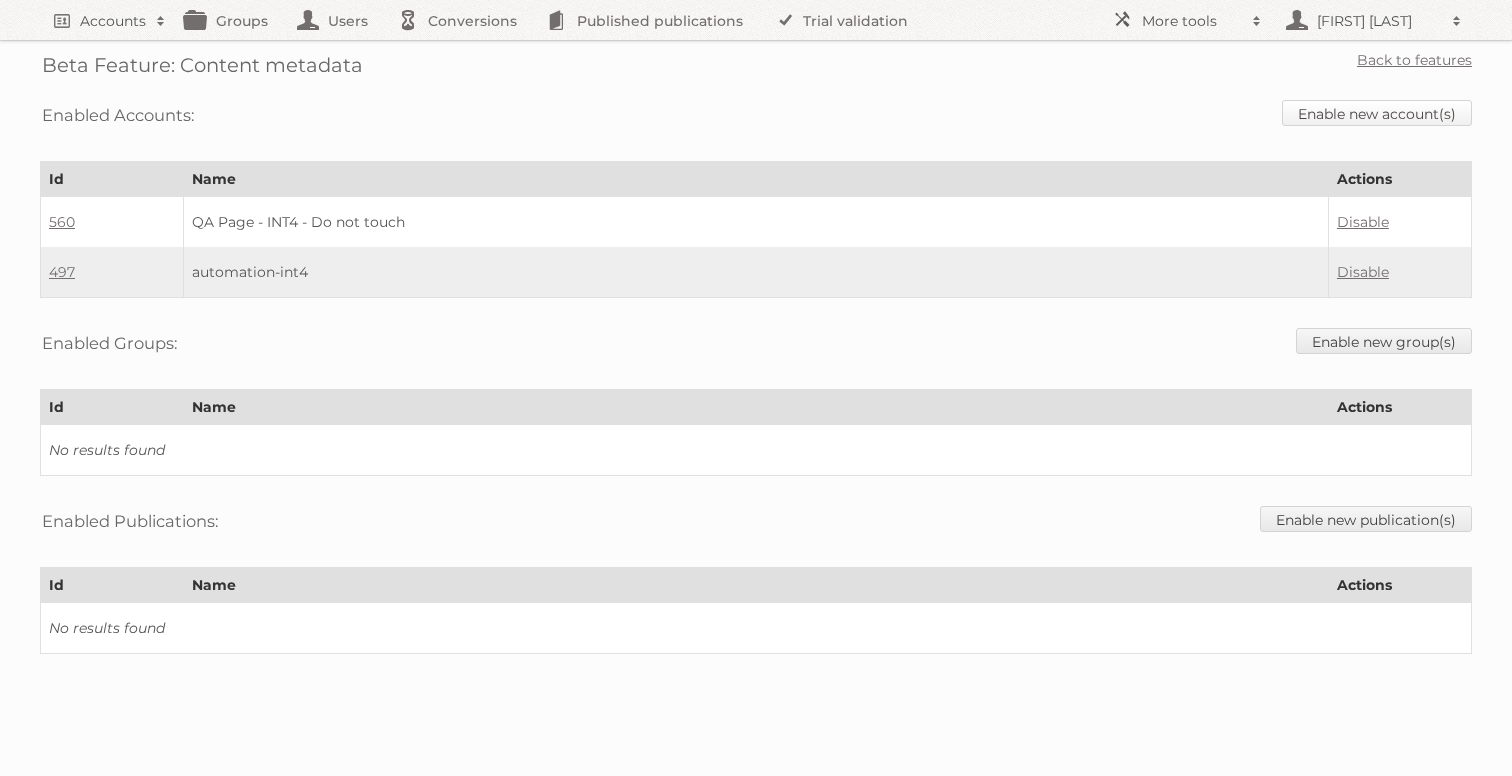 click on "Enable new account(s)" at bounding box center (1377, 113) 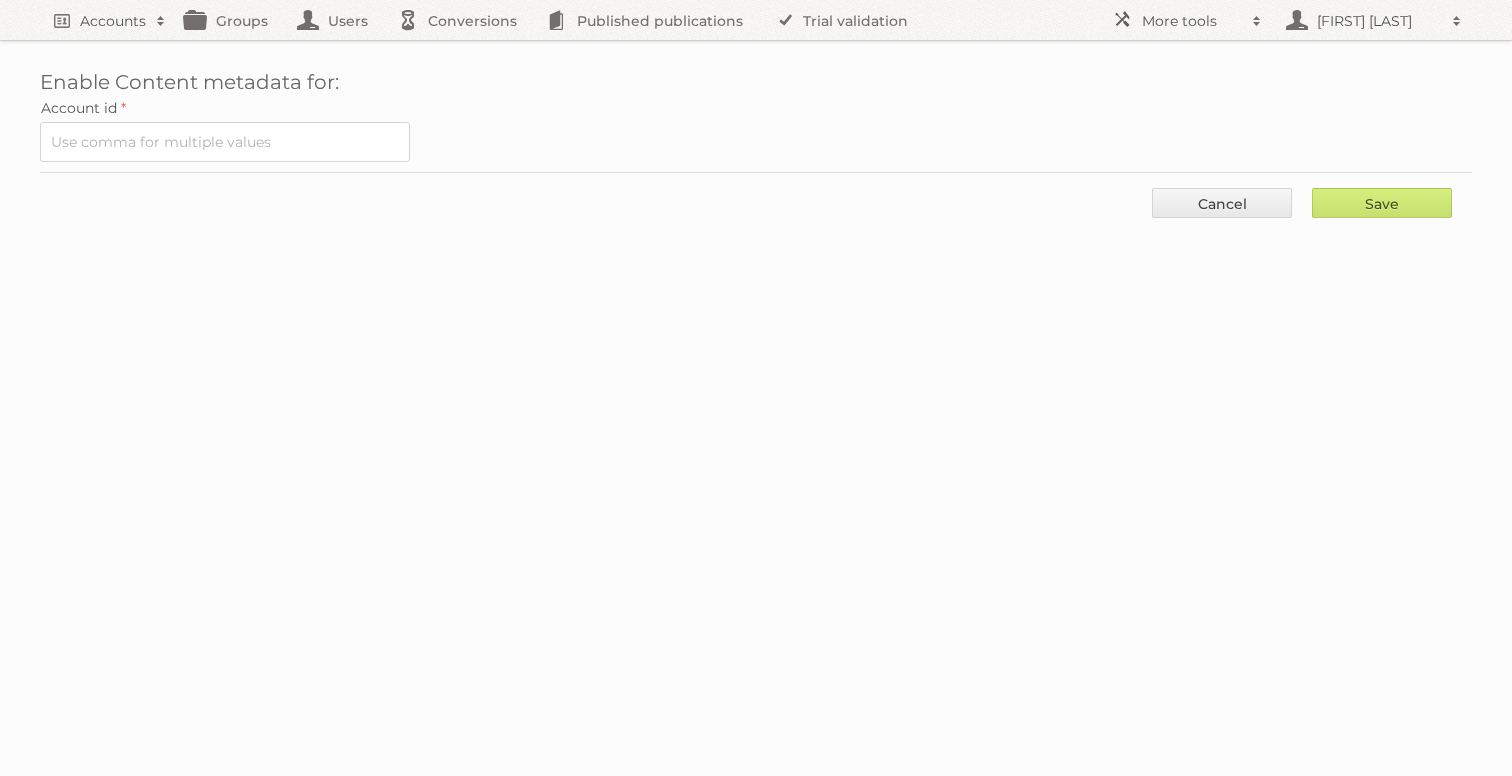 scroll, scrollTop: 0, scrollLeft: 0, axis: both 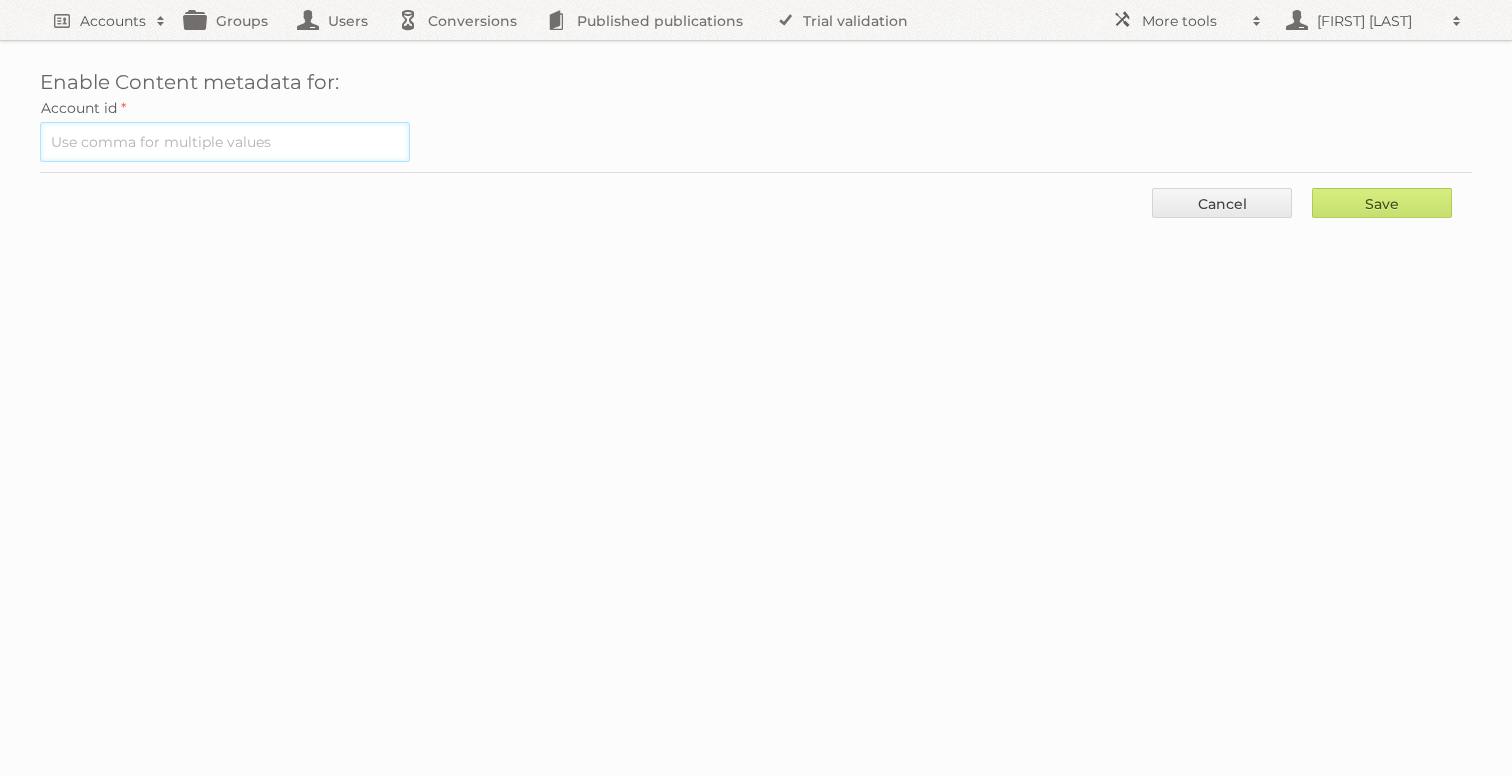 click at bounding box center [225, 142] 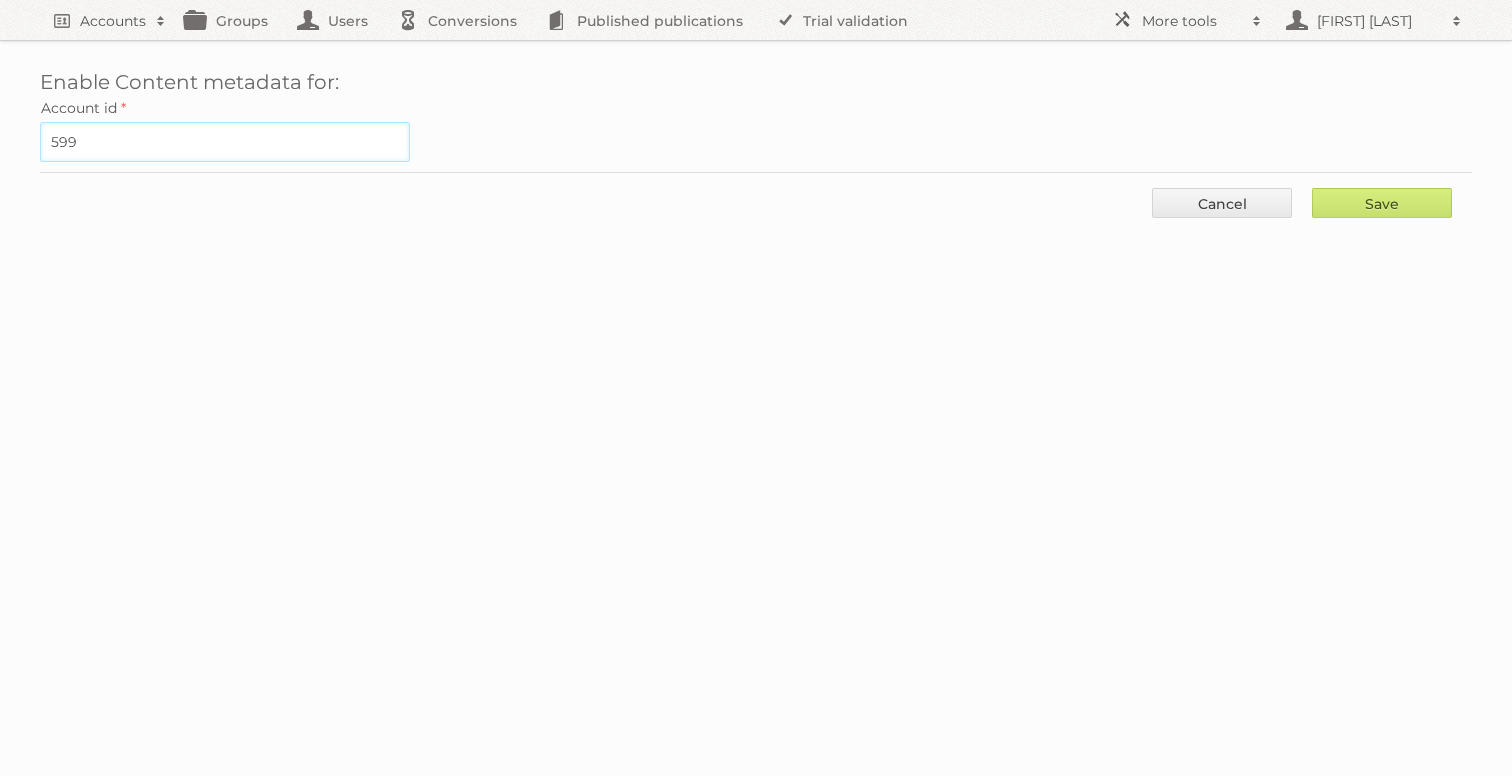 type on "599" 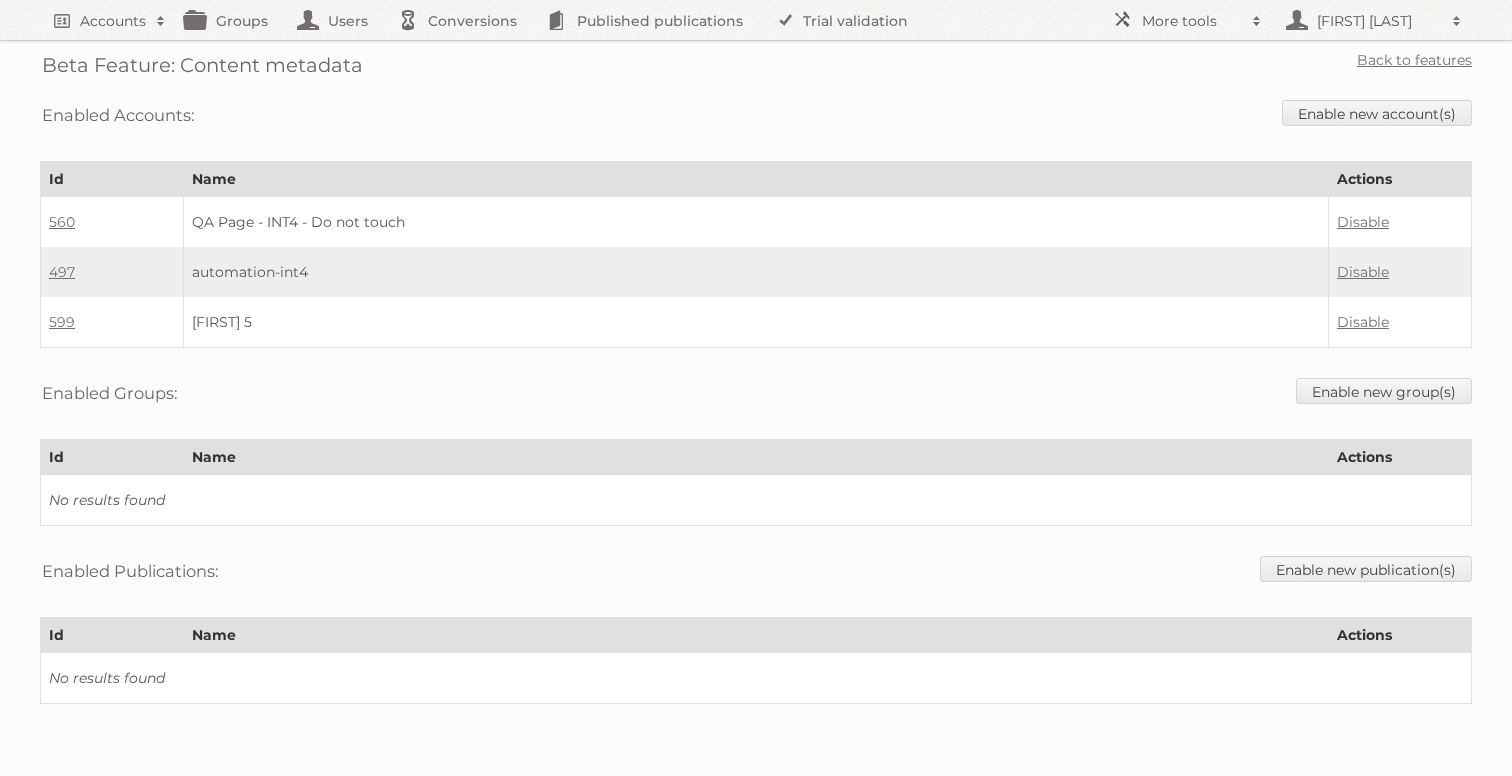 scroll, scrollTop: 0, scrollLeft: 0, axis: both 